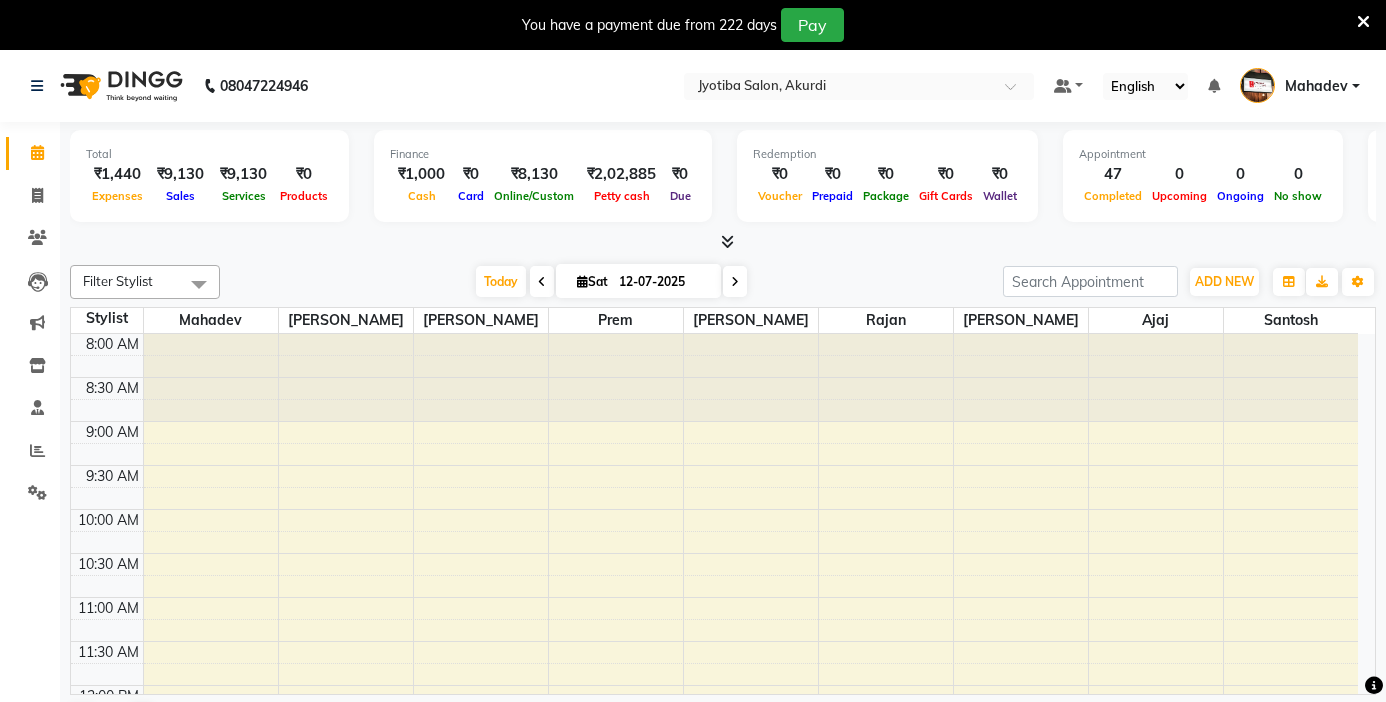 scroll, scrollTop: 0, scrollLeft: 0, axis: both 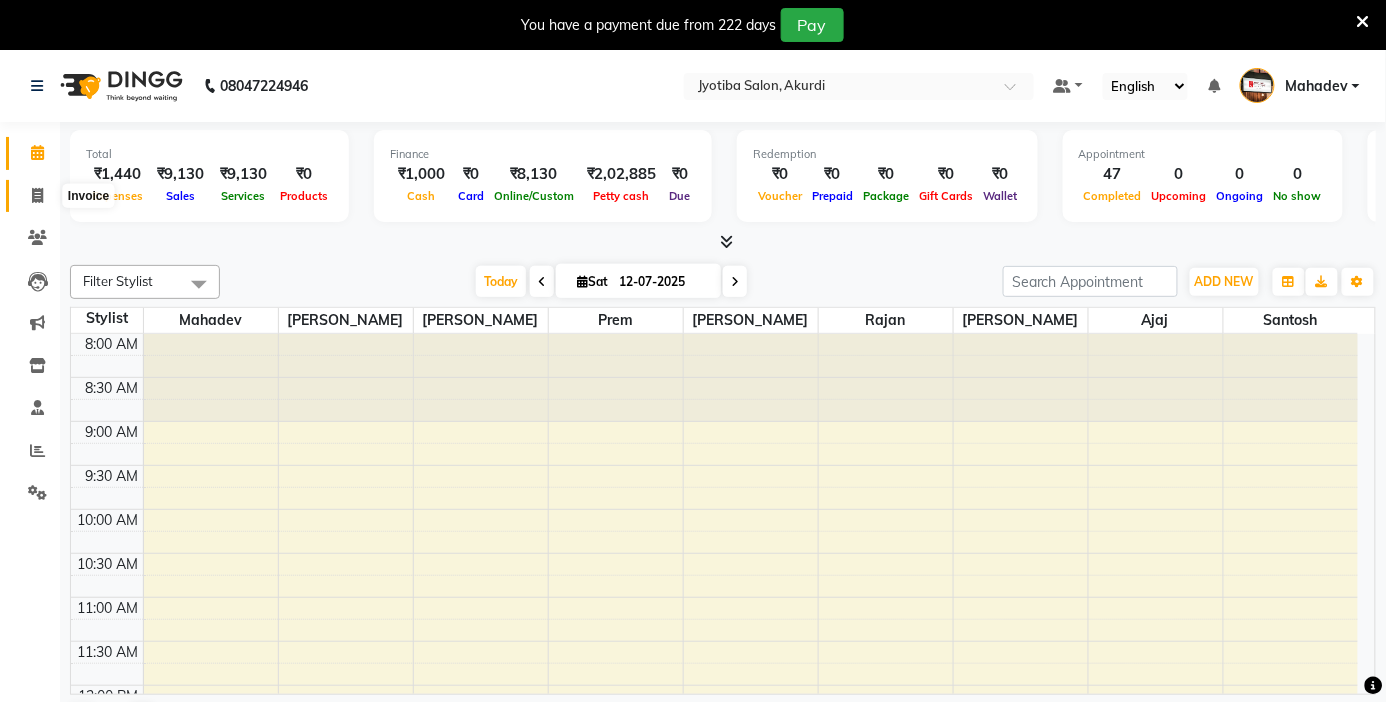 click 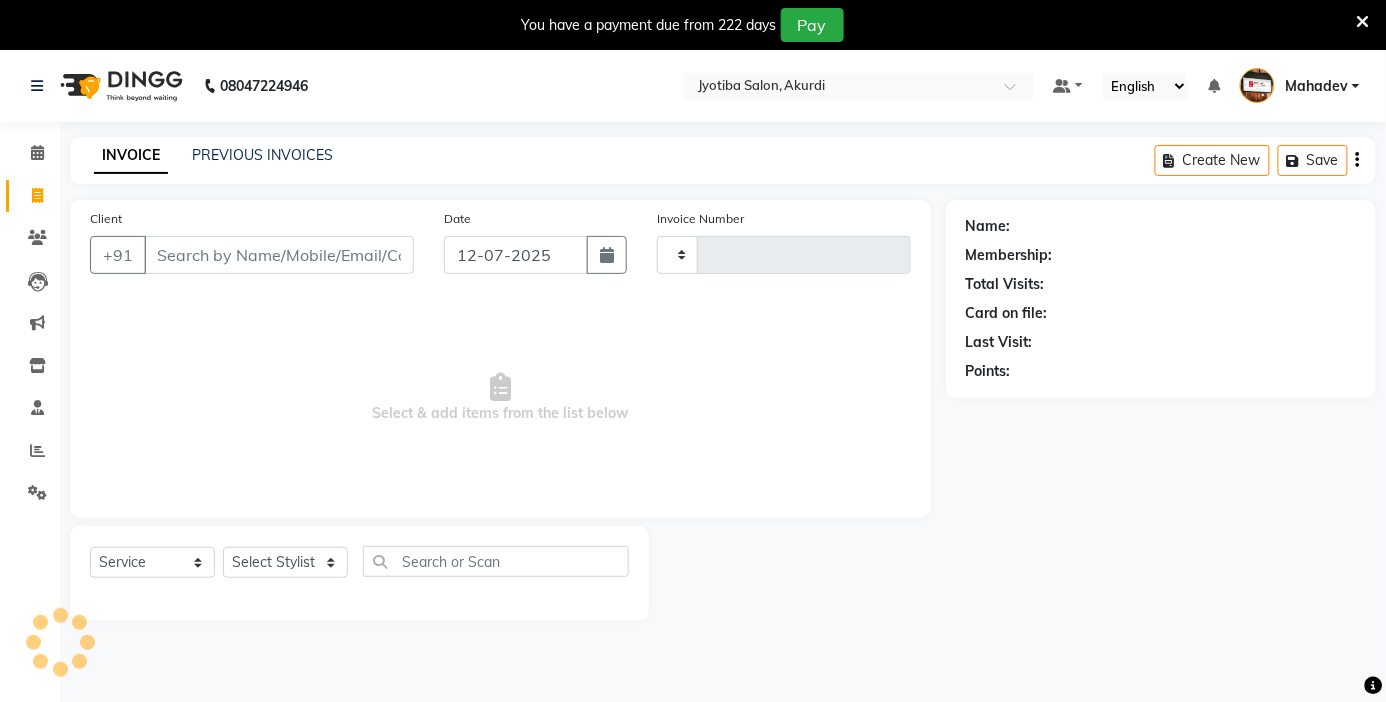 click on "Client" at bounding box center [279, 255] 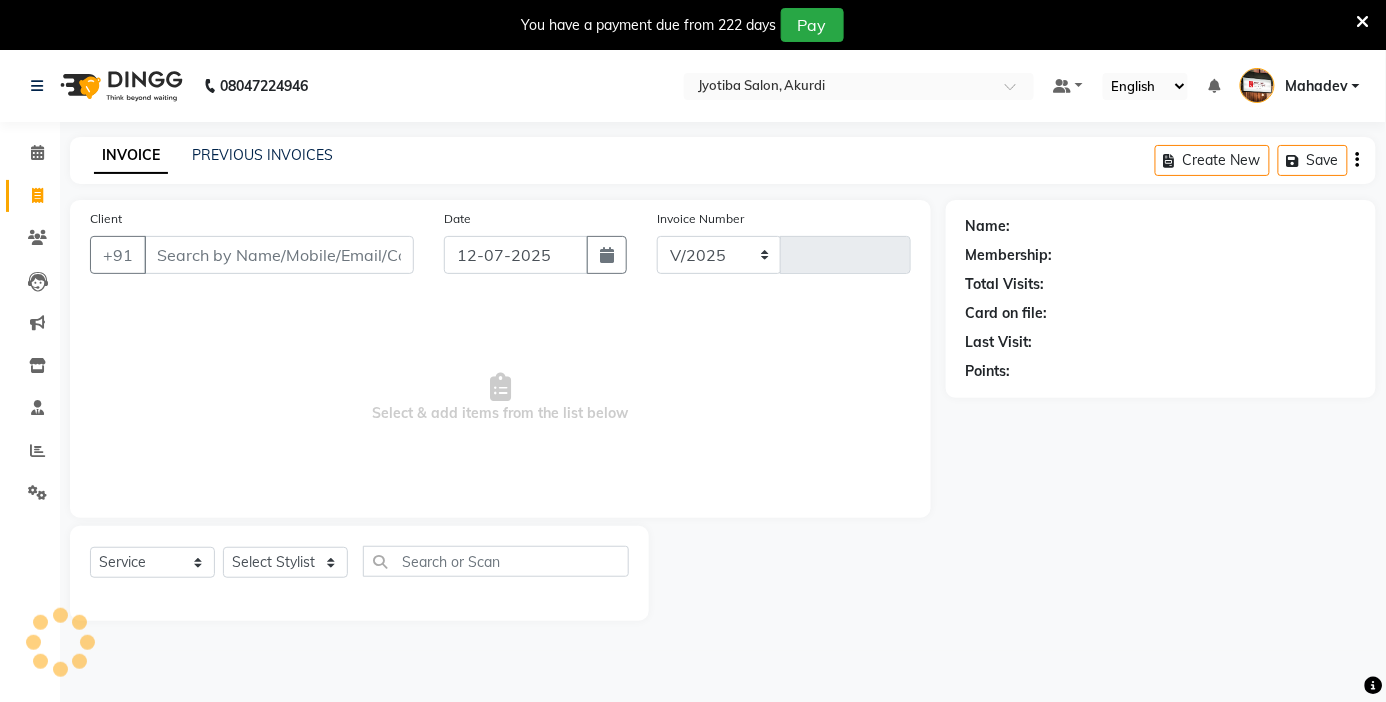 select on "557" 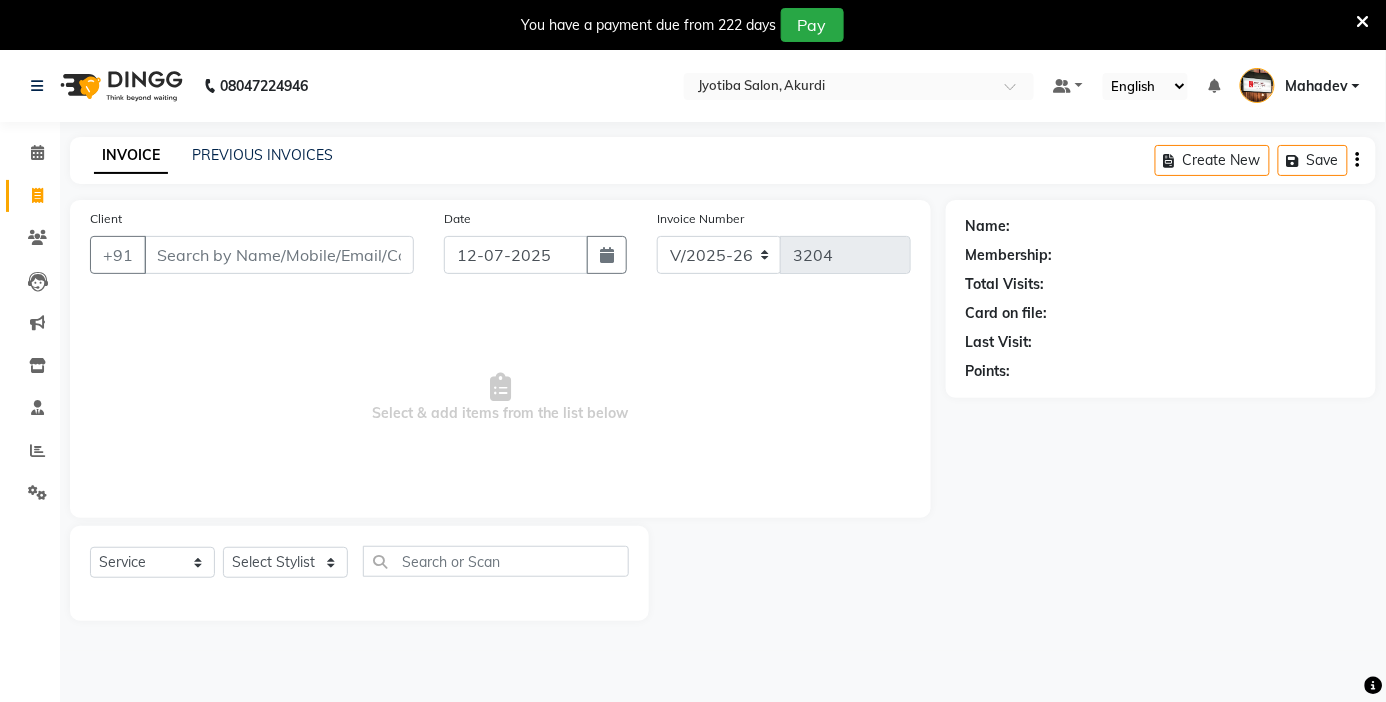 click on "Client" at bounding box center [279, 255] 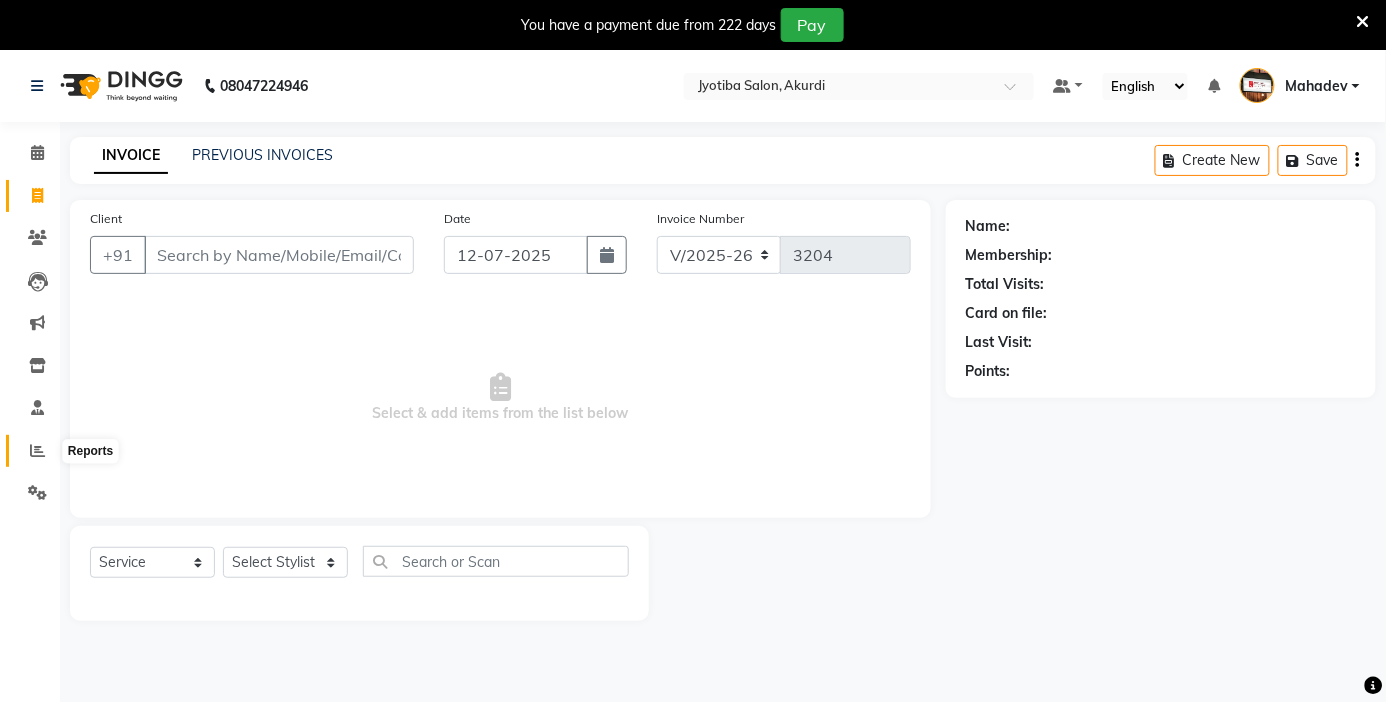 click 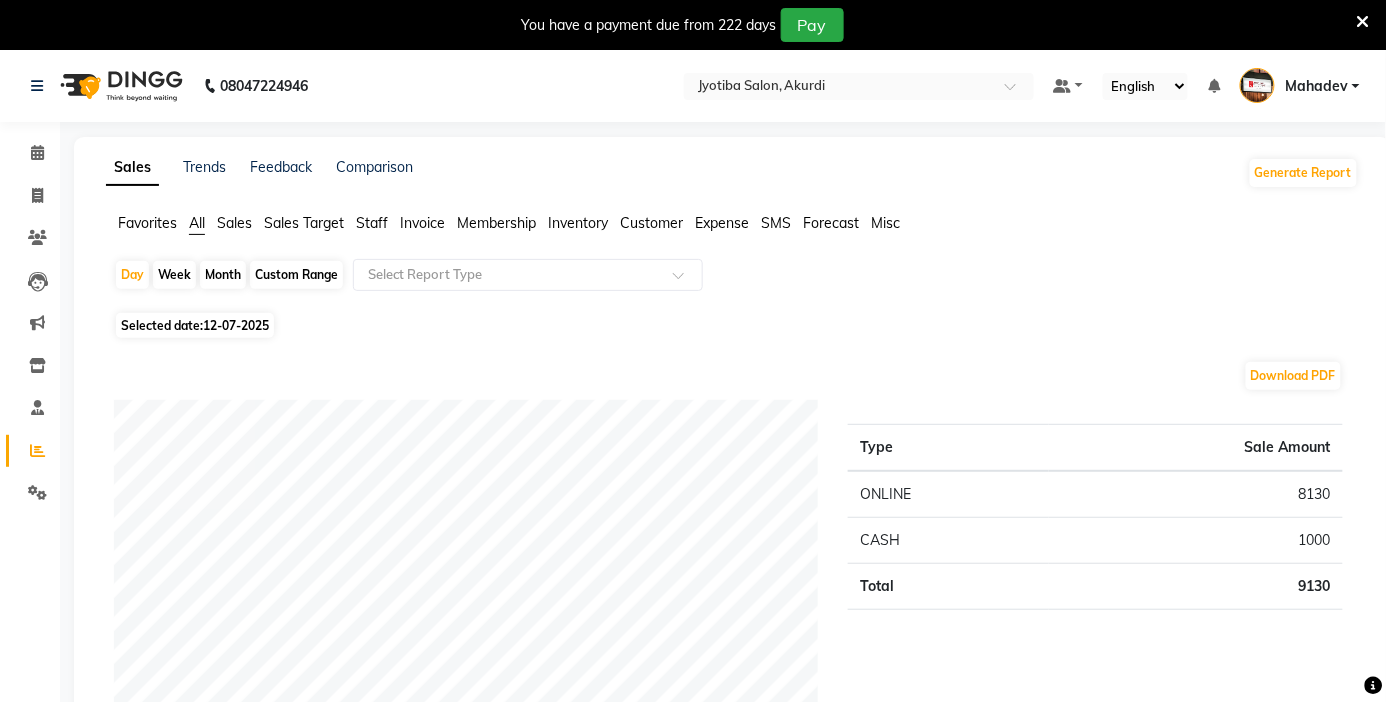 click on "Expense" 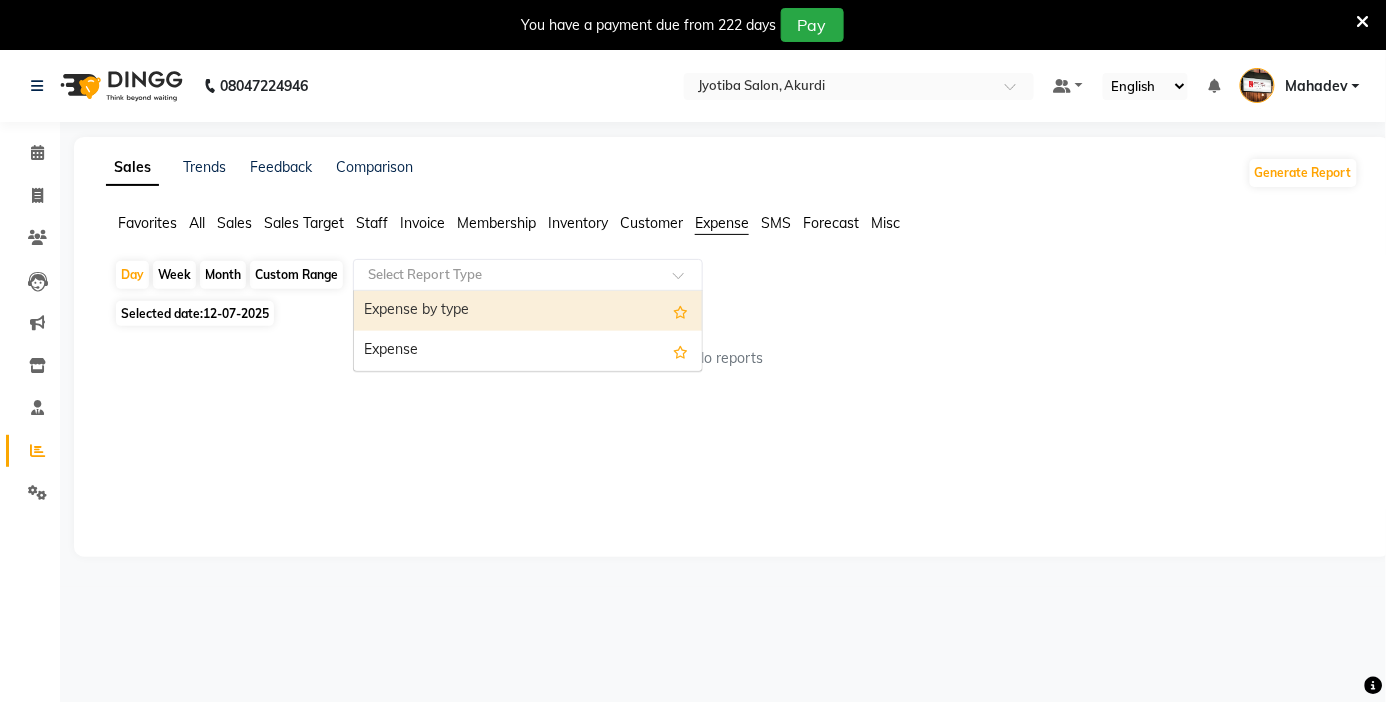 click 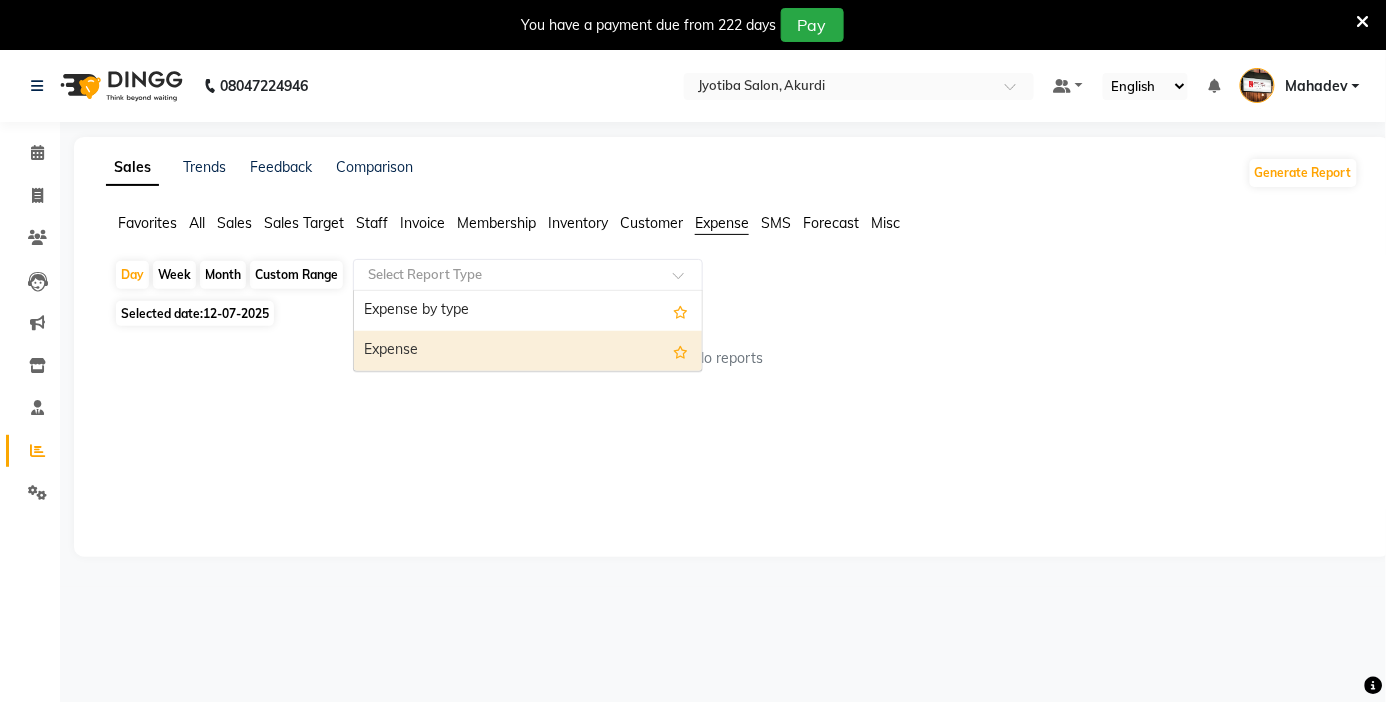 click on "Expense" at bounding box center (528, 351) 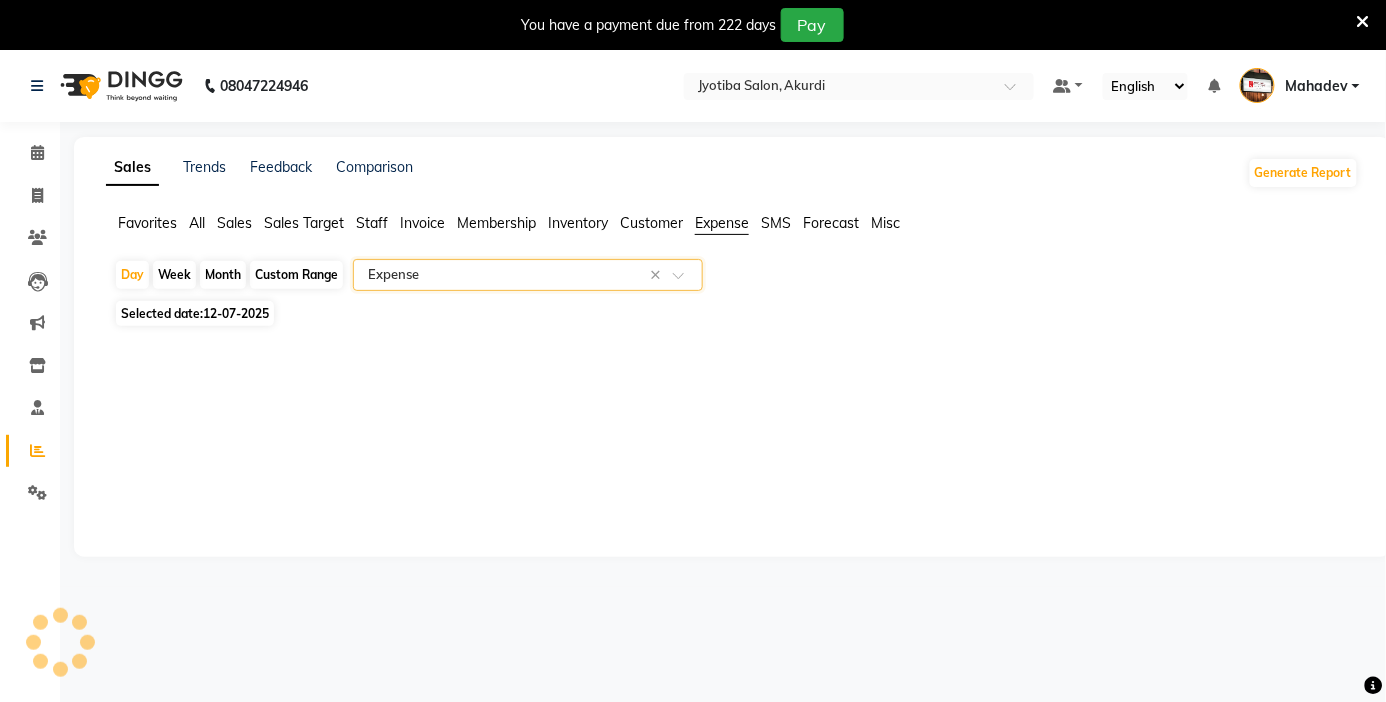 select on "filtered_report" 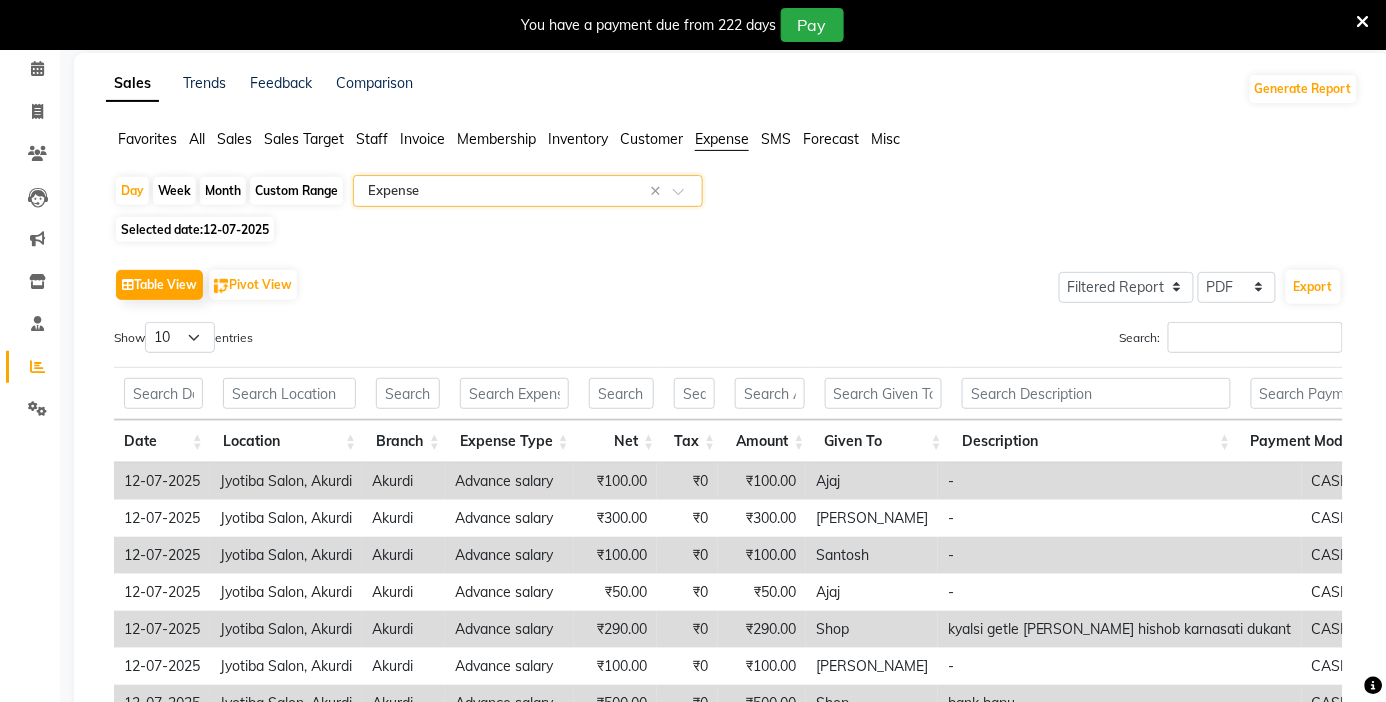 scroll, scrollTop: 0, scrollLeft: 0, axis: both 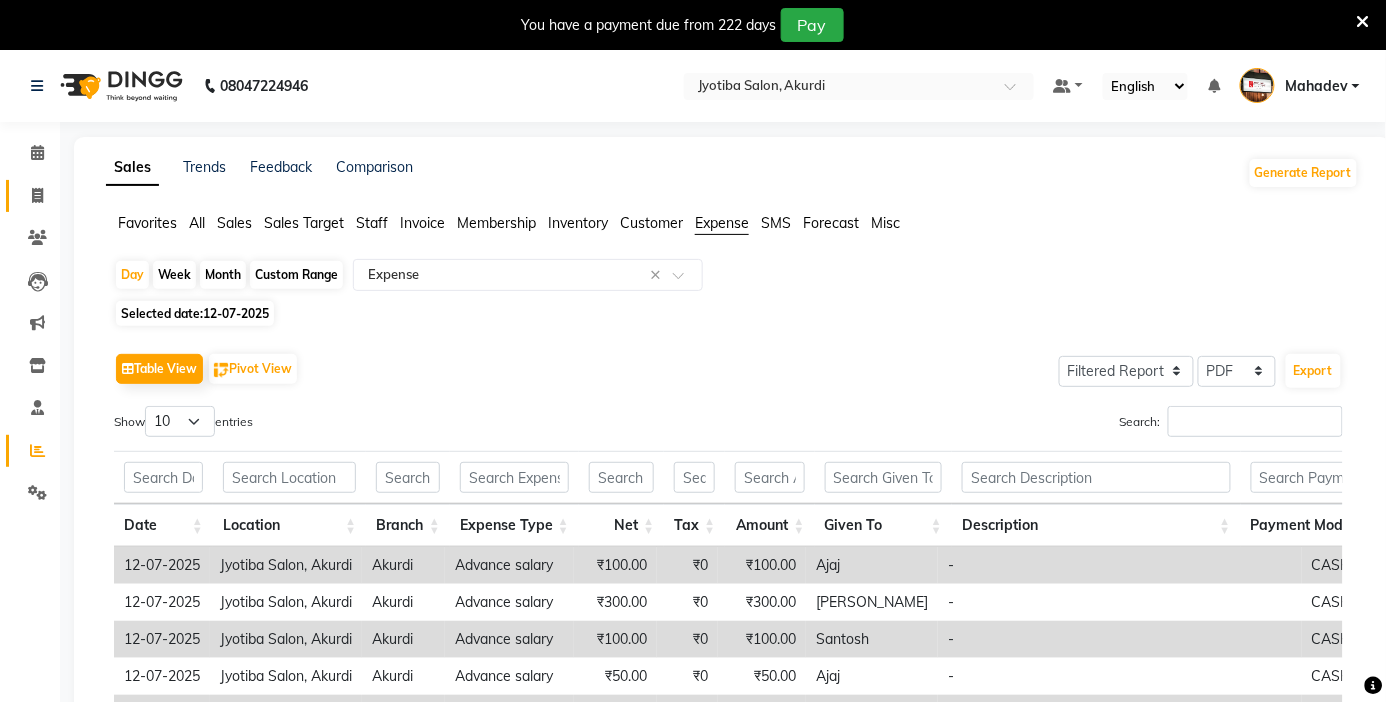 click on "Invoice" 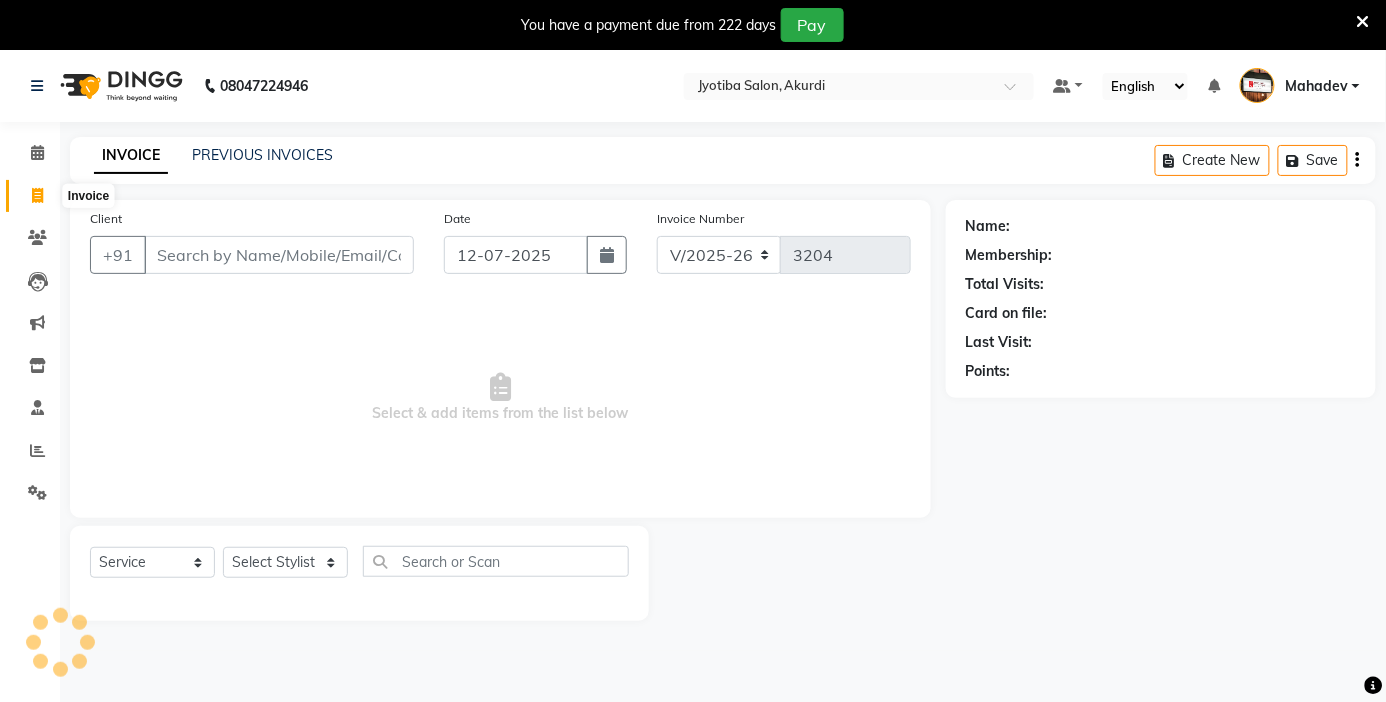 scroll, scrollTop: 50, scrollLeft: 0, axis: vertical 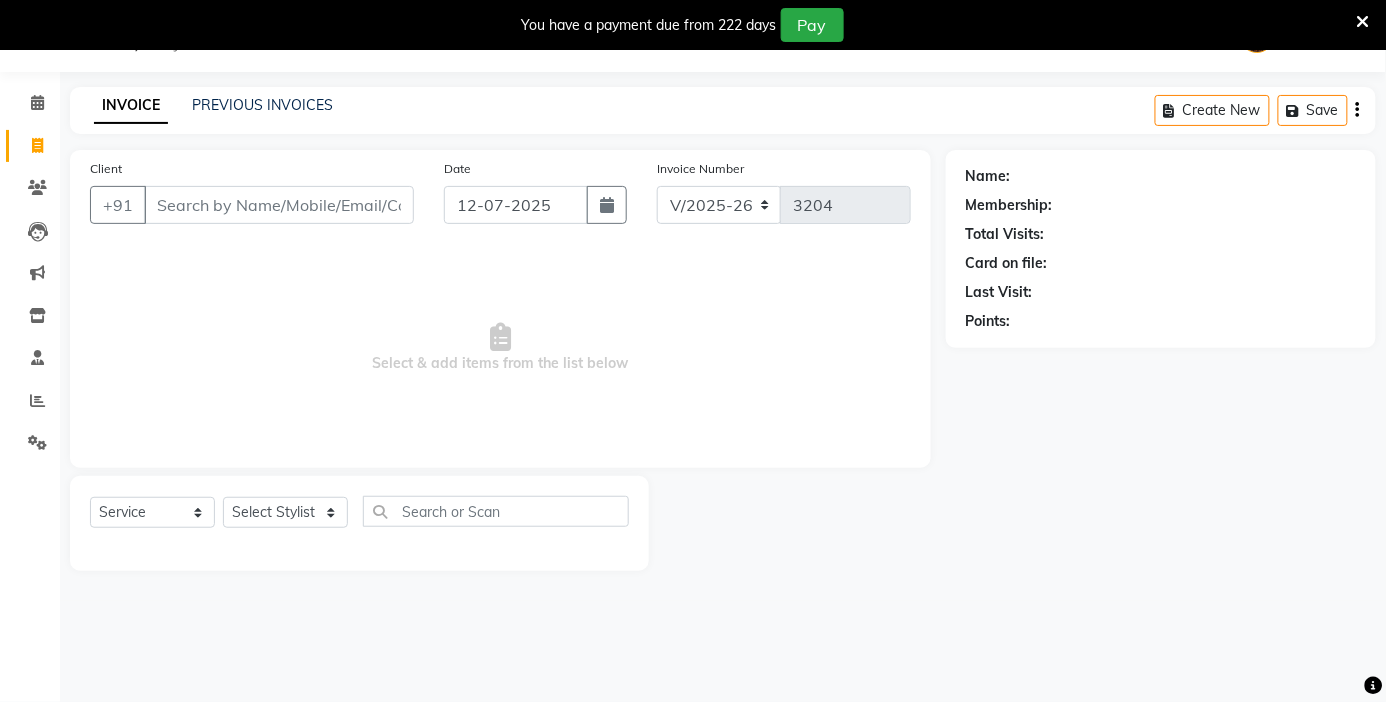 click on "Client" at bounding box center (279, 205) 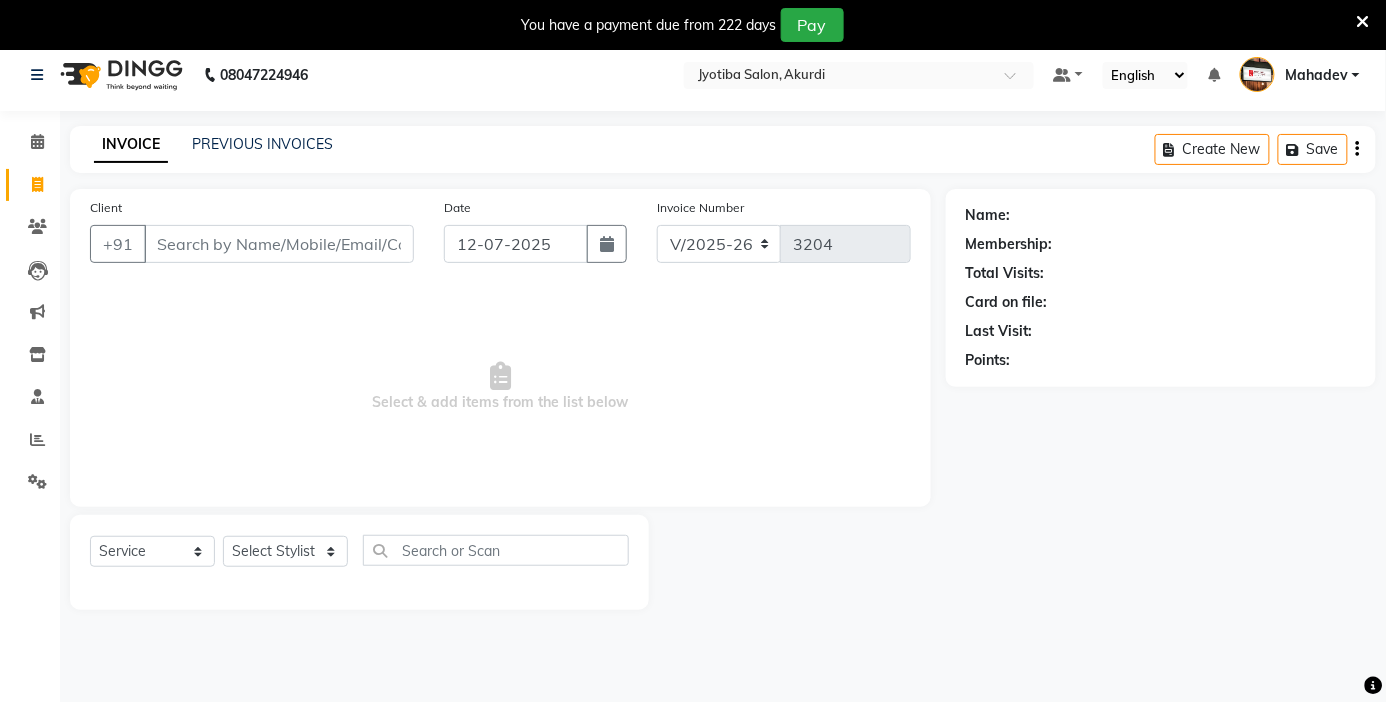 scroll, scrollTop: 0, scrollLeft: 0, axis: both 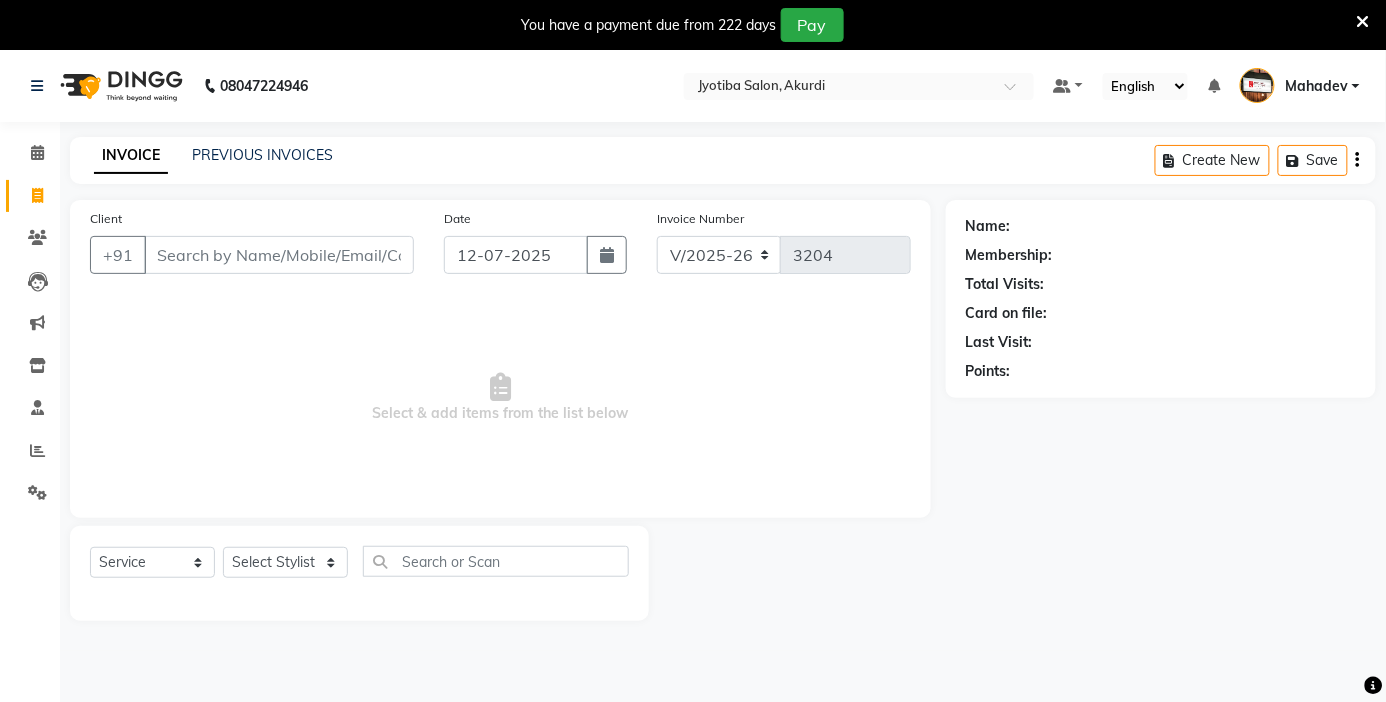 click on "Client" at bounding box center (279, 255) 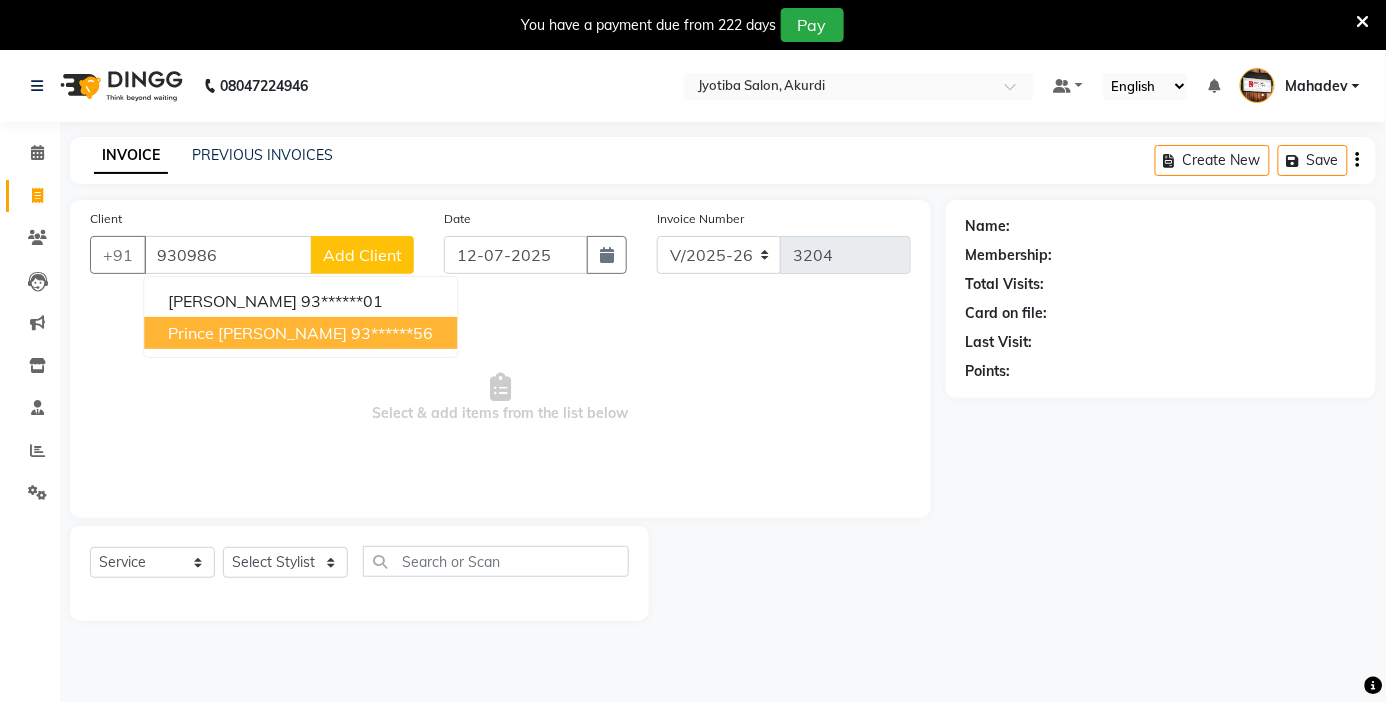 click on "prince varma" at bounding box center (257, 333) 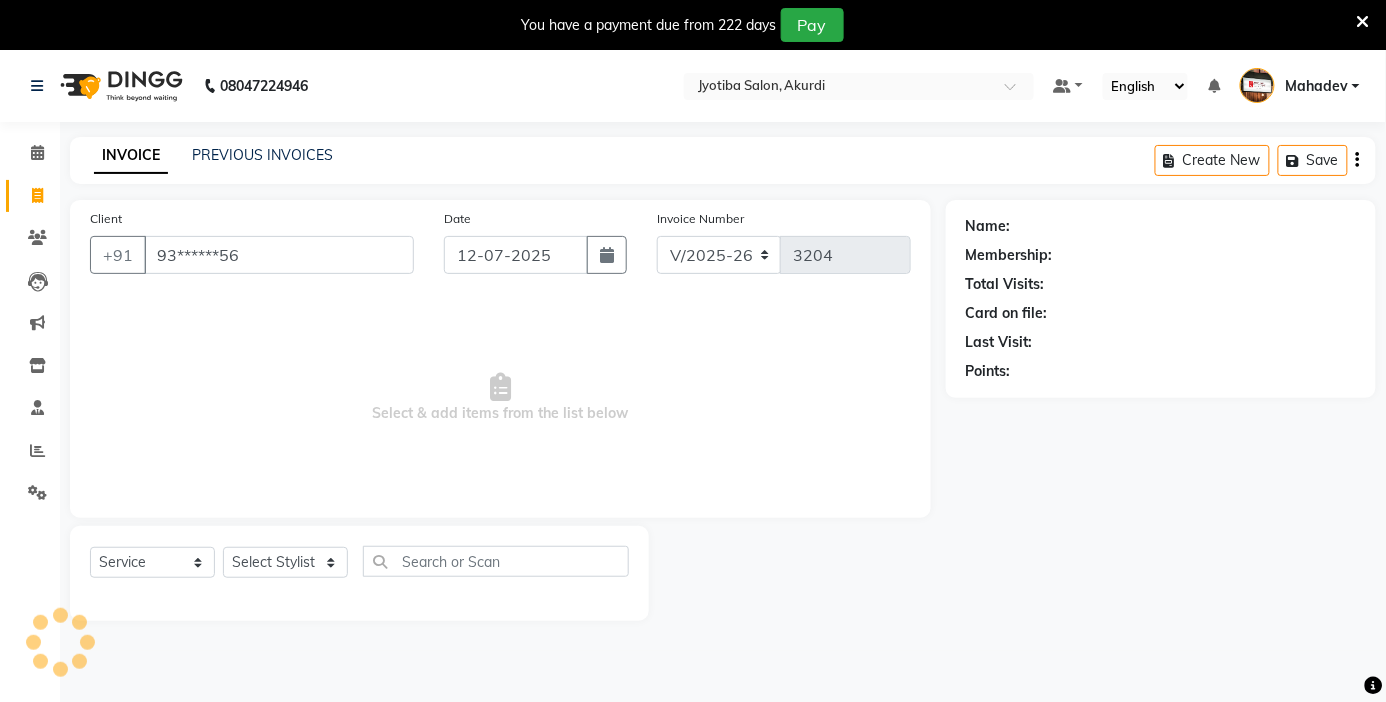 type on "93******56" 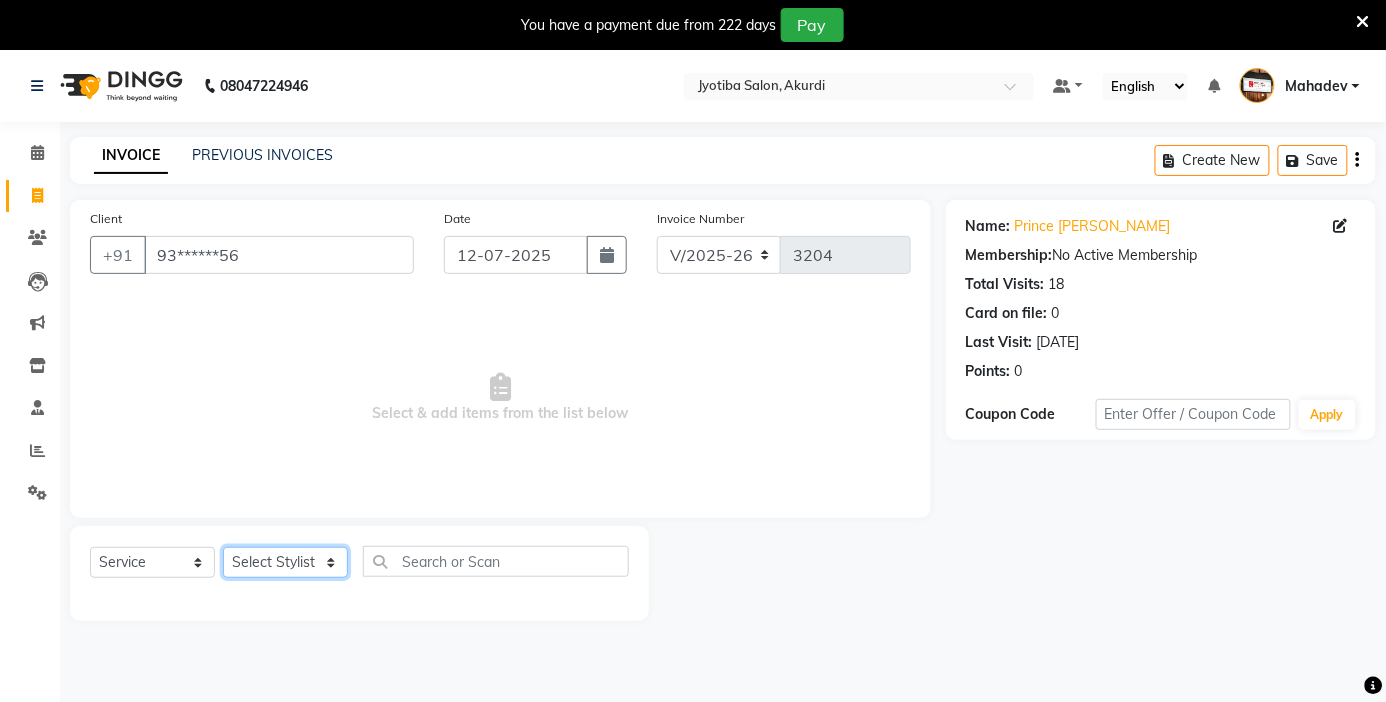 click on "Select Stylist [PERSON_NAME] [PERSON_NAME] [PERSON_NAME] [PERSON_NAME] [PERSON_NAME]  Shop  [PERSON_NAME]" 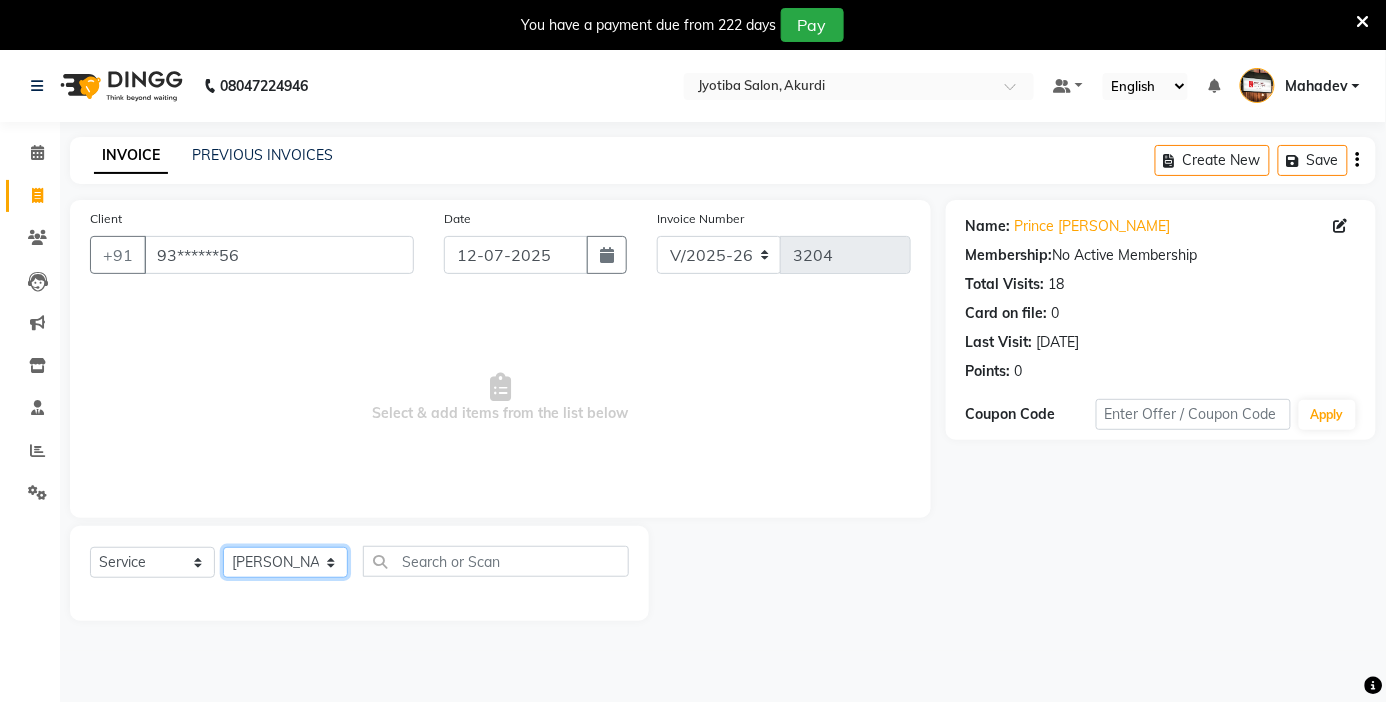 click on "Select Stylist [PERSON_NAME] [PERSON_NAME] [PERSON_NAME] [PERSON_NAME] [PERSON_NAME]  Shop  [PERSON_NAME]" 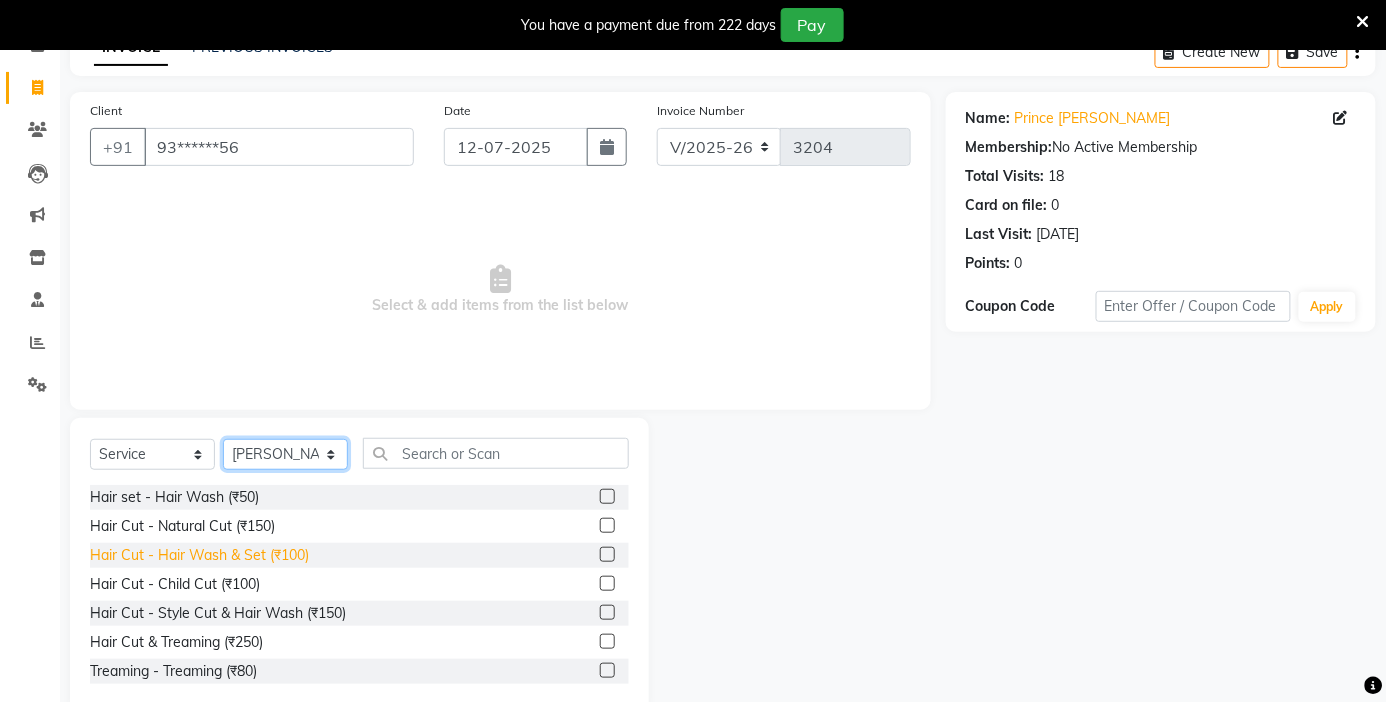 scroll, scrollTop: 148, scrollLeft: 0, axis: vertical 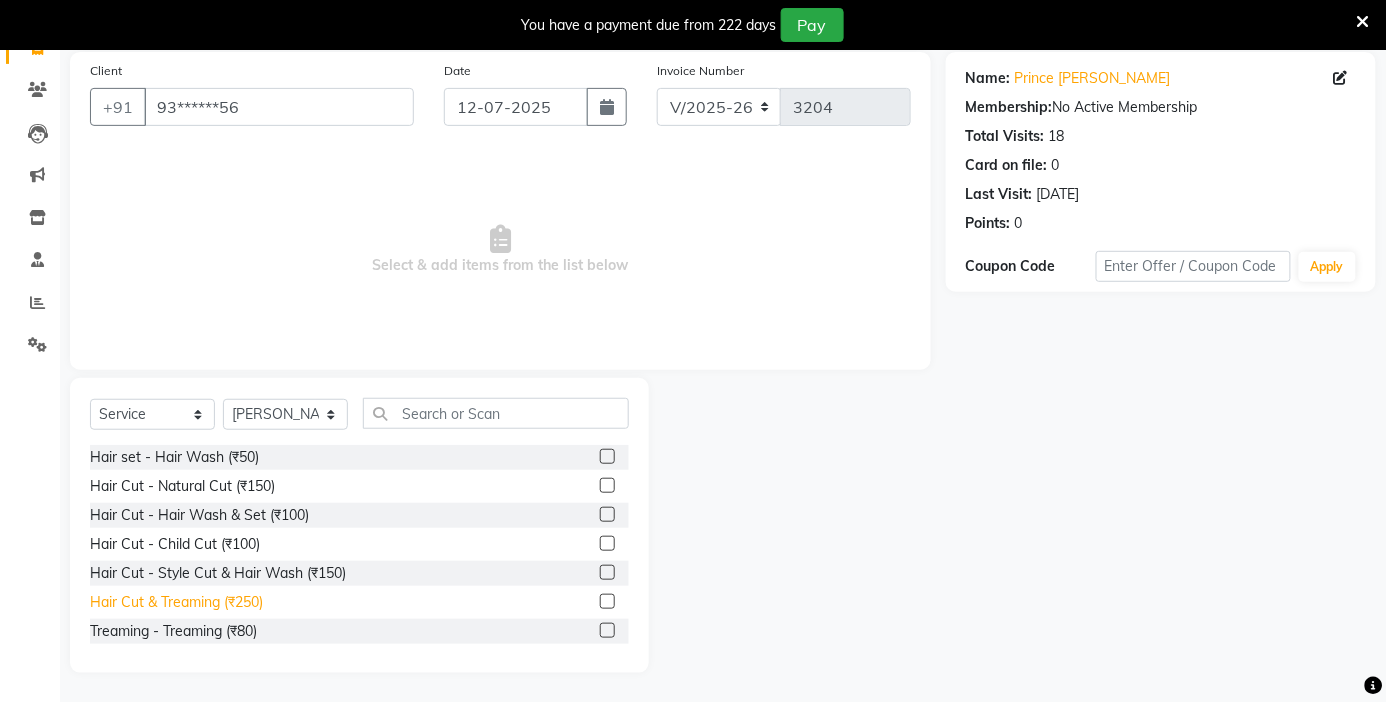 click on "Hair Cut & Treaming  (₹250)" 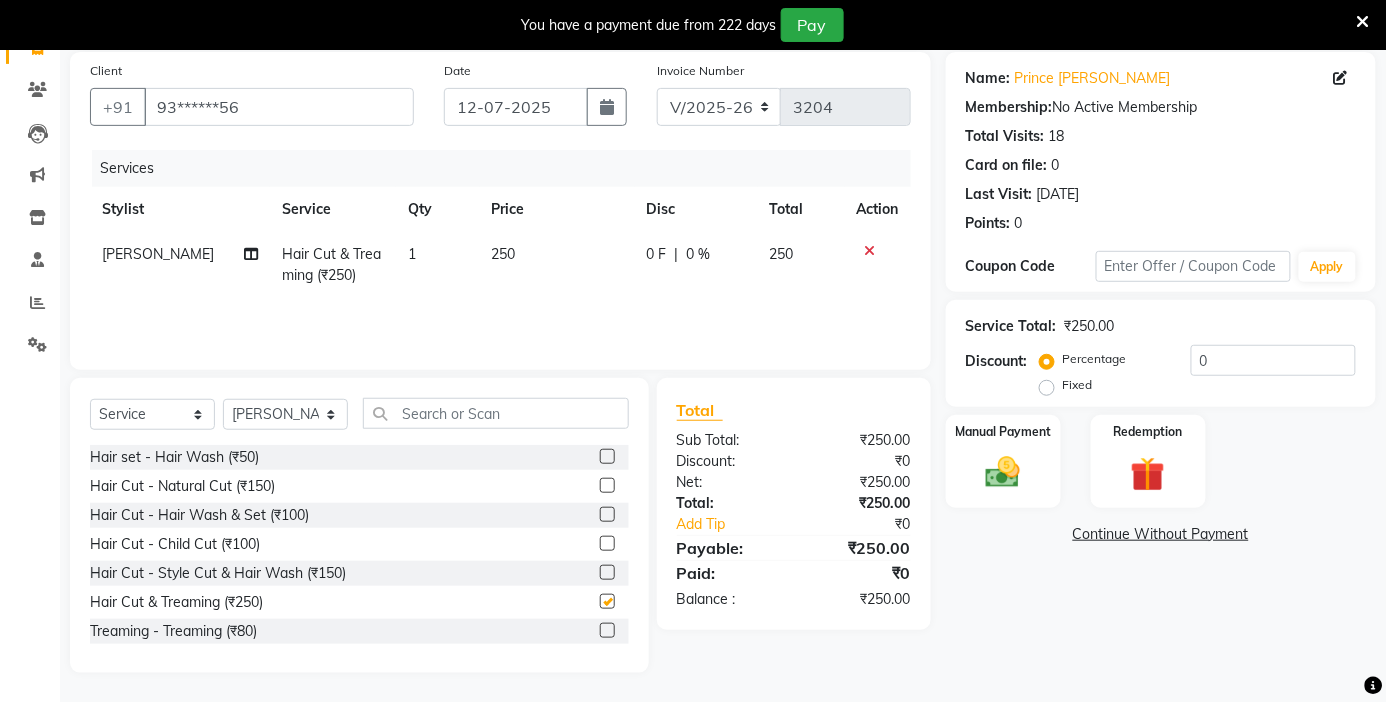 checkbox on "false" 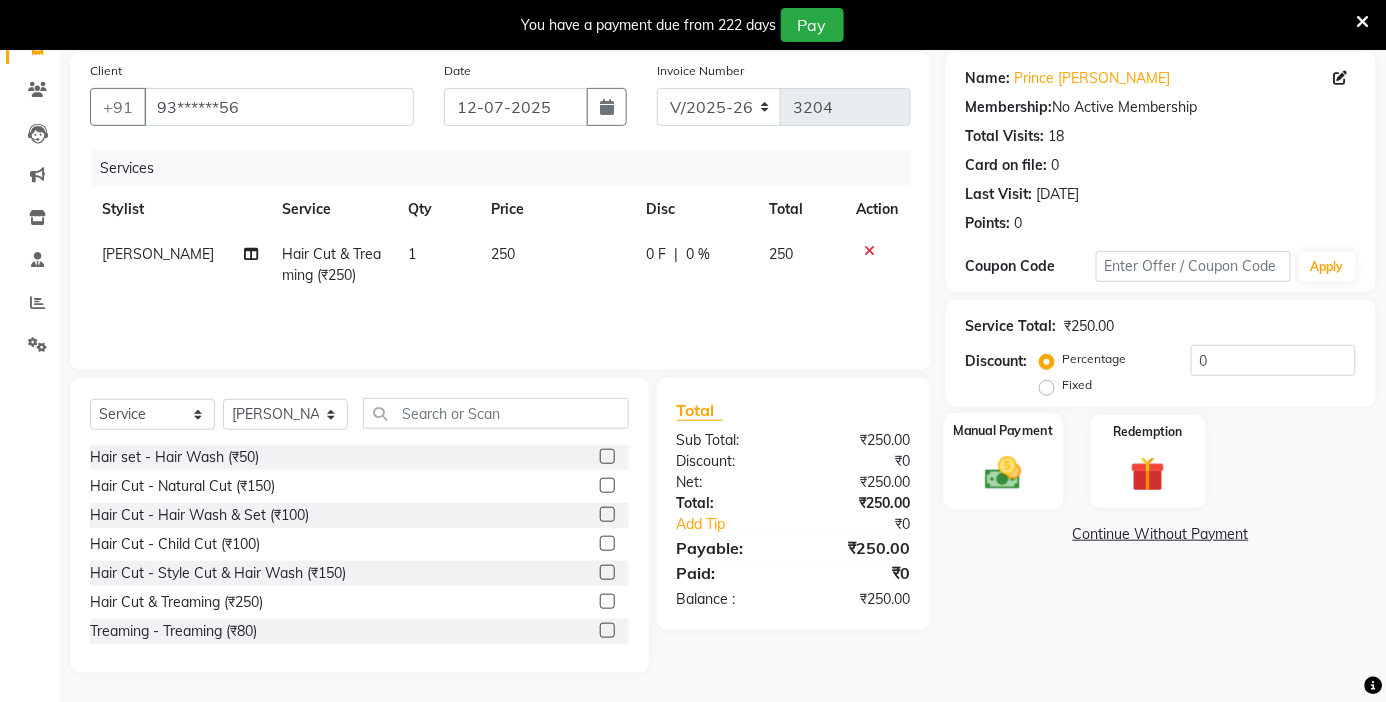 click on "Manual Payment" 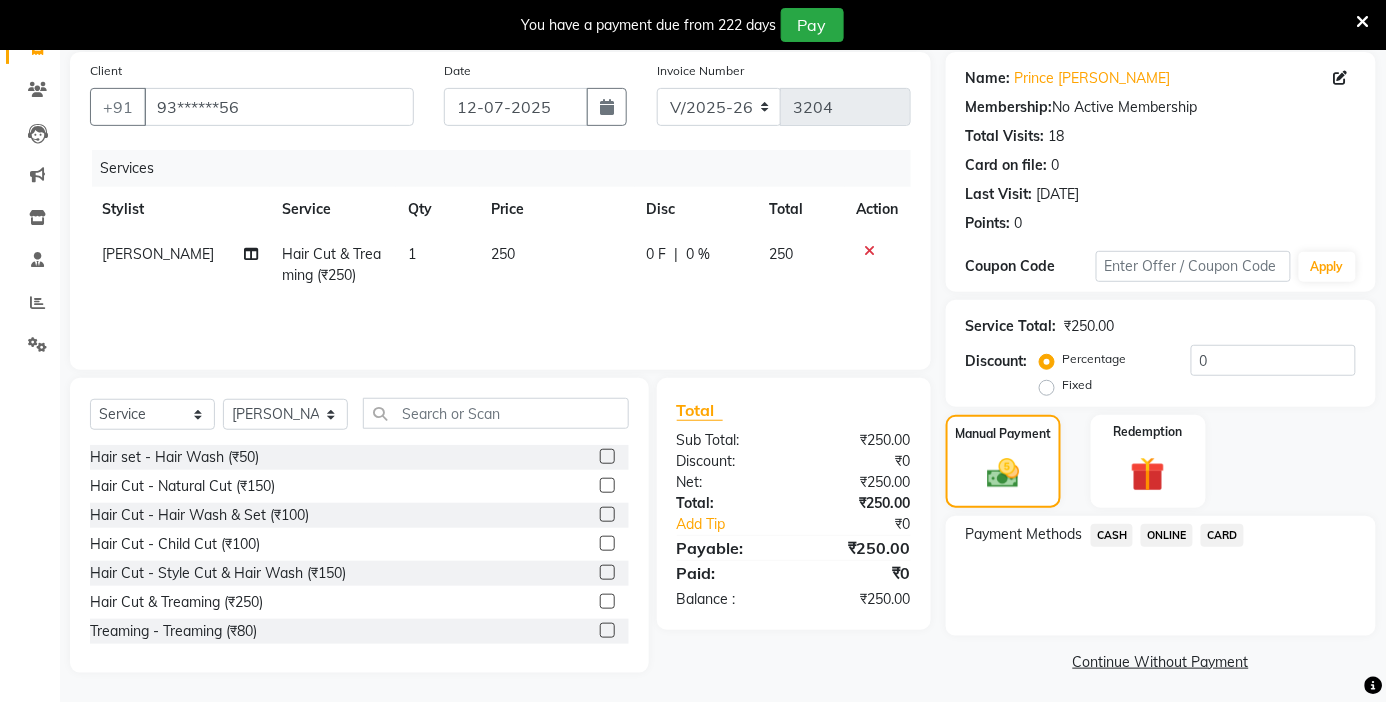 click on "ONLINE" 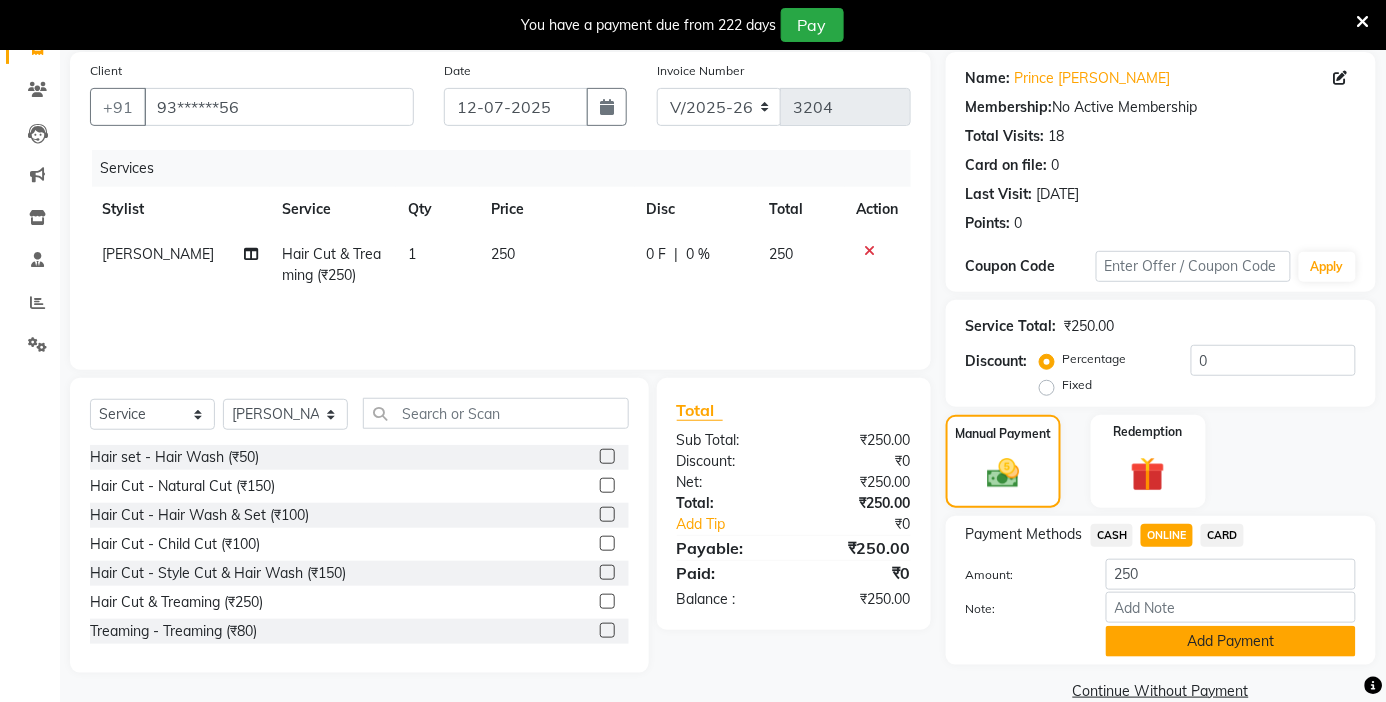 click on "Add Payment" 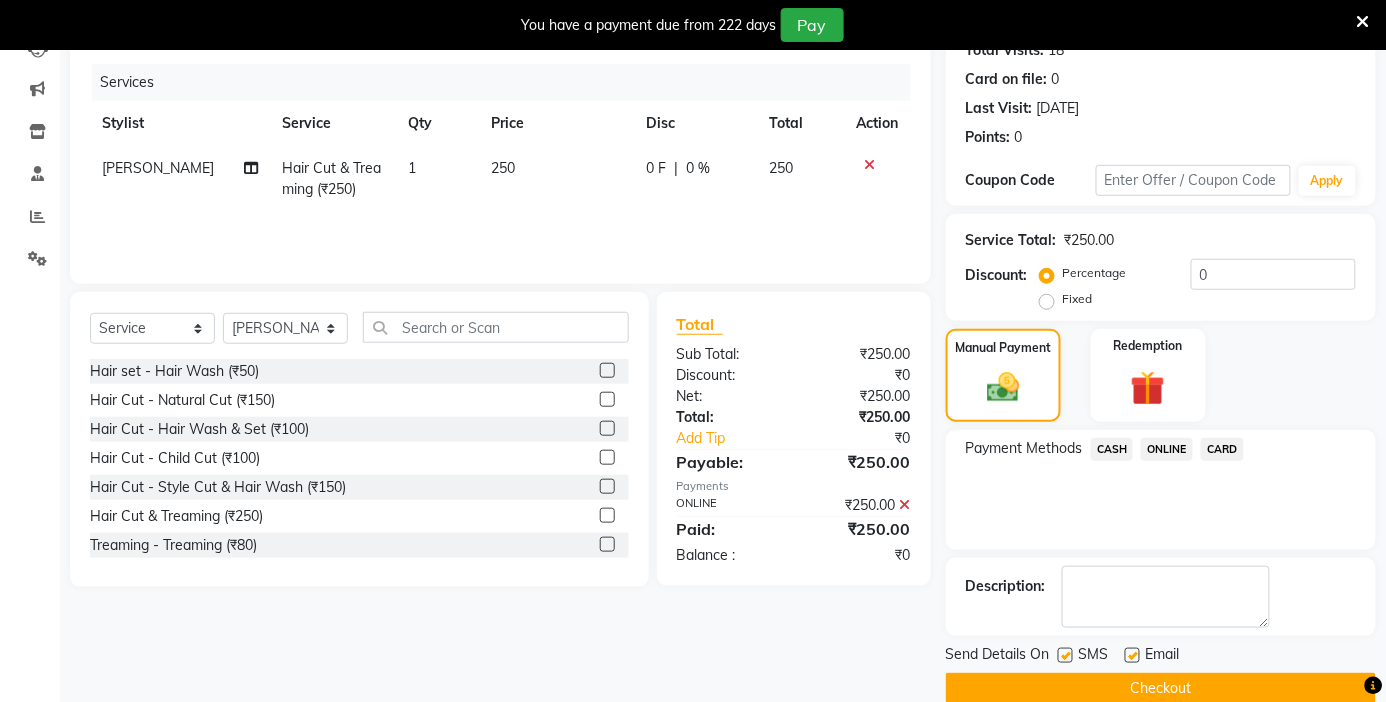 scroll, scrollTop: 265, scrollLeft: 0, axis: vertical 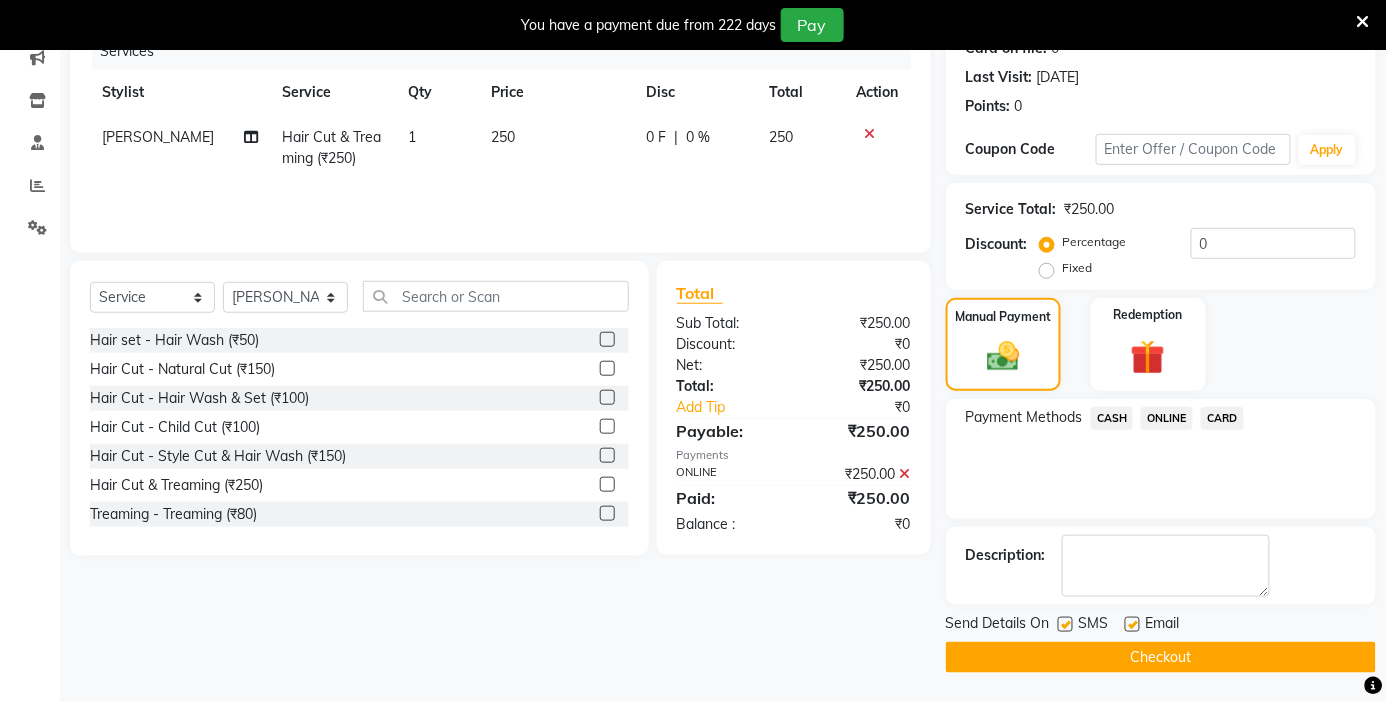 click on "Checkout" 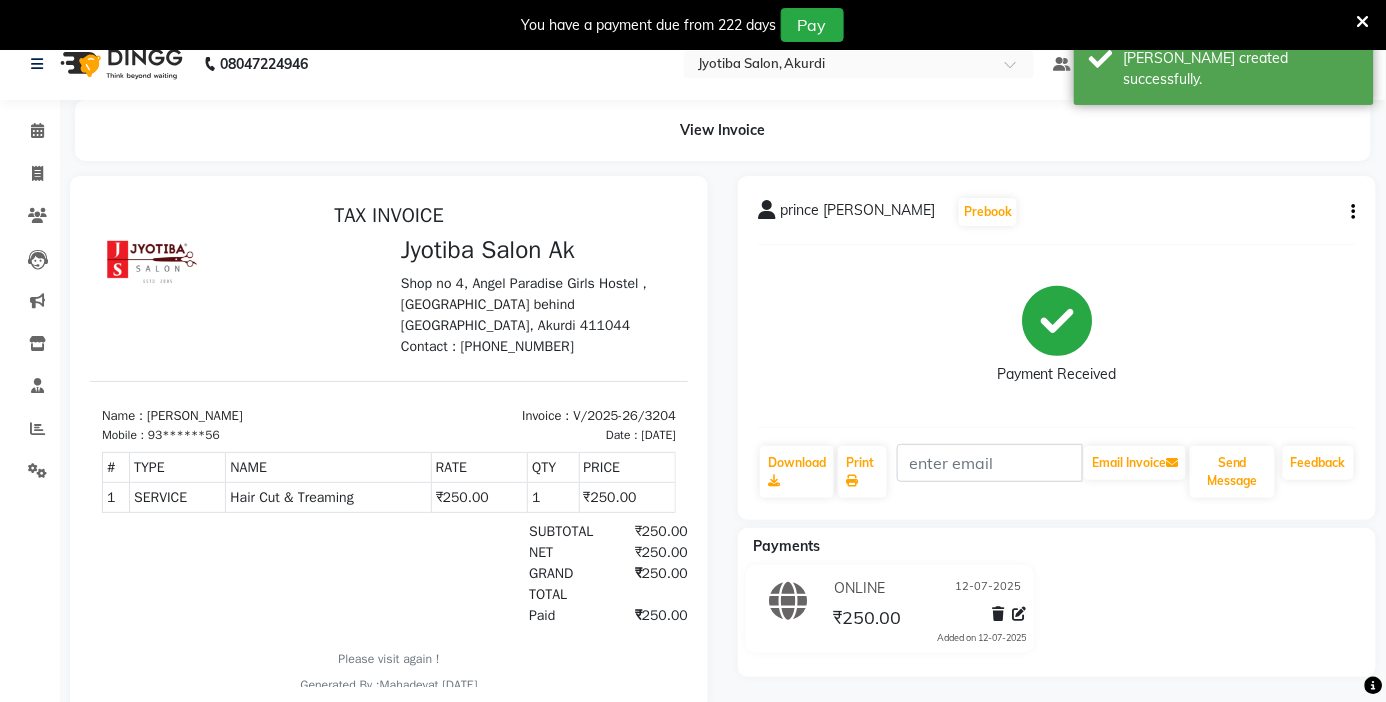 scroll, scrollTop: 0, scrollLeft: 0, axis: both 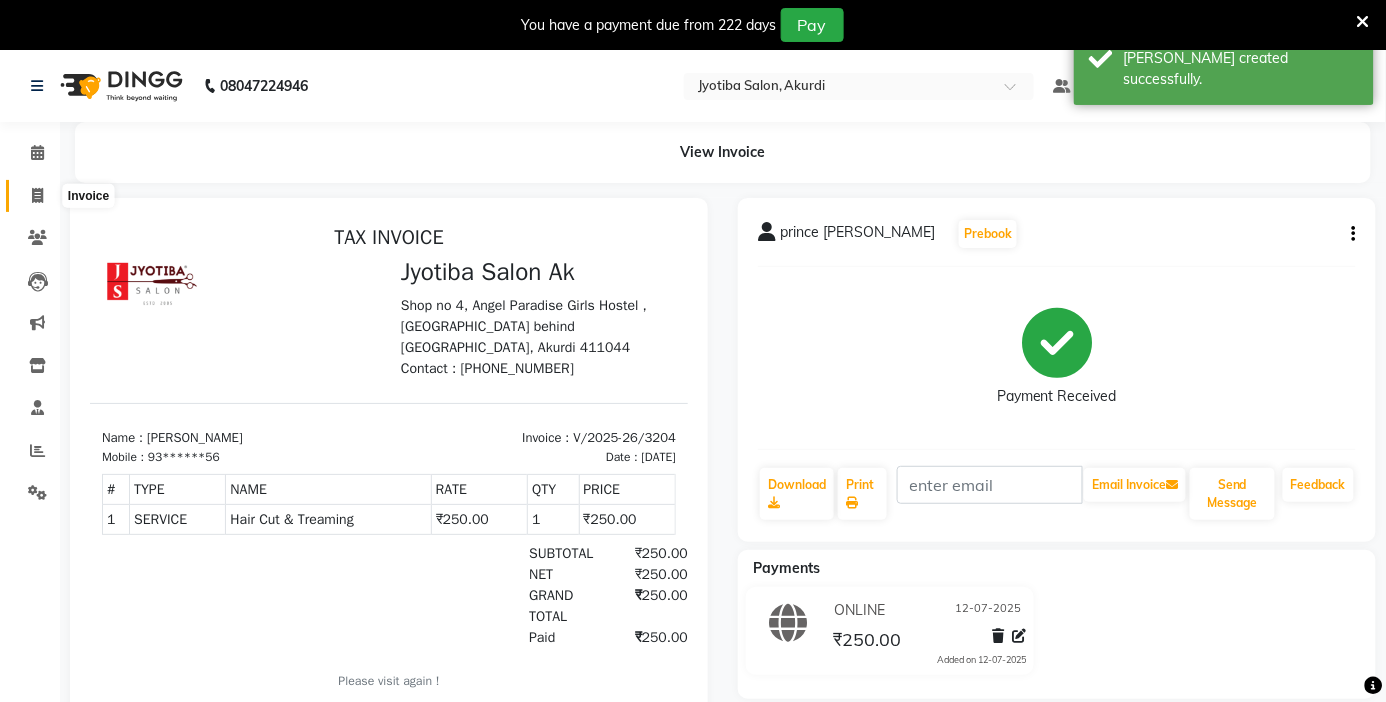 click 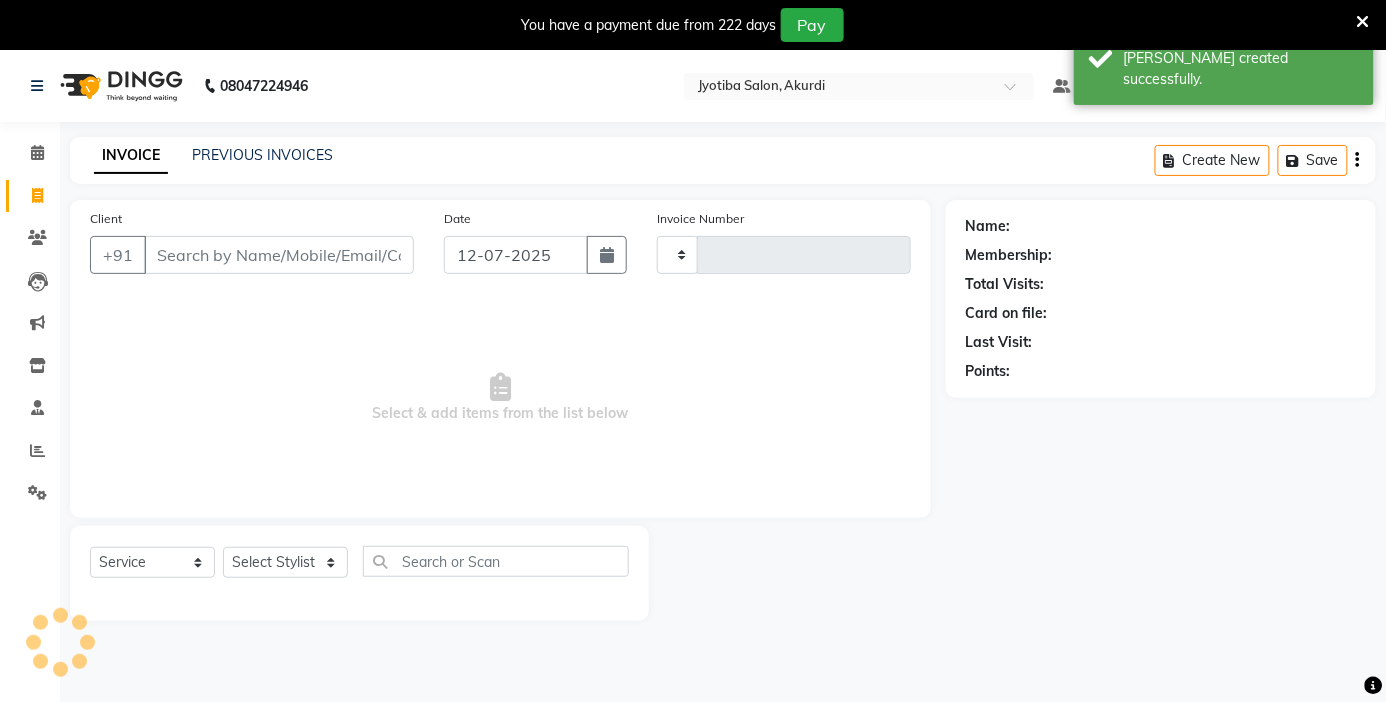 type on "3205" 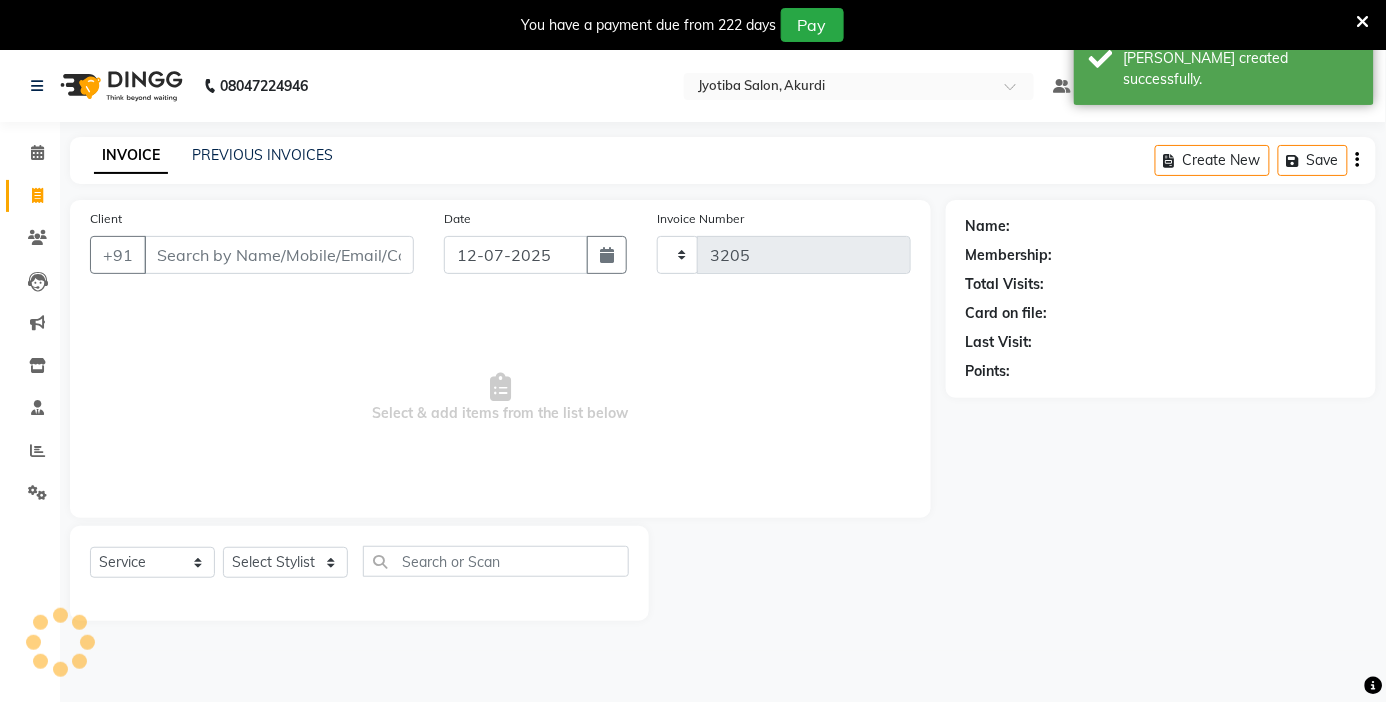 select on "557" 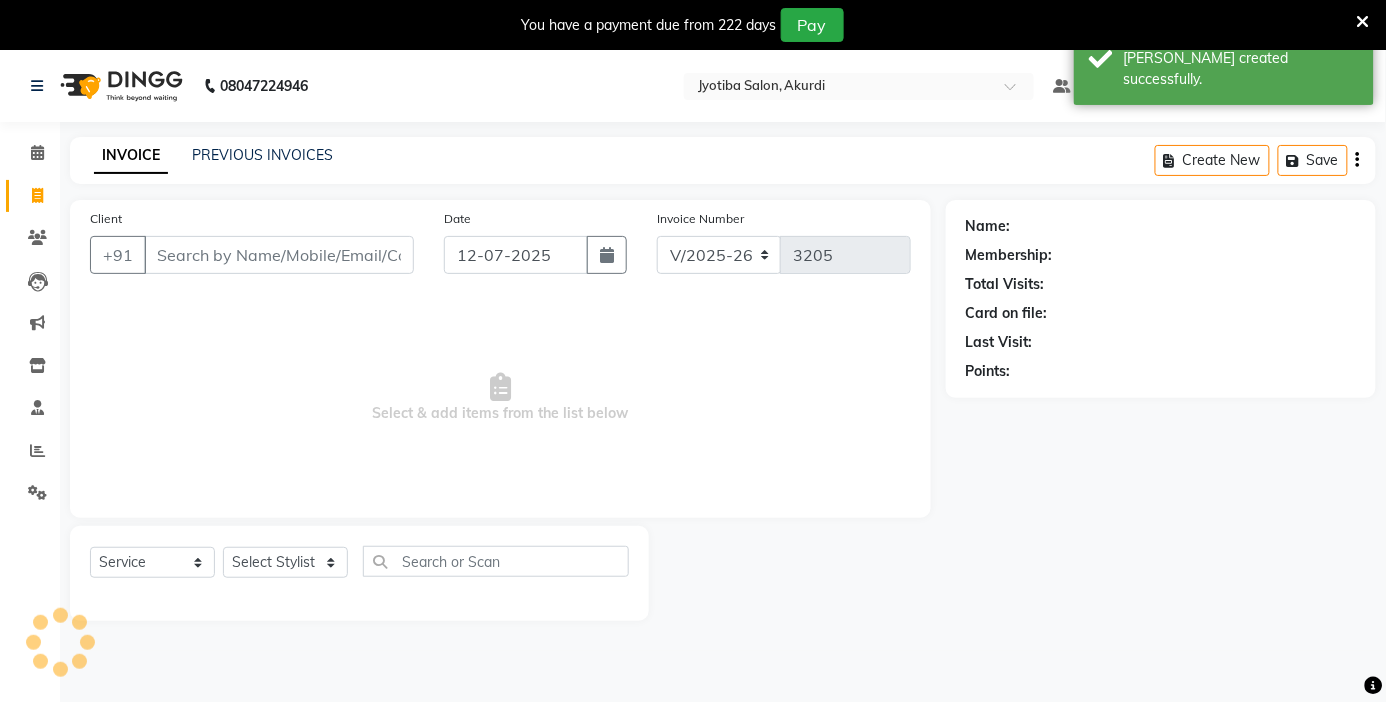 scroll, scrollTop: 50, scrollLeft: 0, axis: vertical 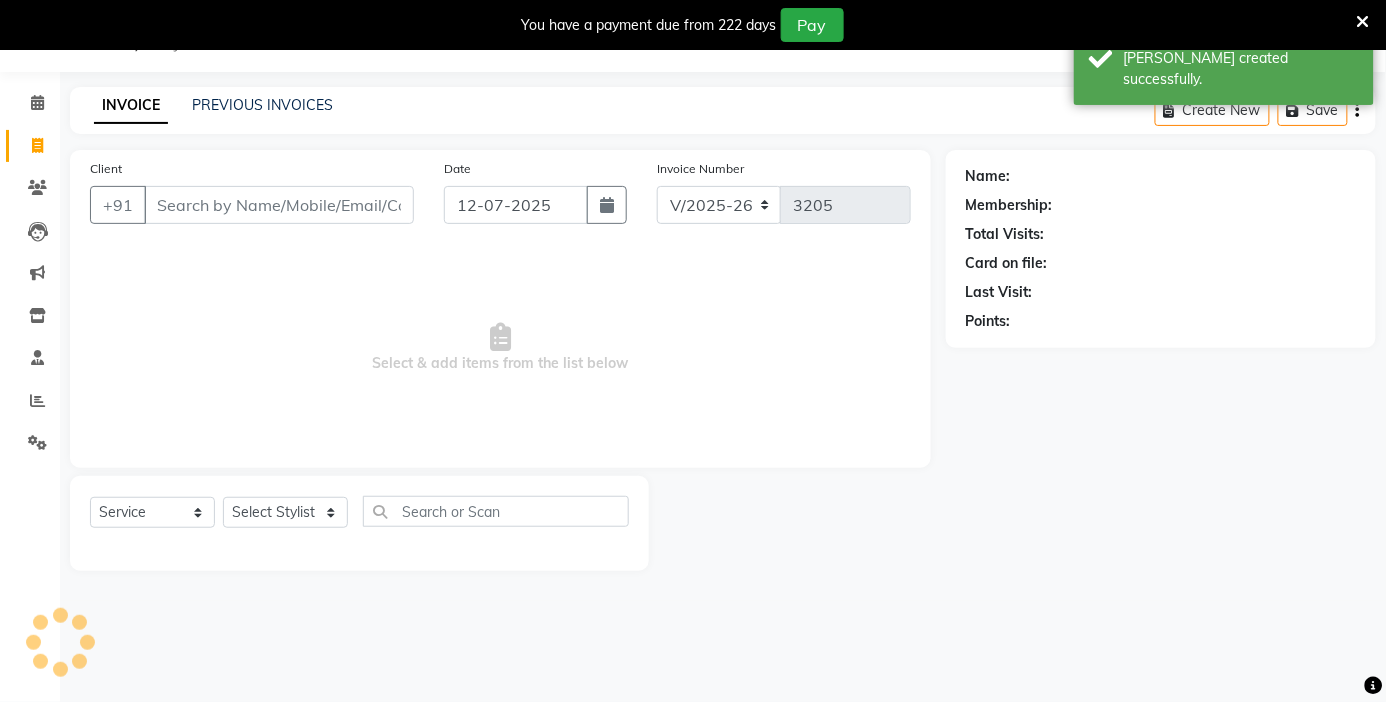 click on "Client +91" 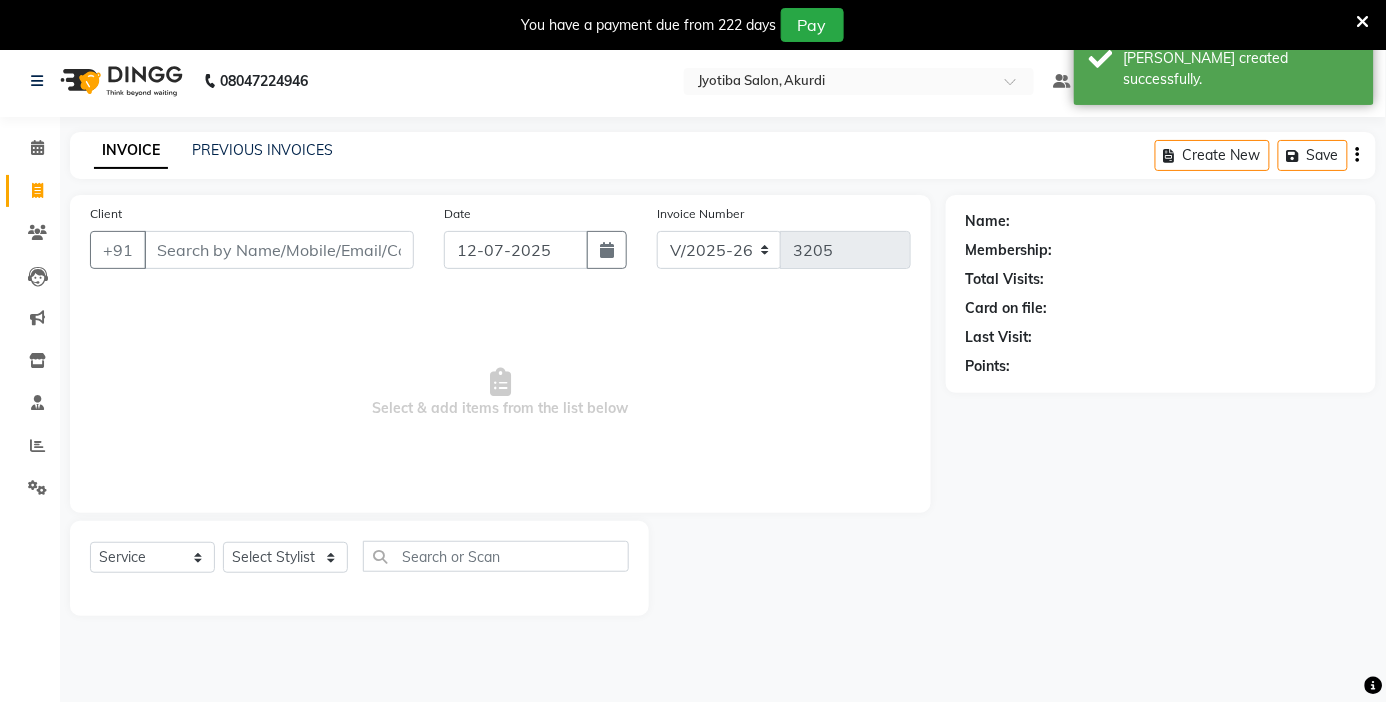scroll, scrollTop: 0, scrollLeft: 0, axis: both 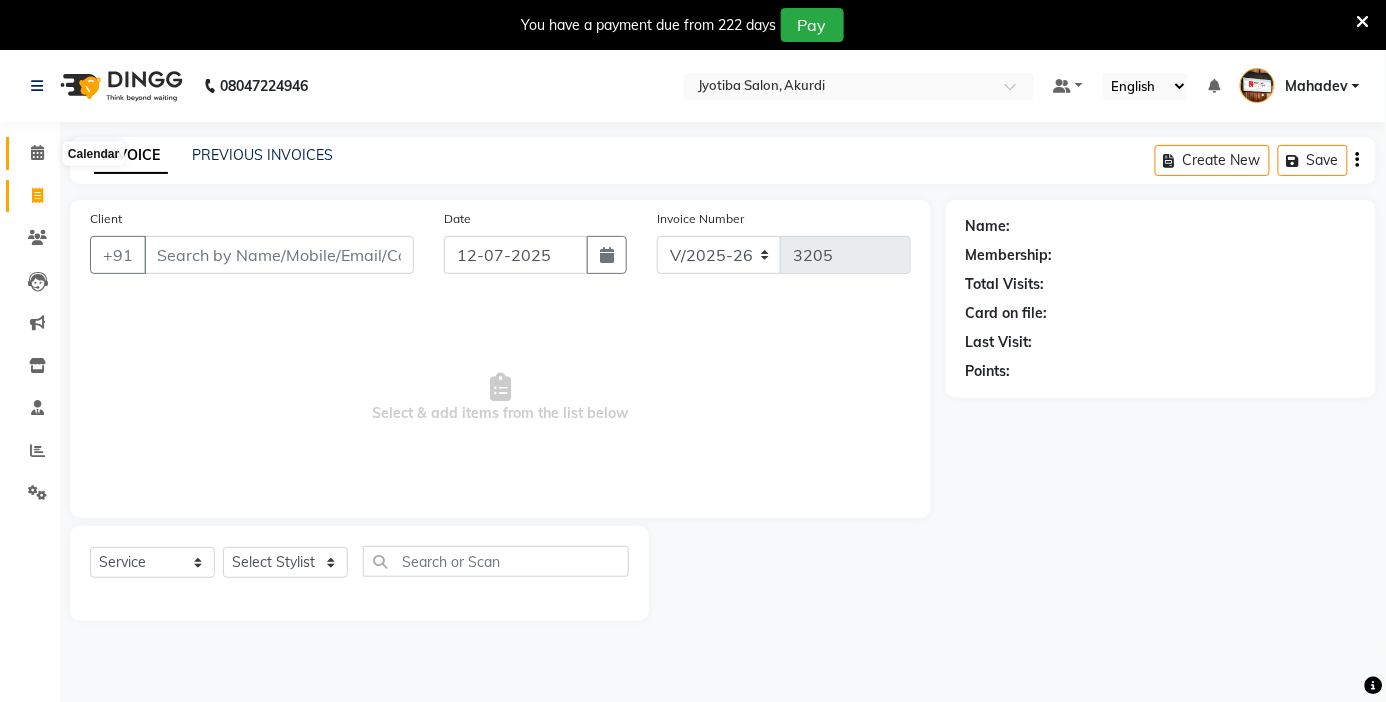 click 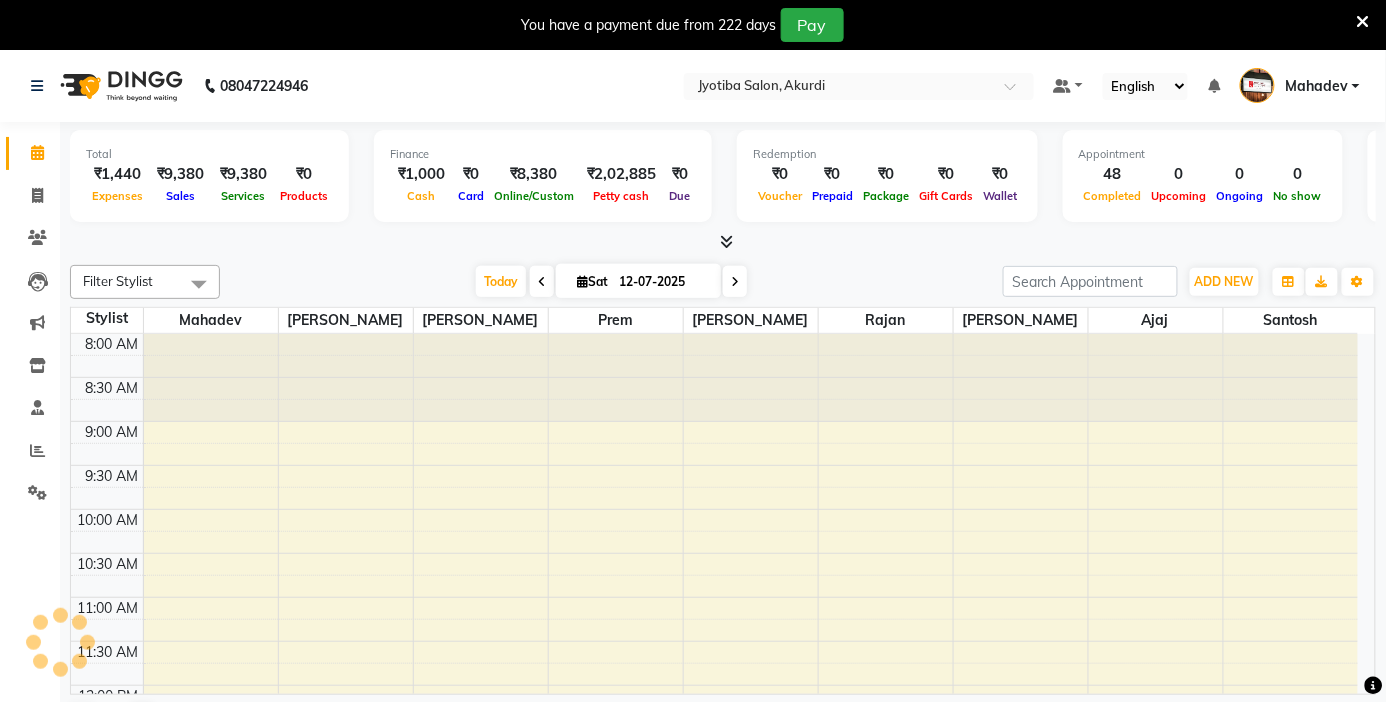 scroll, scrollTop: 838, scrollLeft: 0, axis: vertical 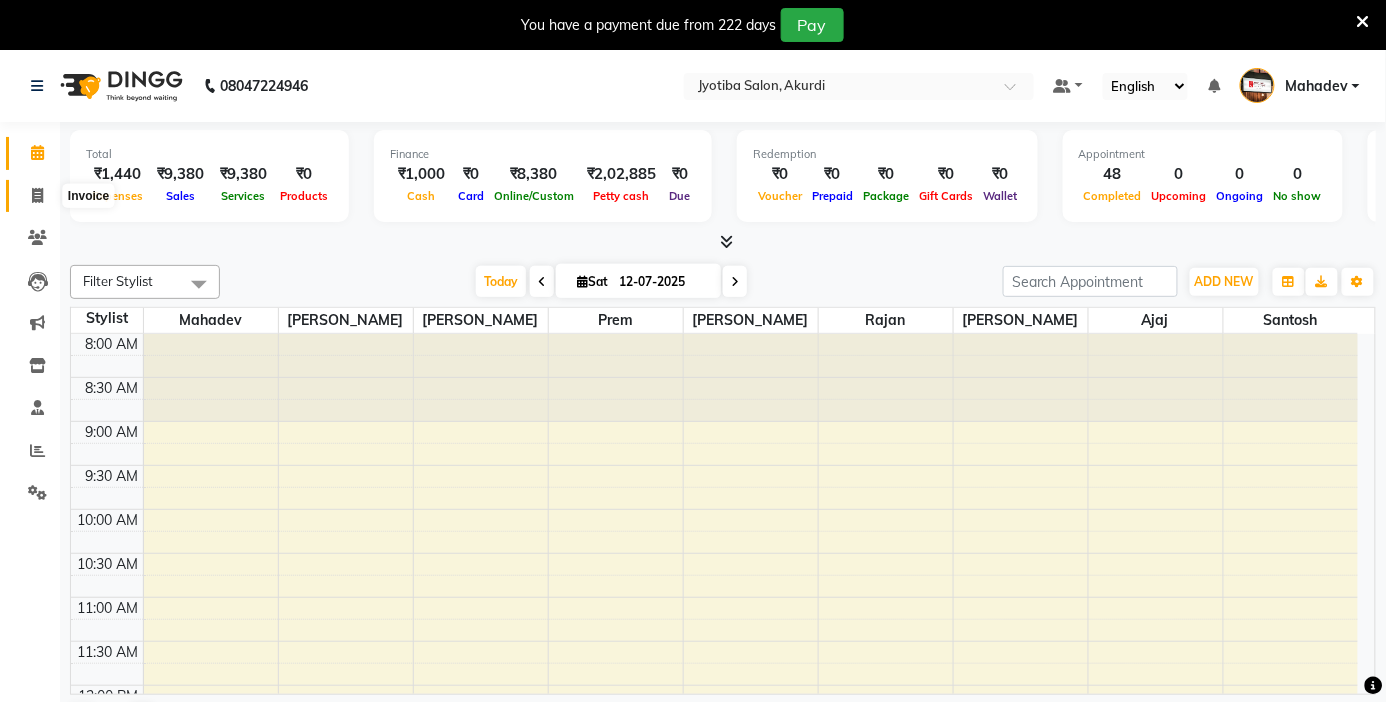 click 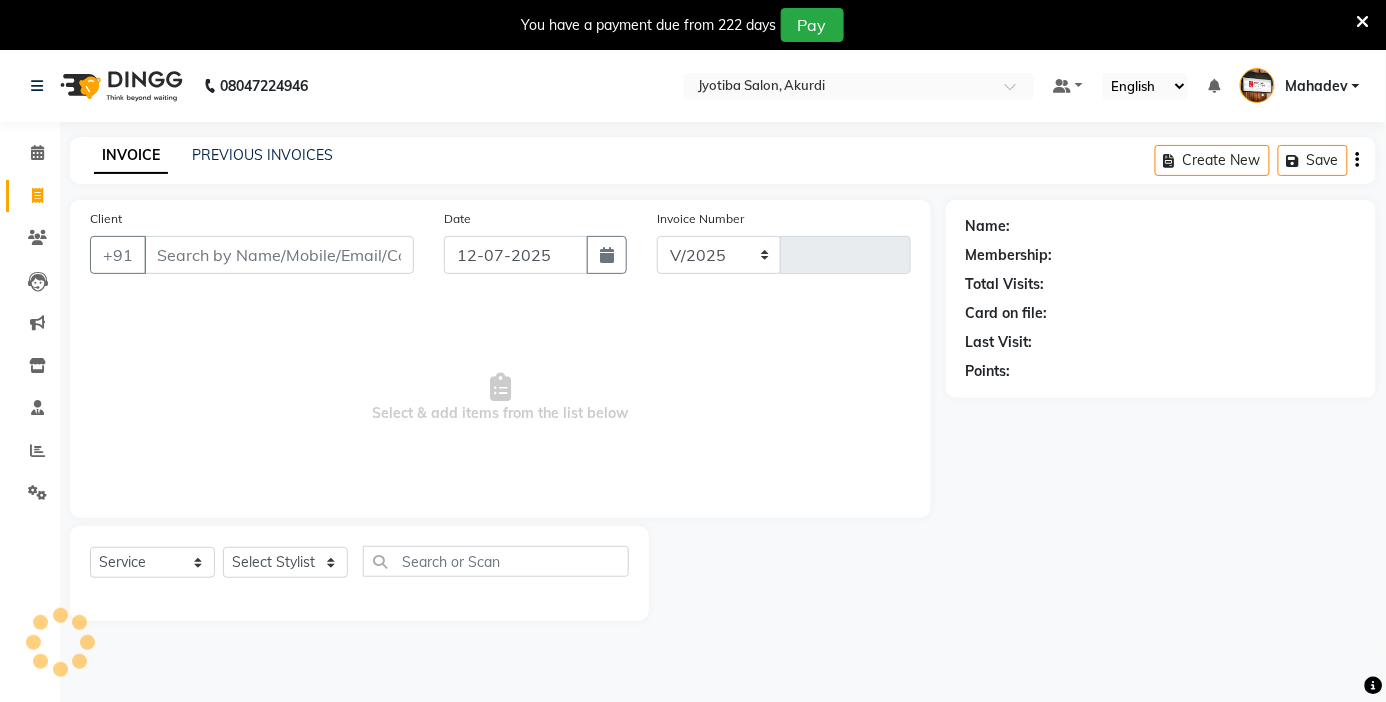 select on "557" 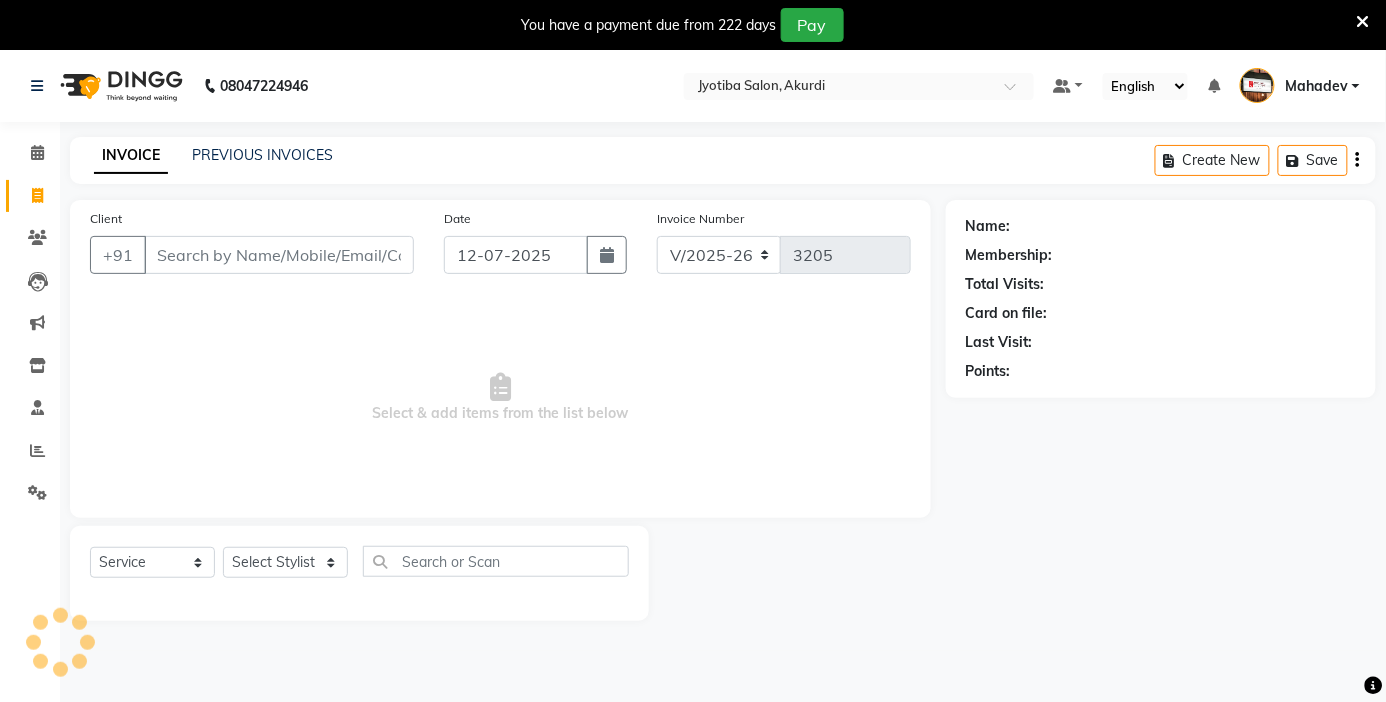 click on "Client" at bounding box center (279, 255) 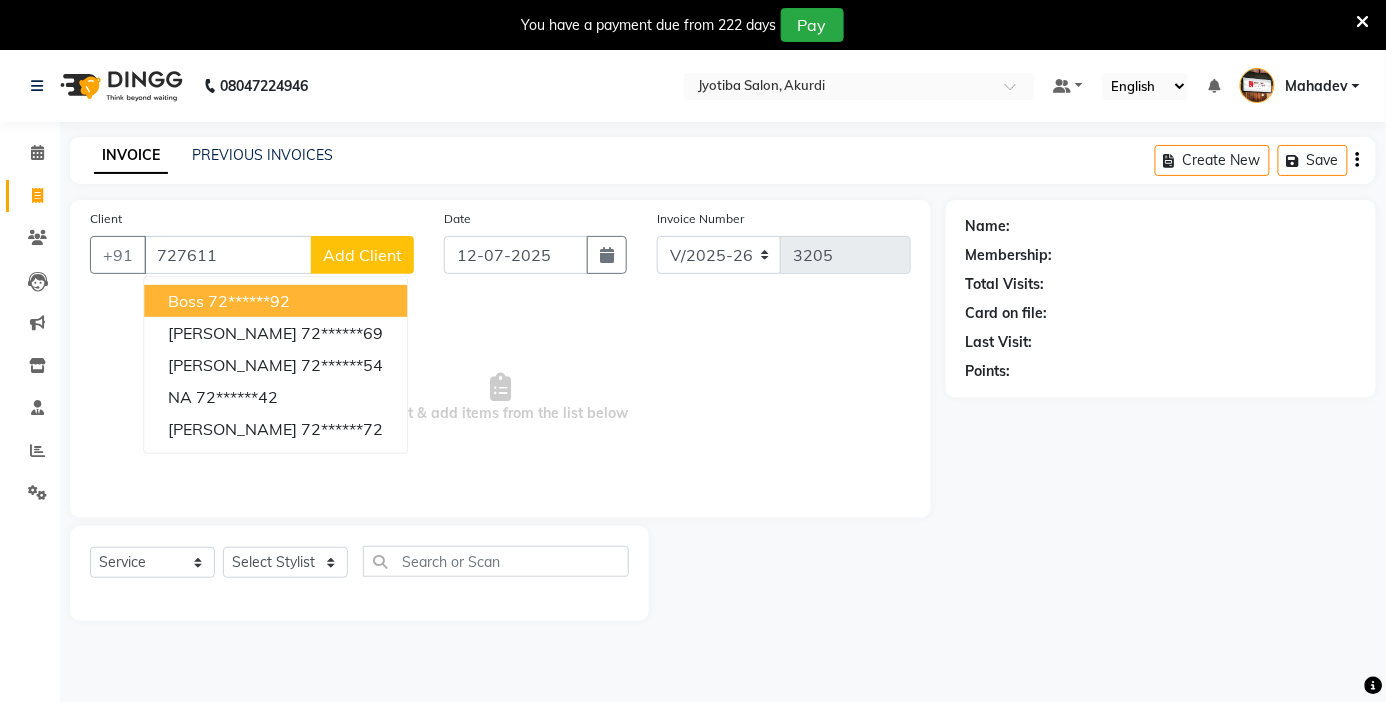 click on "72******92" at bounding box center [249, 301] 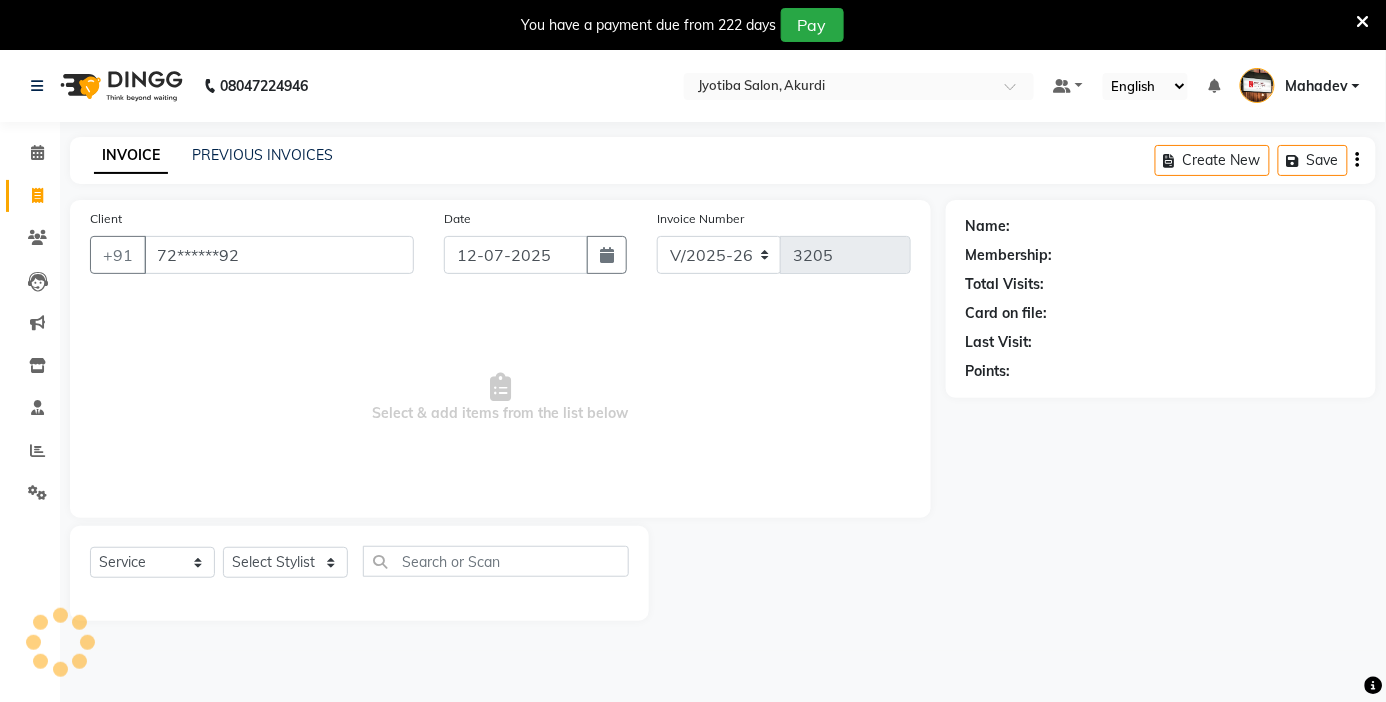 type on "72******92" 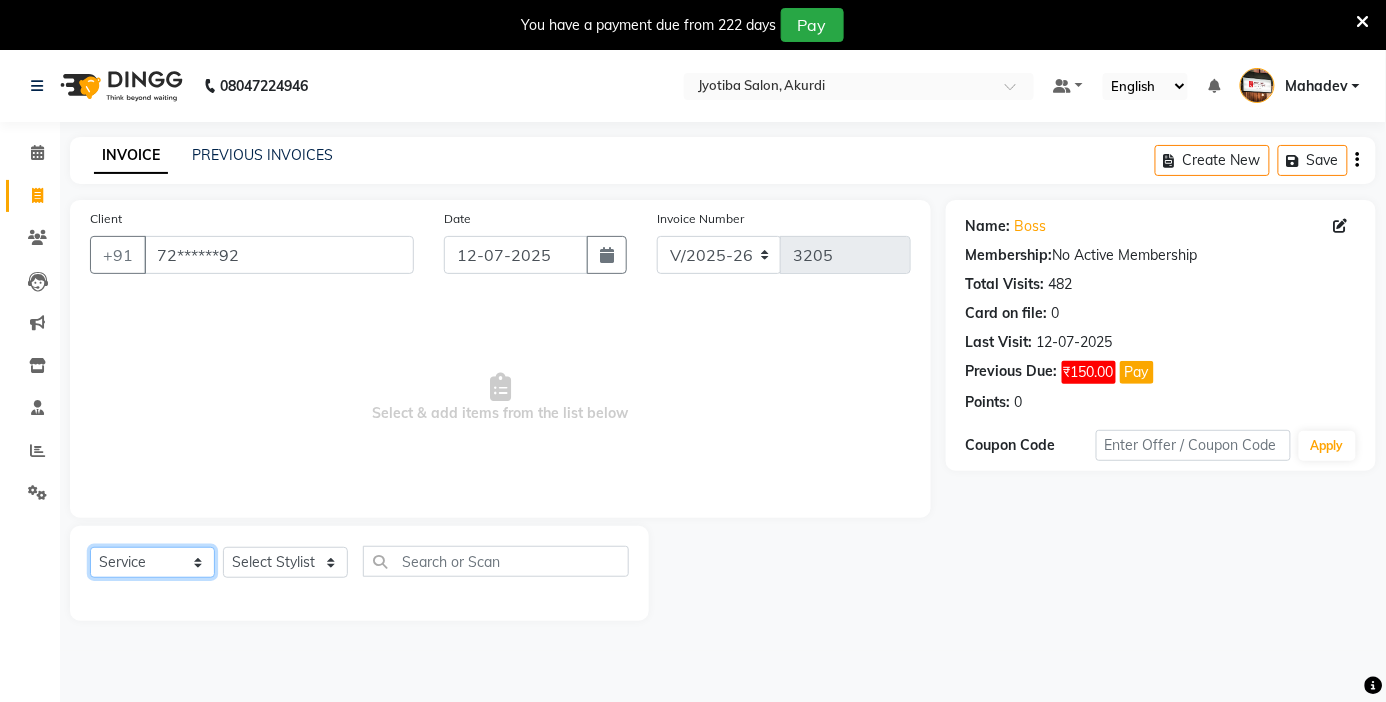click on "Select  Service  Product  Membership  Package Voucher Prepaid Gift Card" 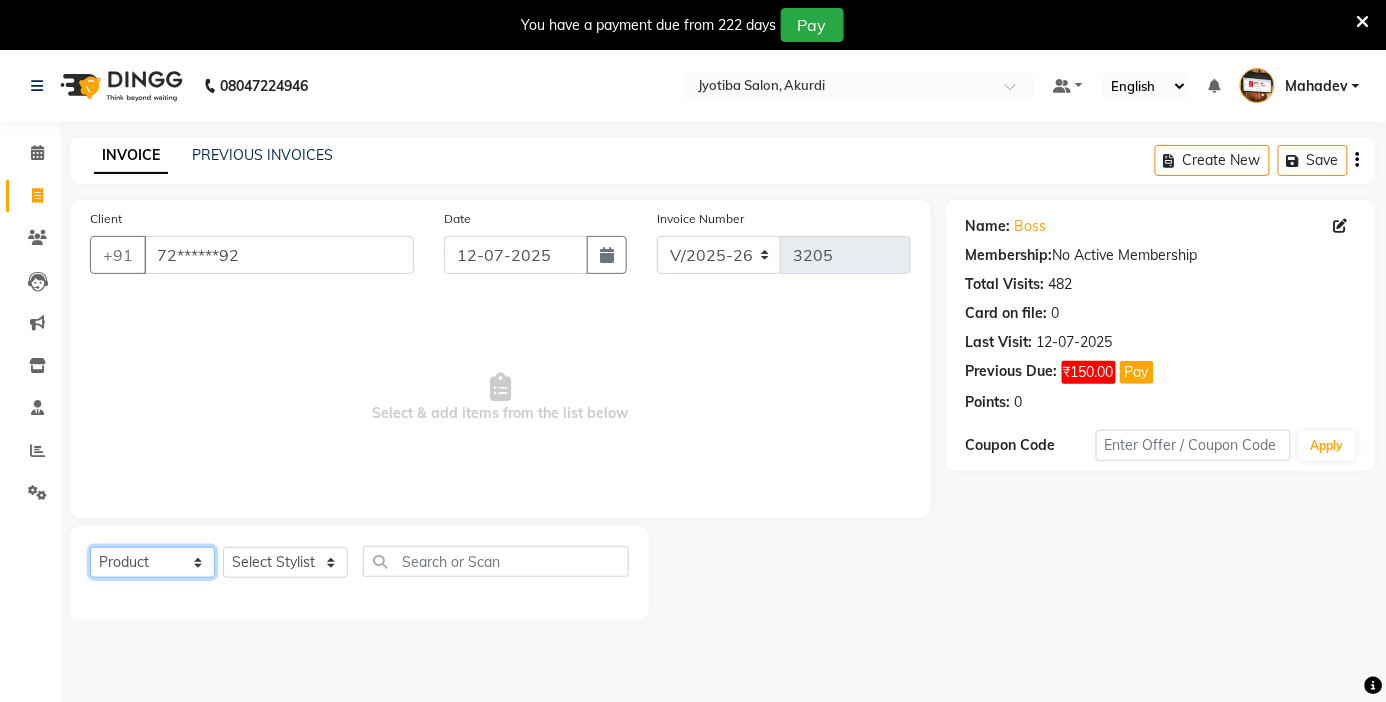 click on "Select  Service  Product  Membership  Package Voucher Prepaid Gift Card" 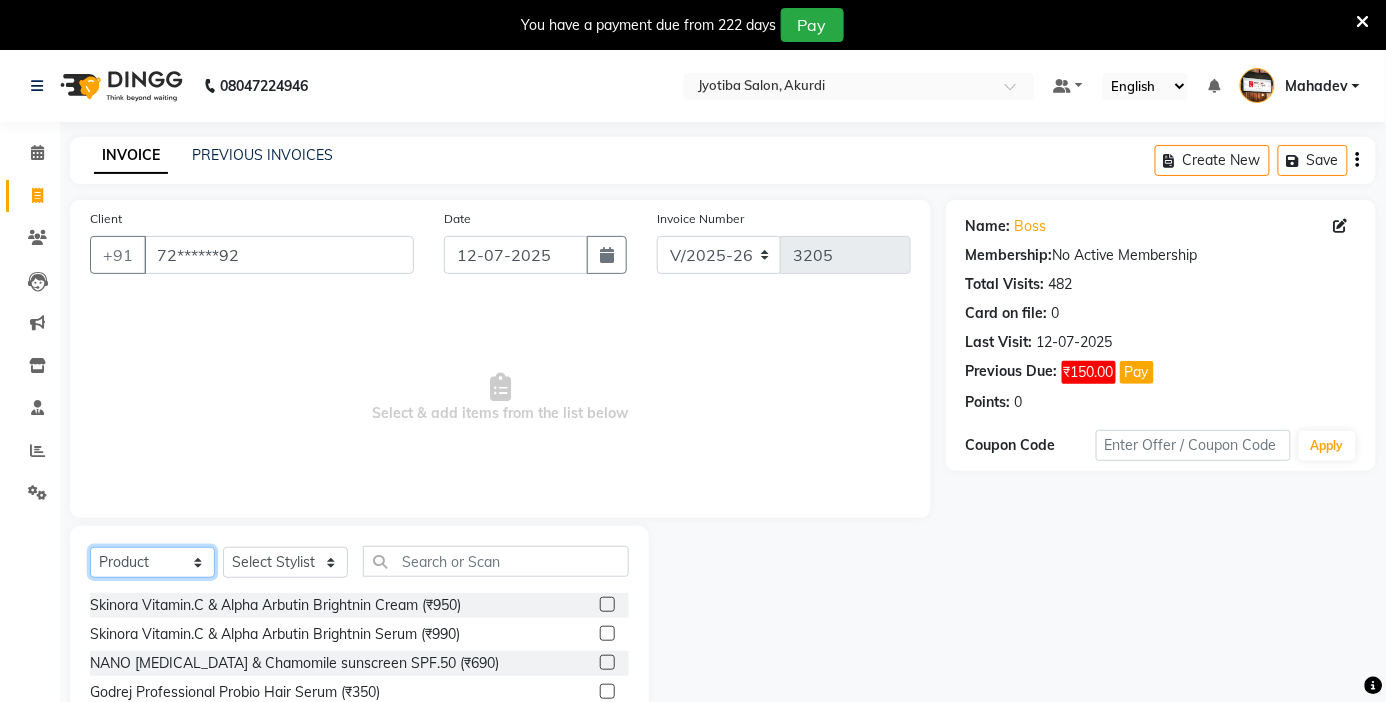 scroll, scrollTop: 148, scrollLeft: 0, axis: vertical 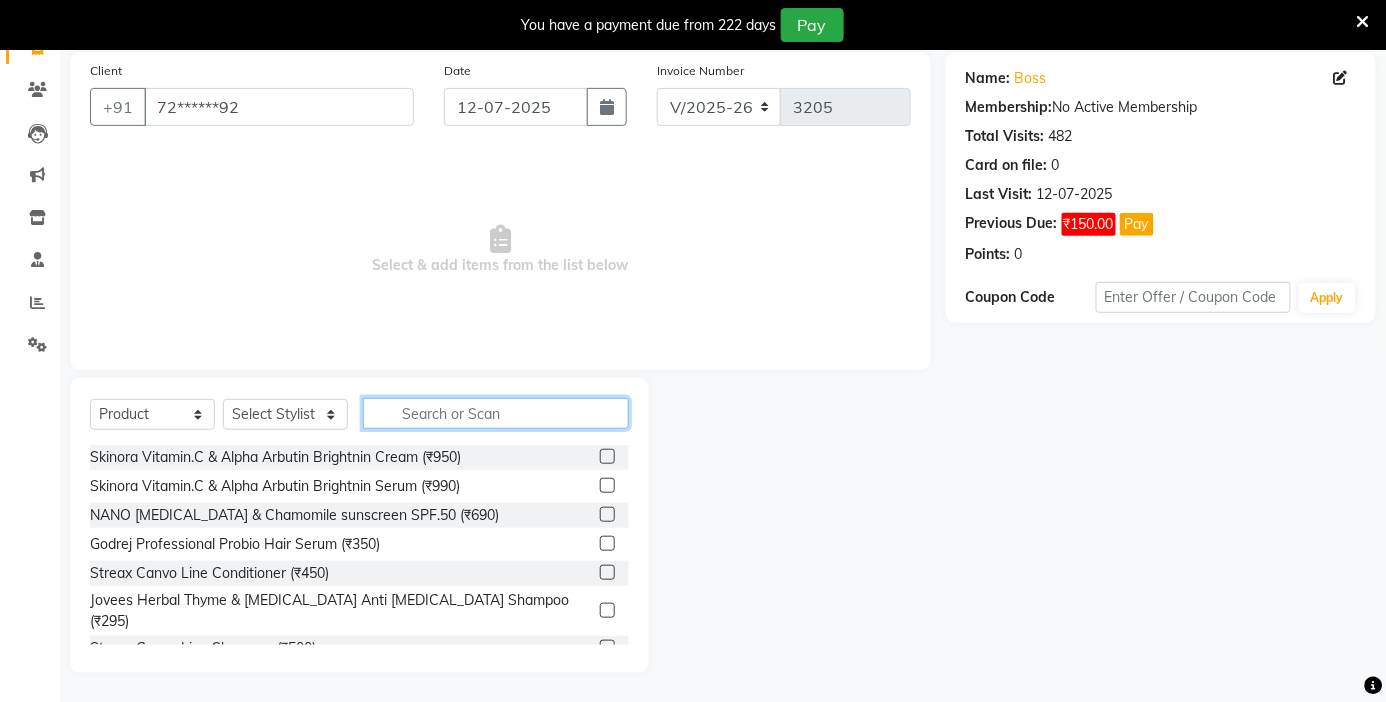 click 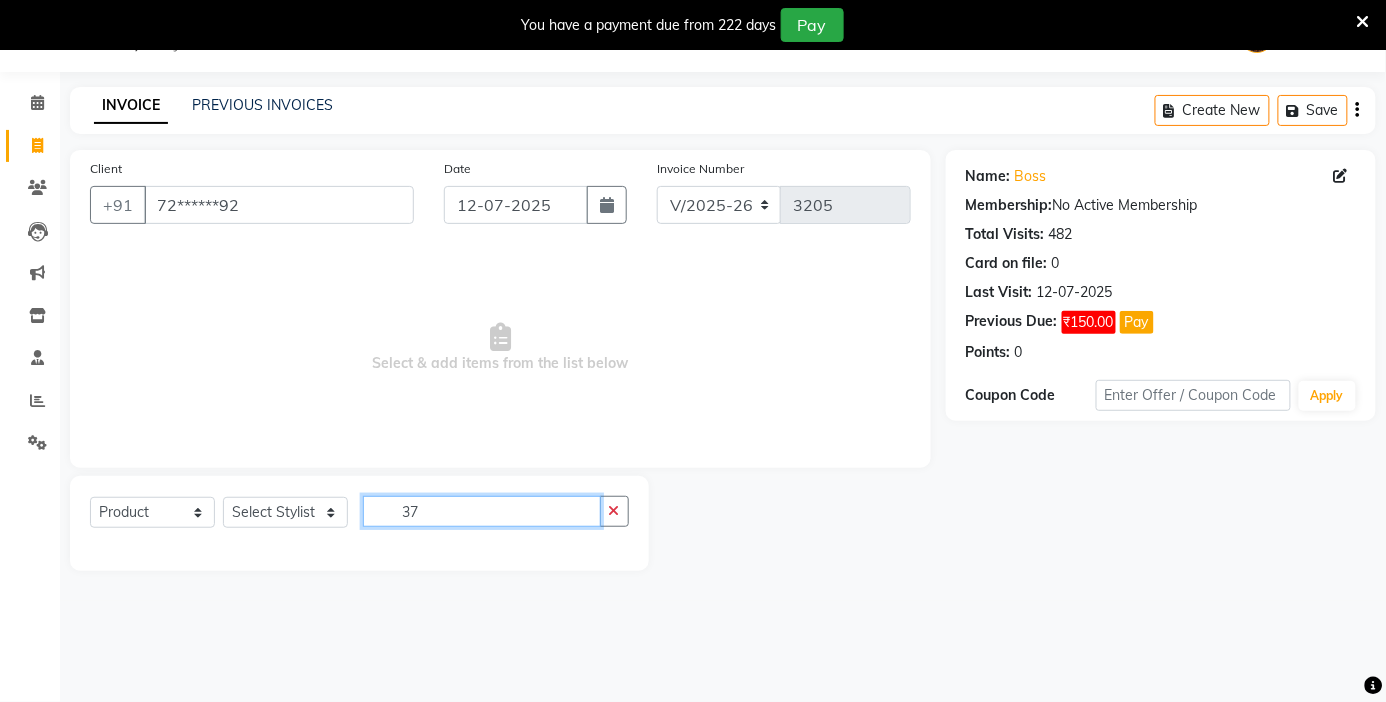 scroll, scrollTop: 50, scrollLeft: 0, axis: vertical 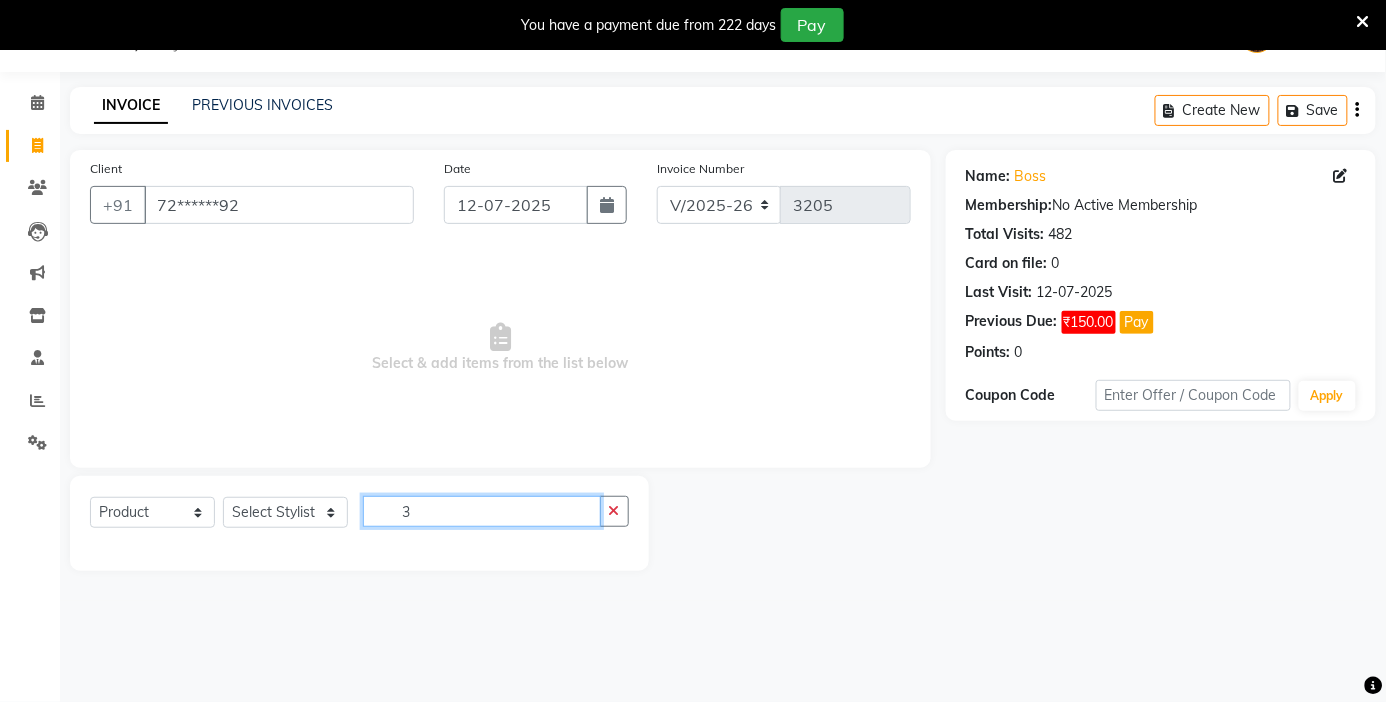 type 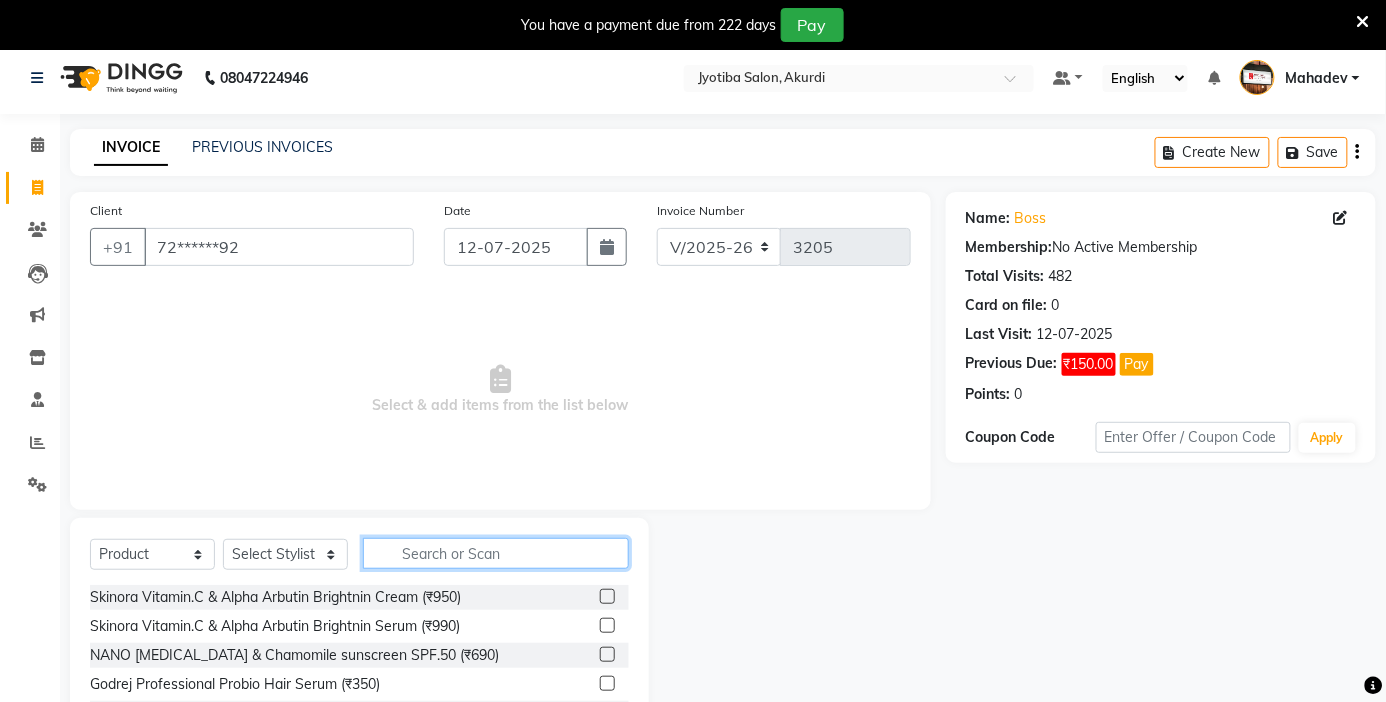 scroll, scrollTop: 0, scrollLeft: 0, axis: both 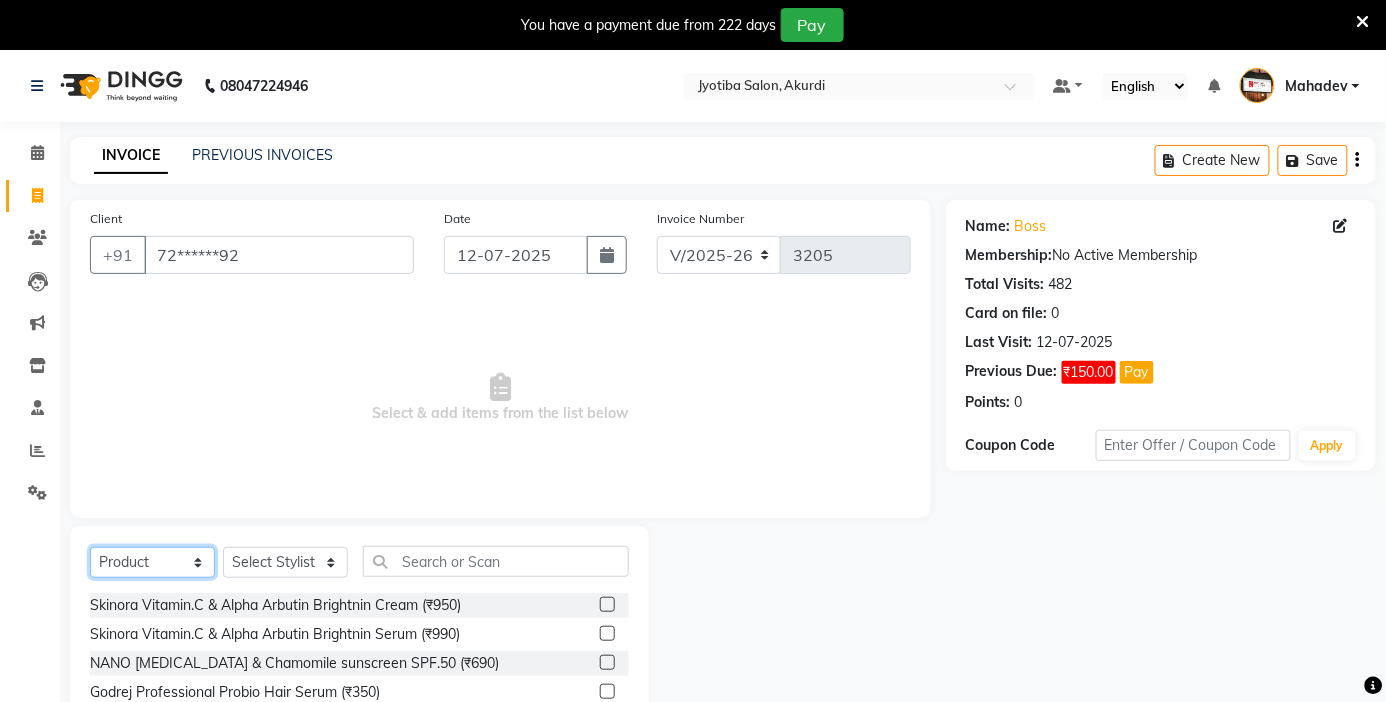 click on "Select  Service  Product  Membership  Package Voucher Prepaid Gift Card" 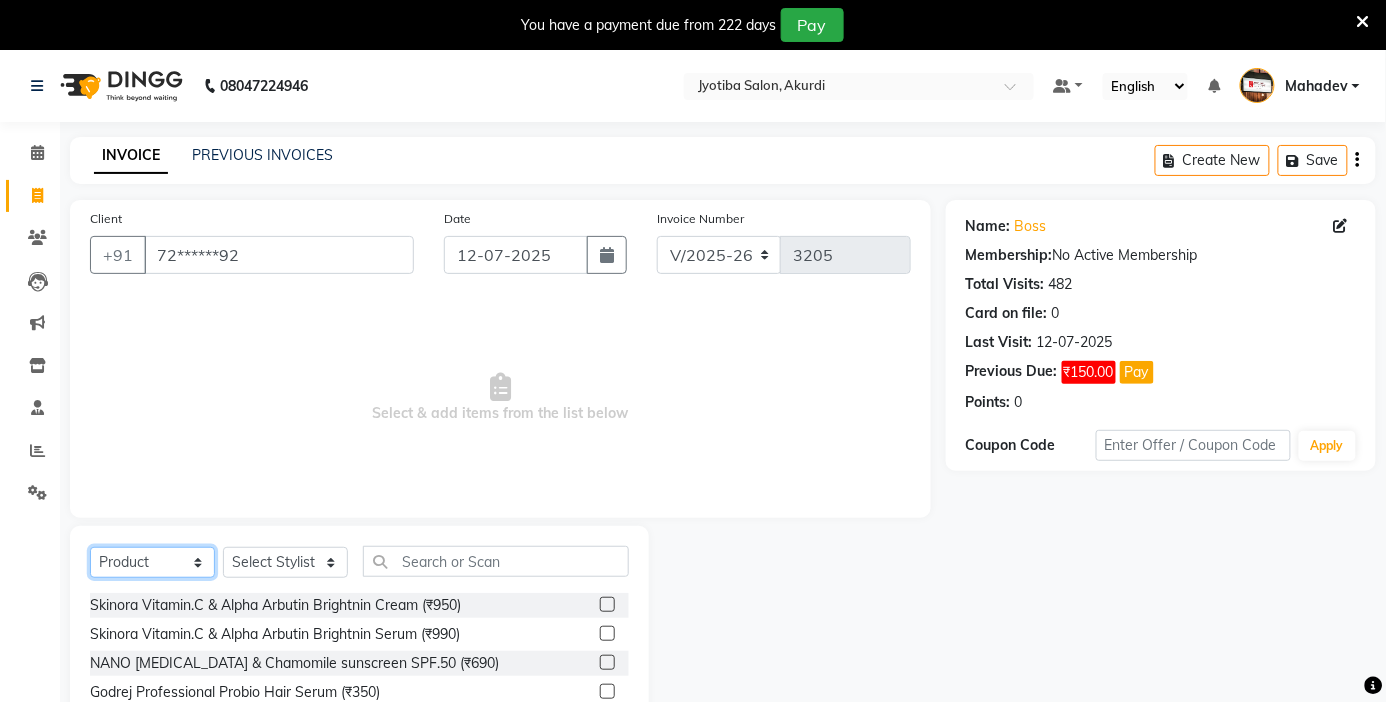 select on "service" 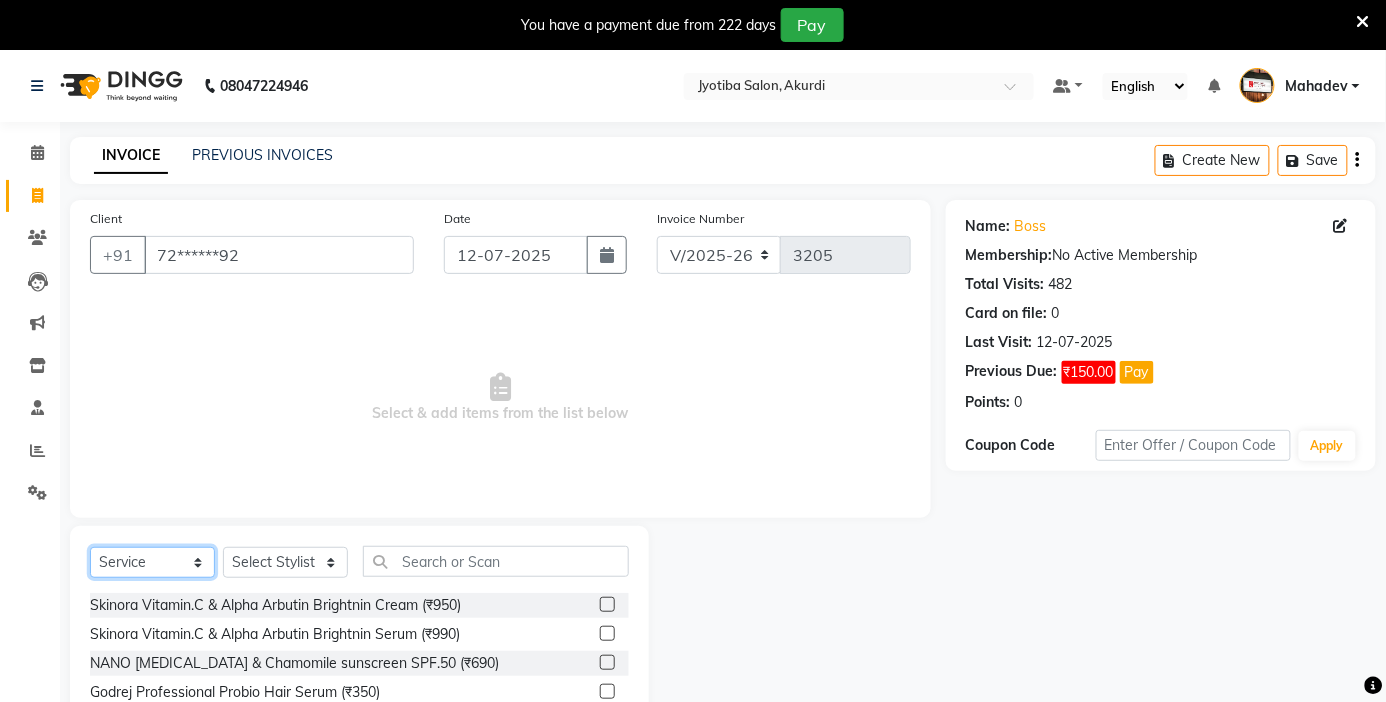 click on "Select  Service  Product  Membership  Package Voucher Prepaid Gift Card" 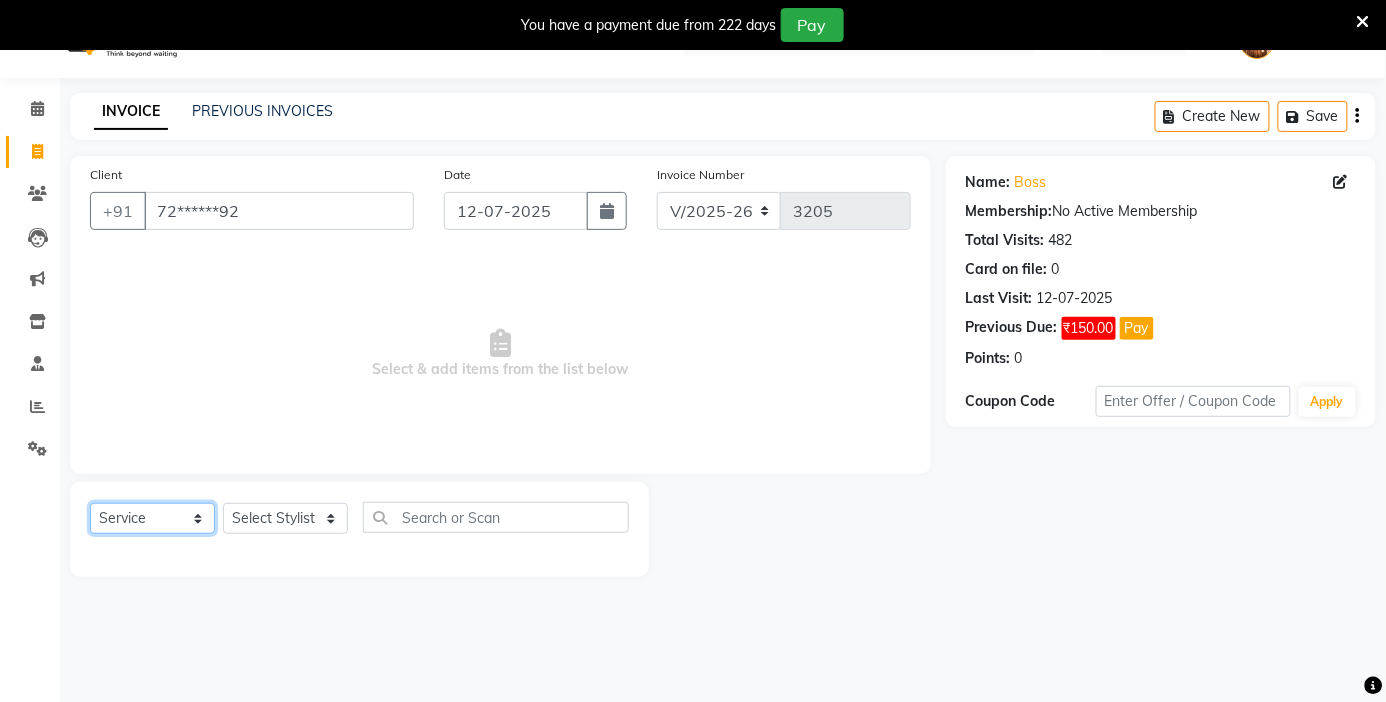 scroll, scrollTop: 50, scrollLeft: 0, axis: vertical 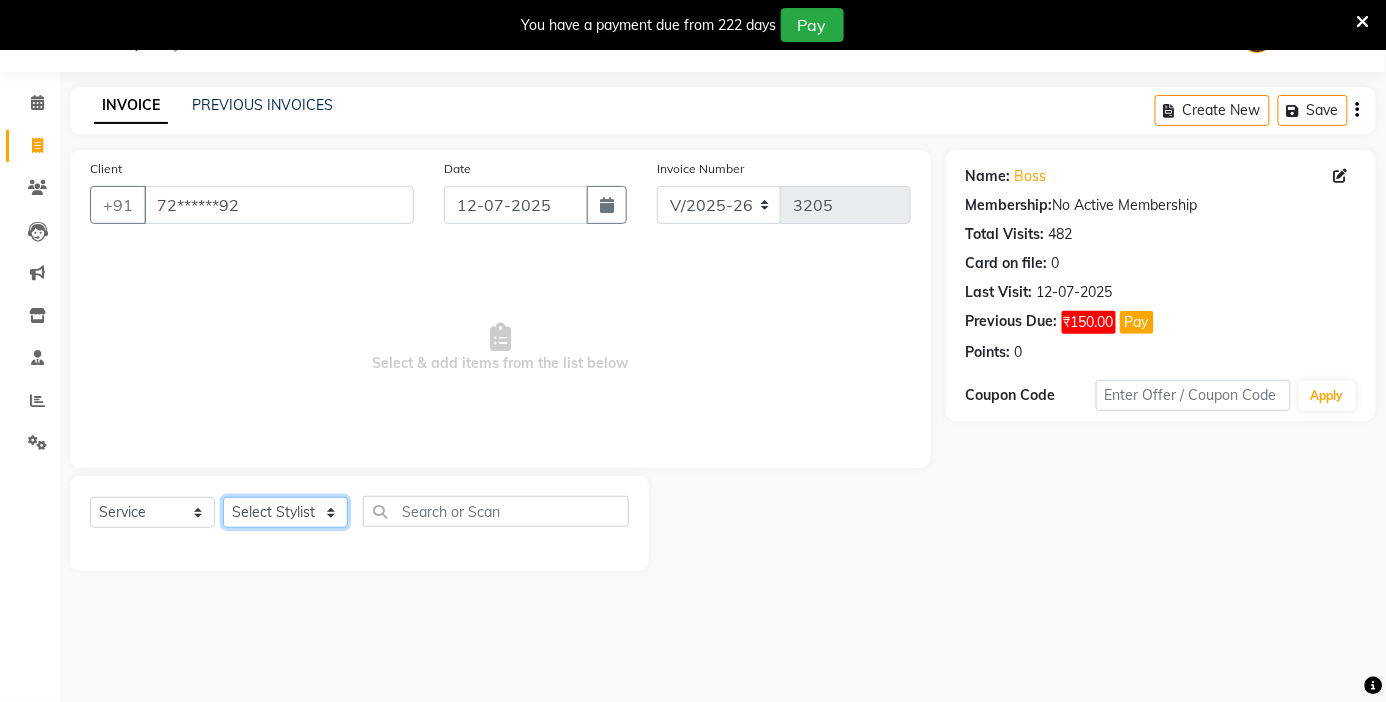 click on "Select Stylist [PERSON_NAME] [PERSON_NAME] [PERSON_NAME] [PERSON_NAME] [PERSON_NAME]  Shop  [PERSON_NAME]" 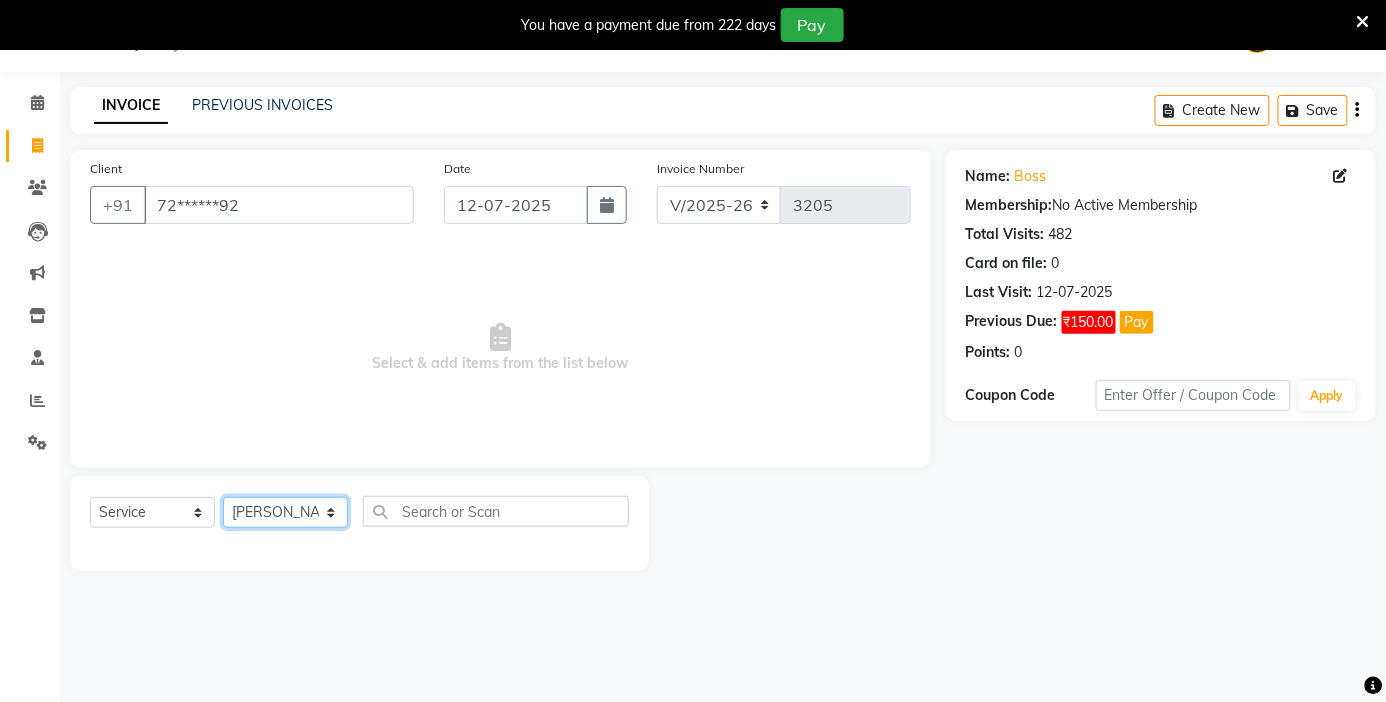 click on "Select Stylist [PERSON_NAME] [PERSON_NAME] [PERSON_NAME] [PERSON_NAME] [PERSON_NAME]  Shop  [PERSON_NAME]" 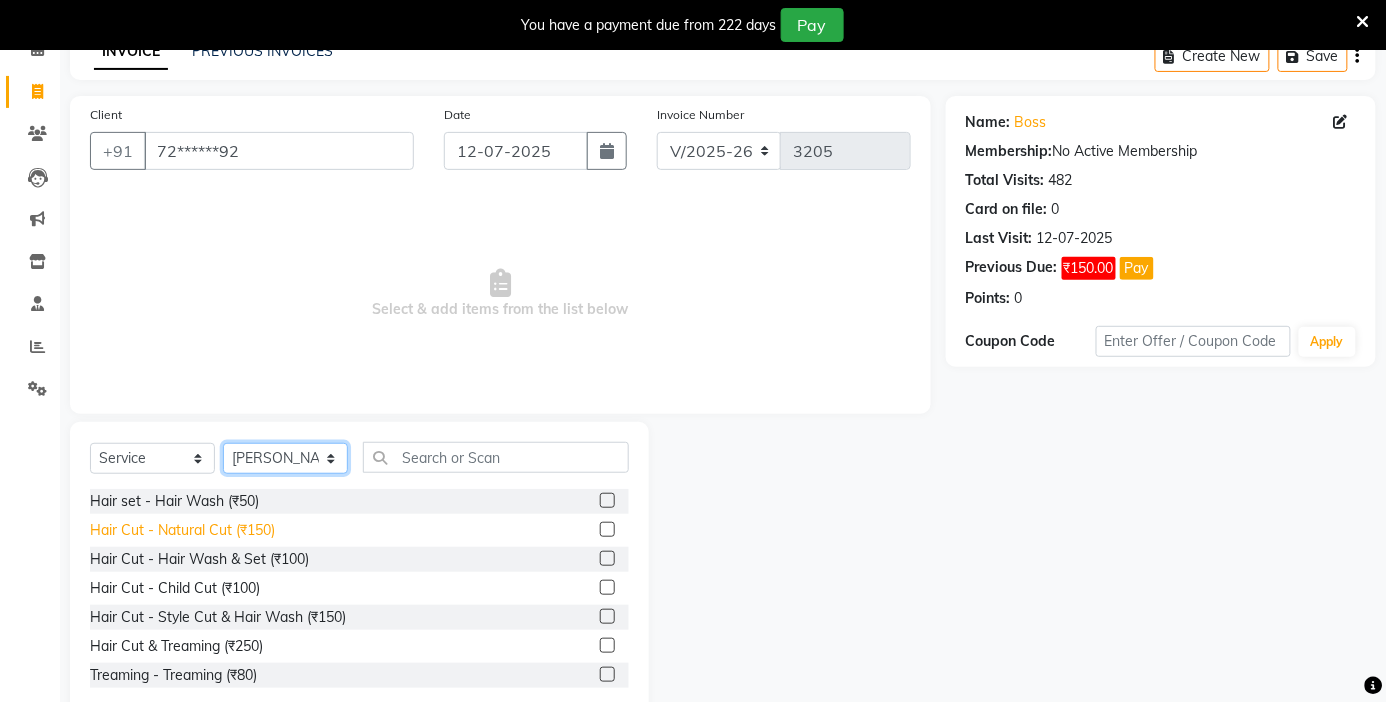 scroll, scrollTop: 148, scrollLeft: 0, axis: vertical 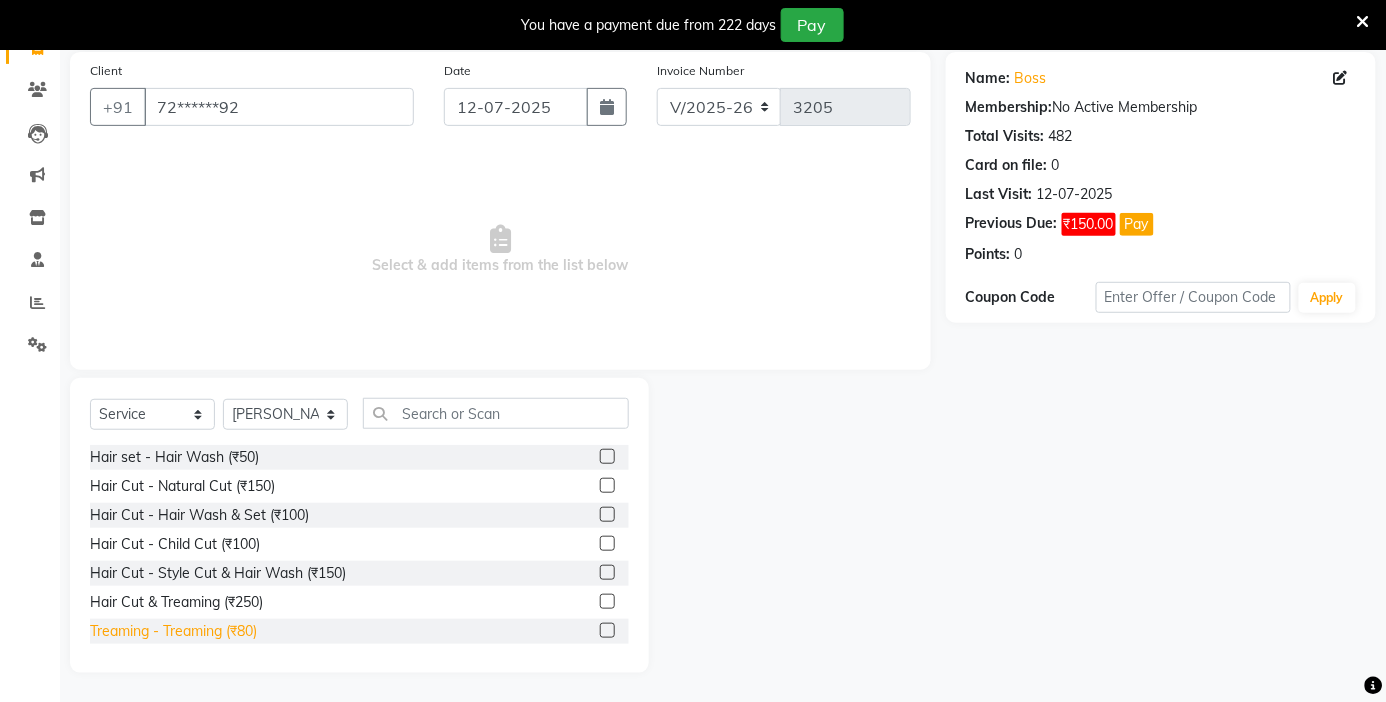 click on "Treaming - Treaming (₹80)" 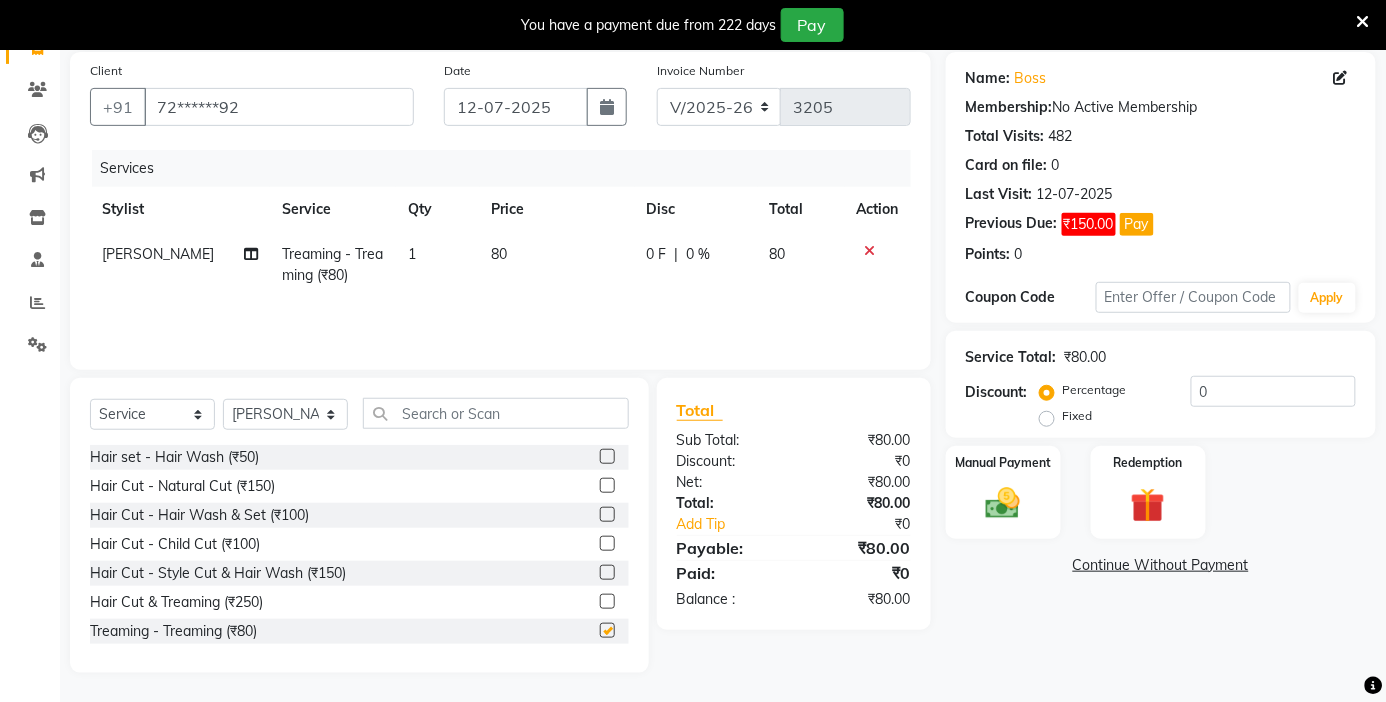 checkbox on "false" 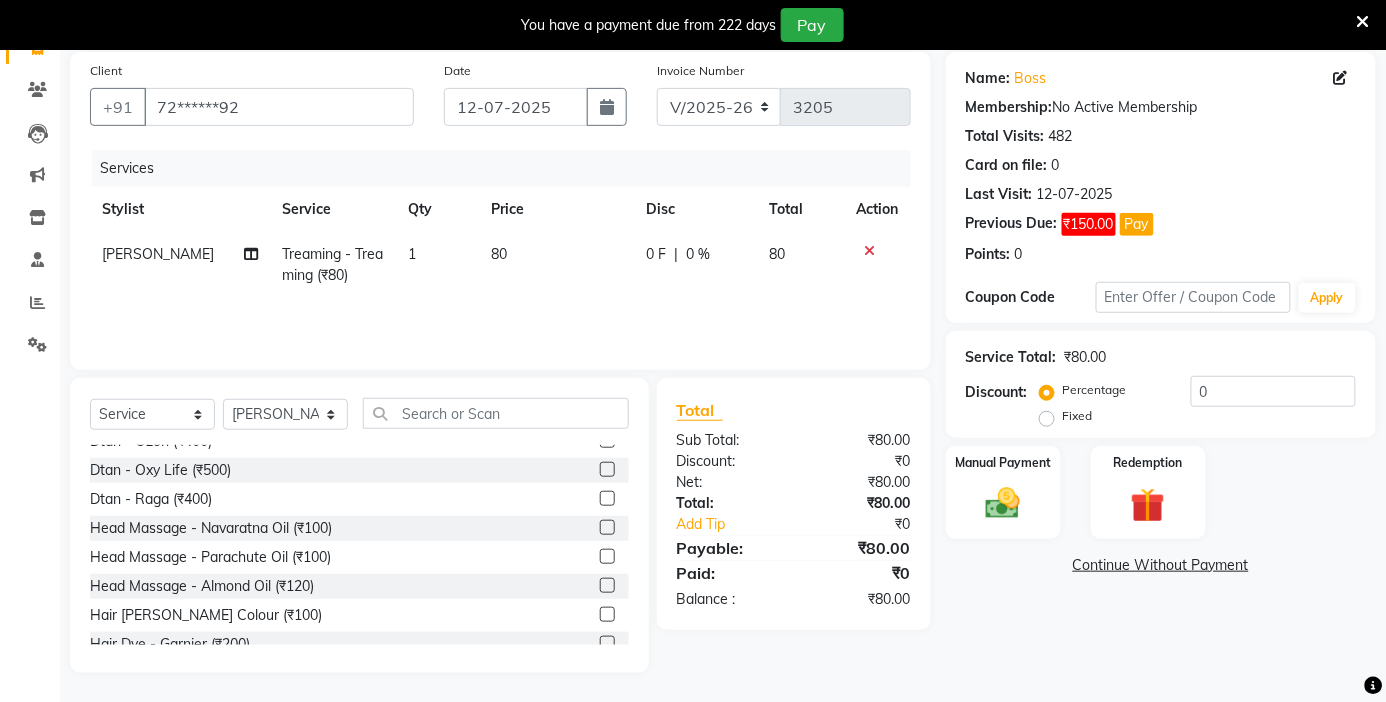 scroll, scrollTop: 925, scrollLeft: 0, axis: vertical 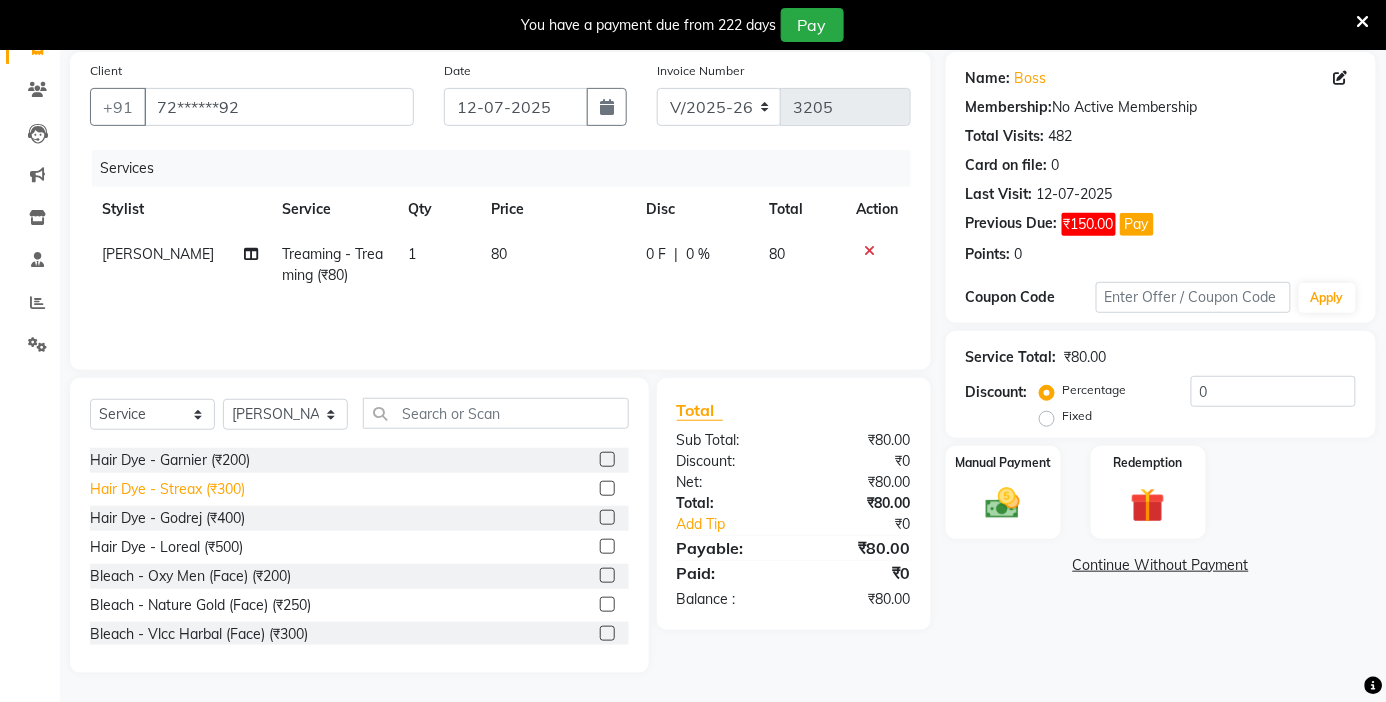 click on "Hair Dye - Streax (₹300)" 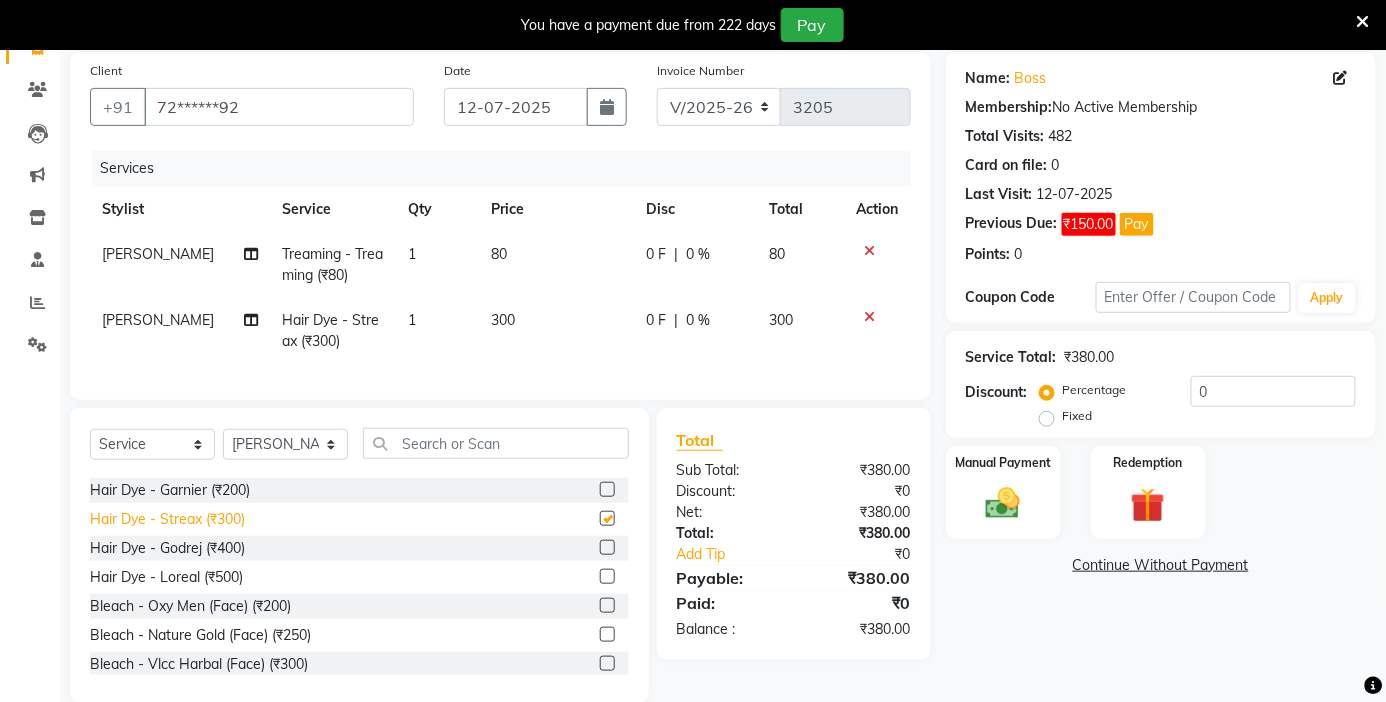 checkbox on "false" 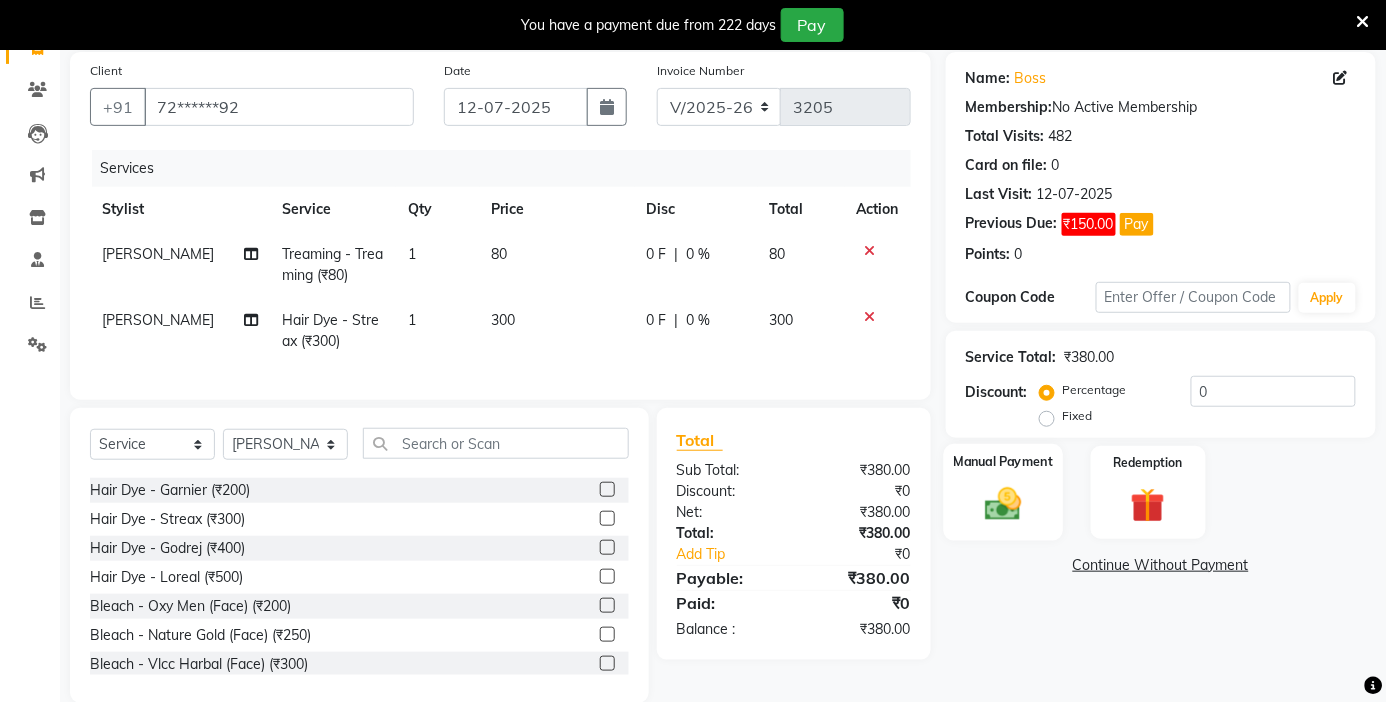 click on "Manual Payment" 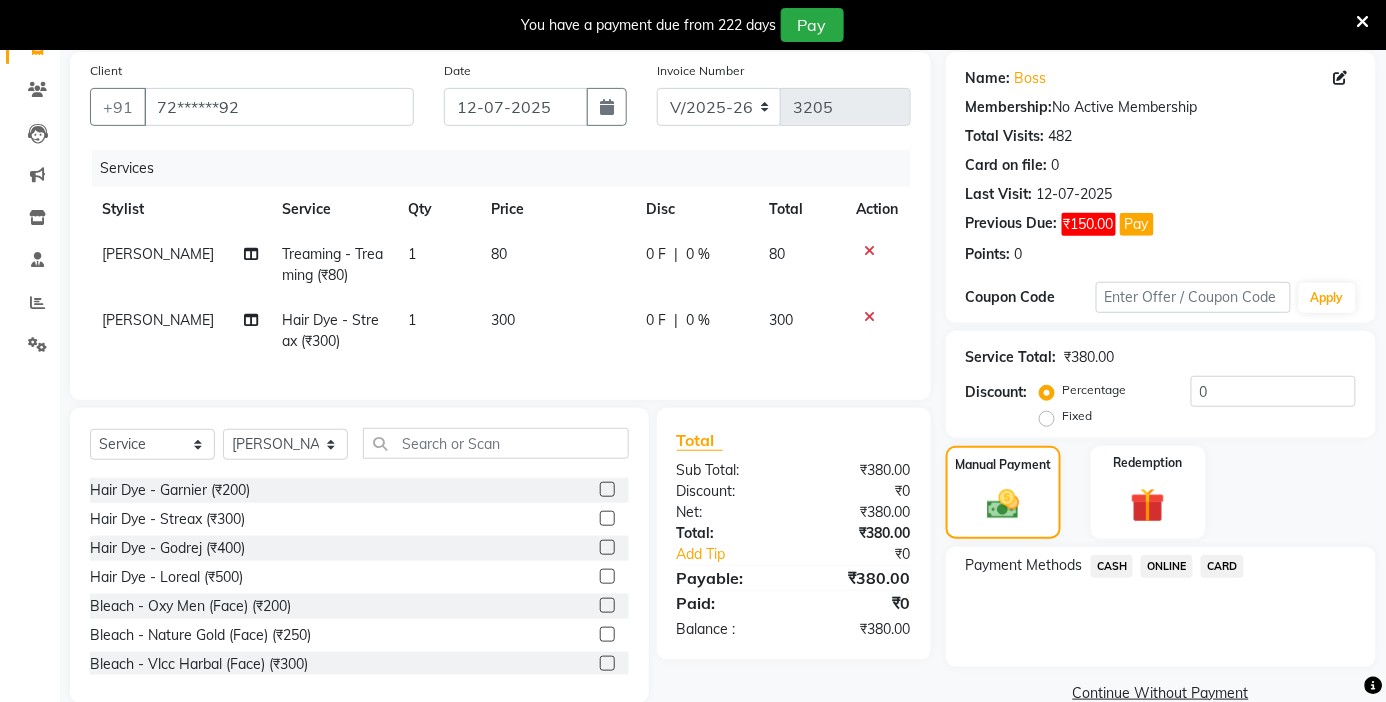 click on "CASH" 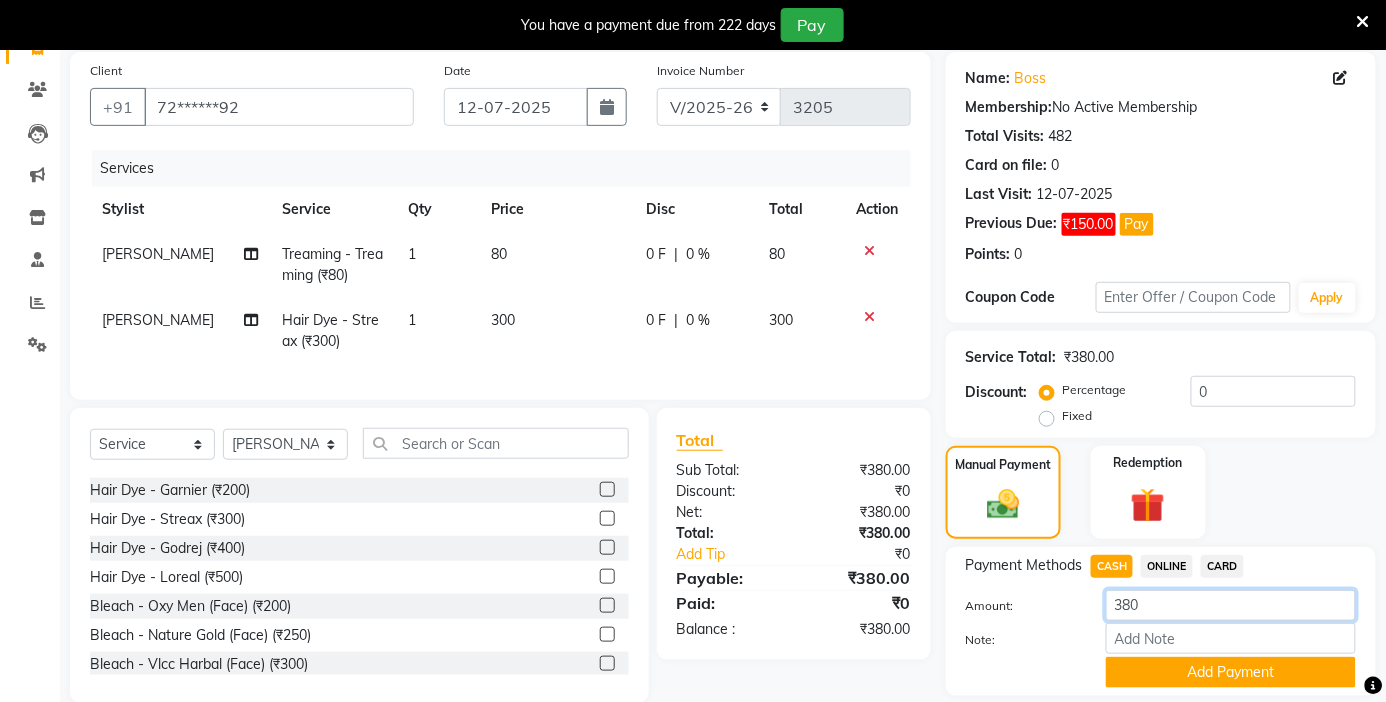 click on "380" 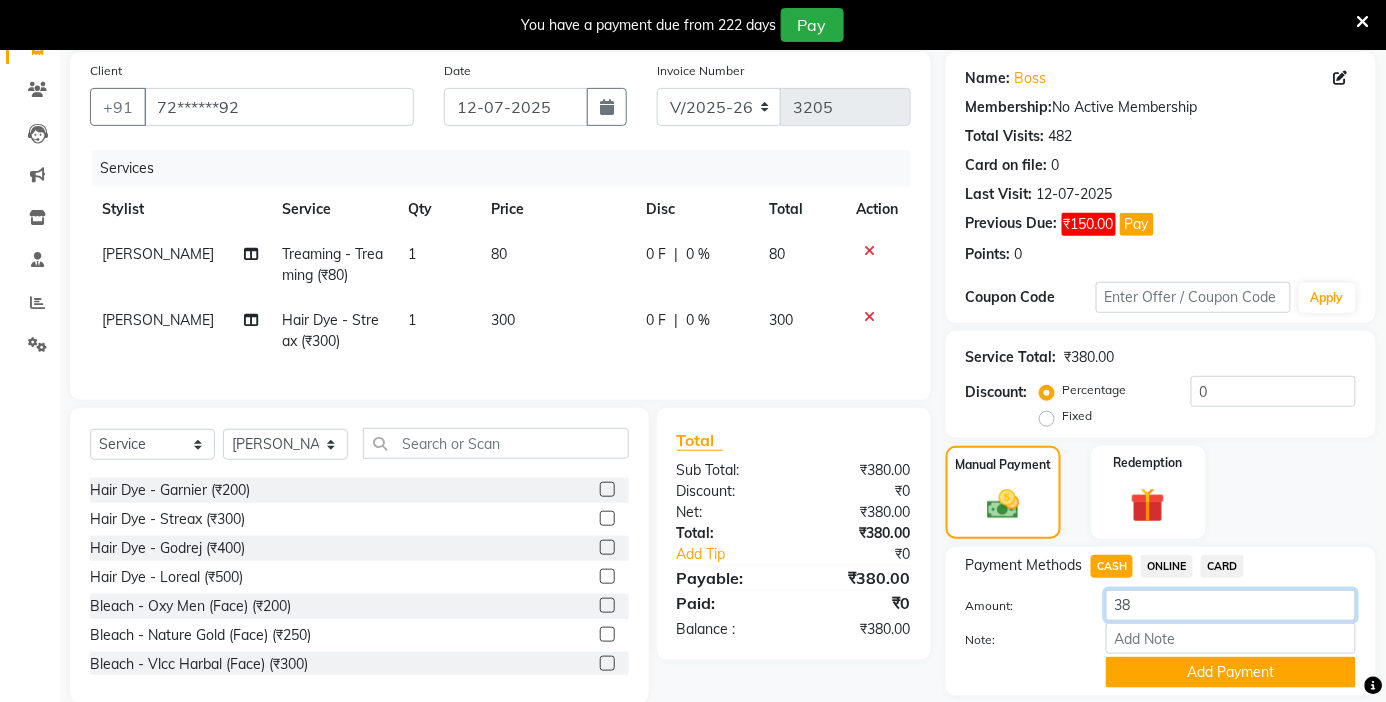 type on "3" 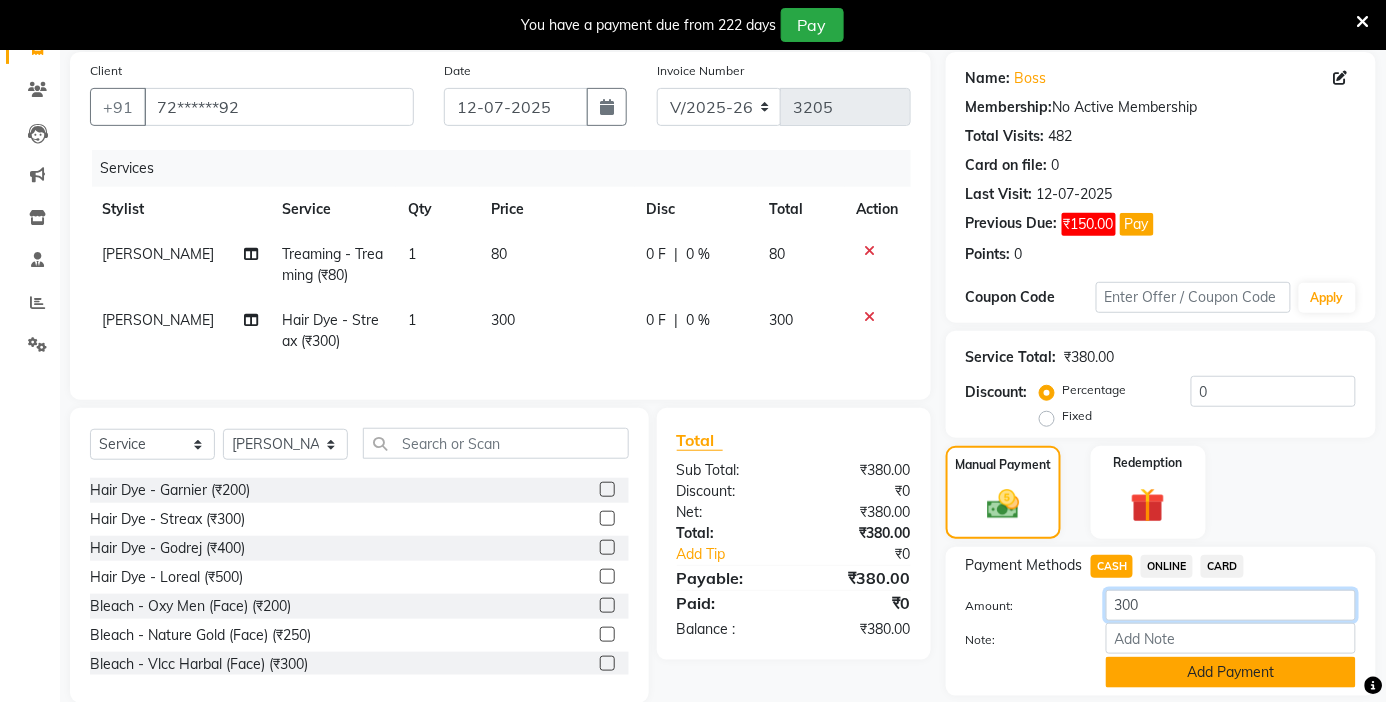 type on "300" 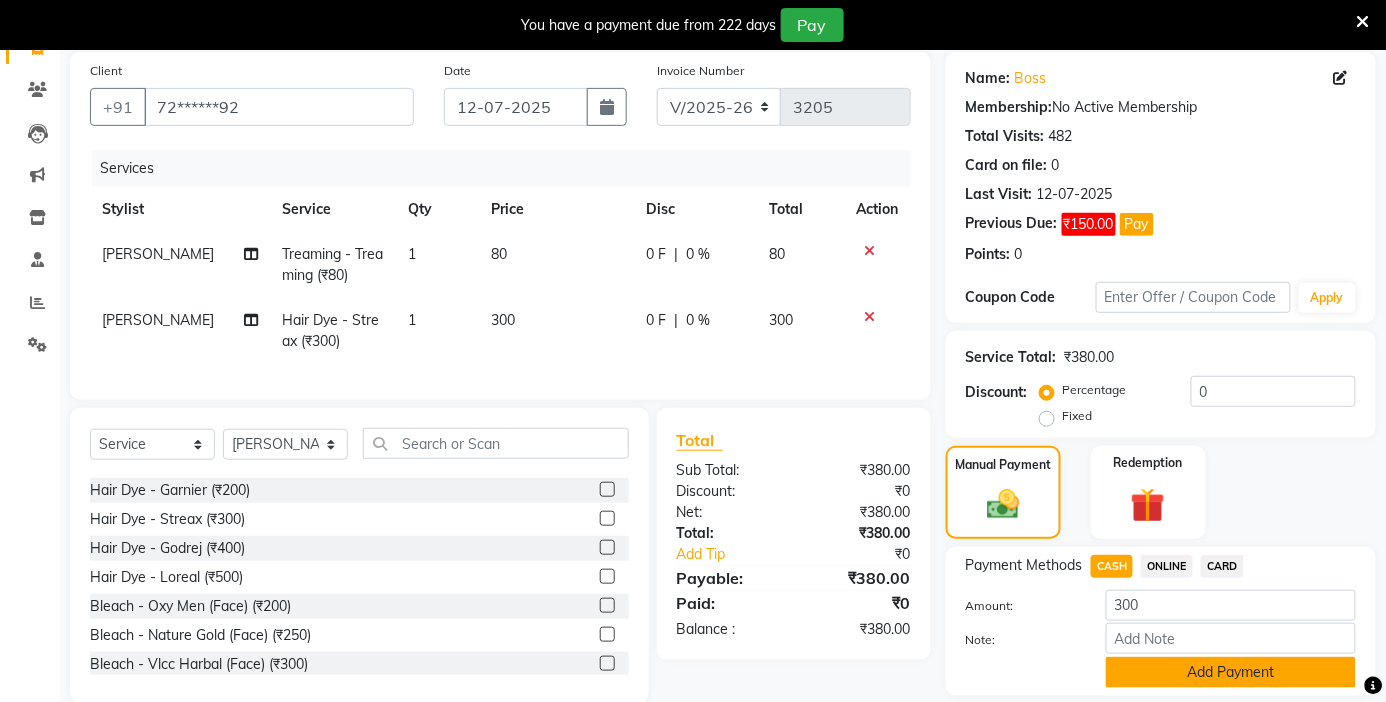 click on "Add Payment" 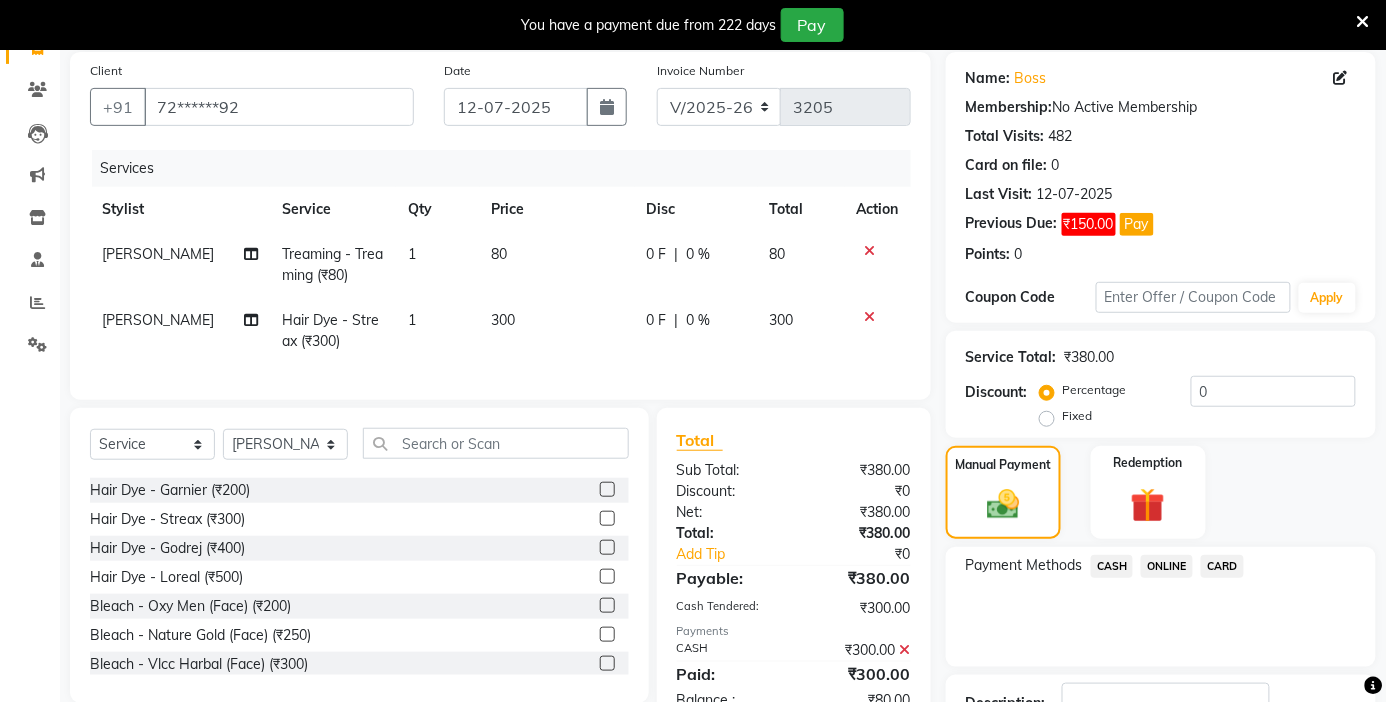 click on "ONLINE" 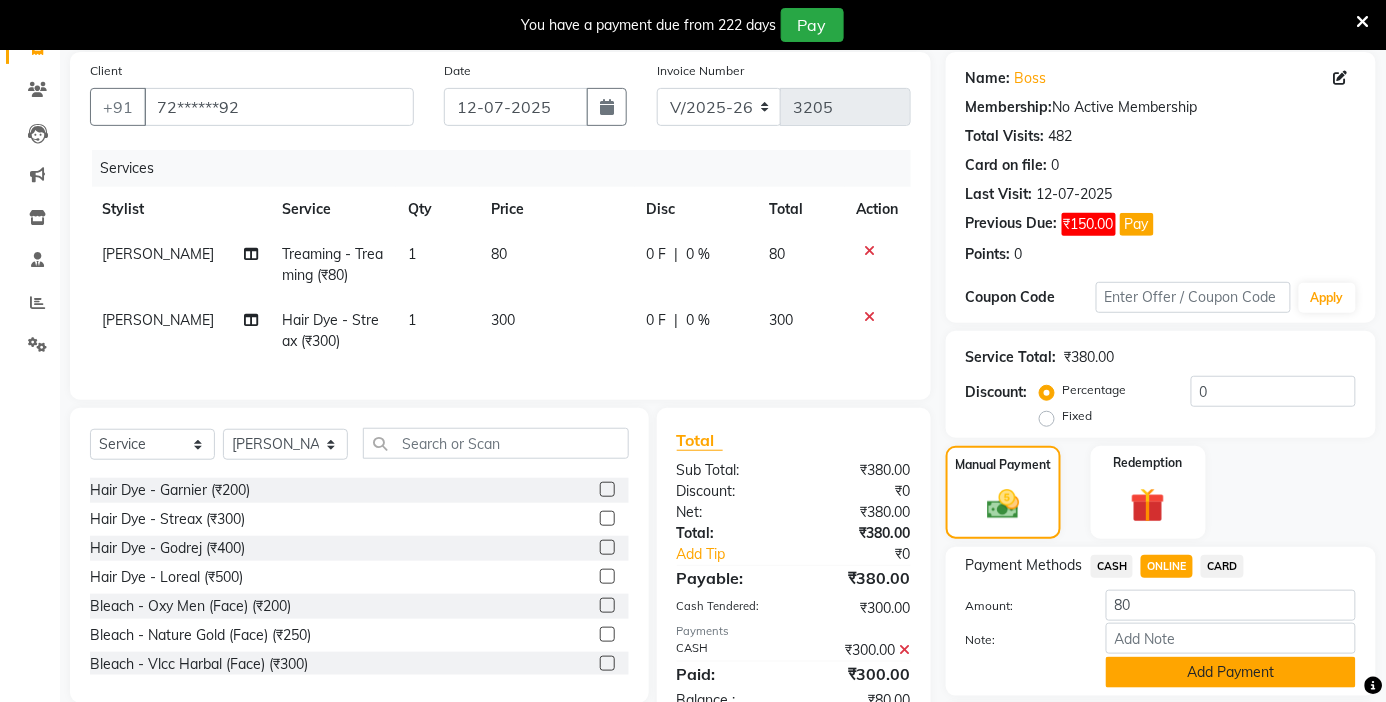 click on "Add Payment" 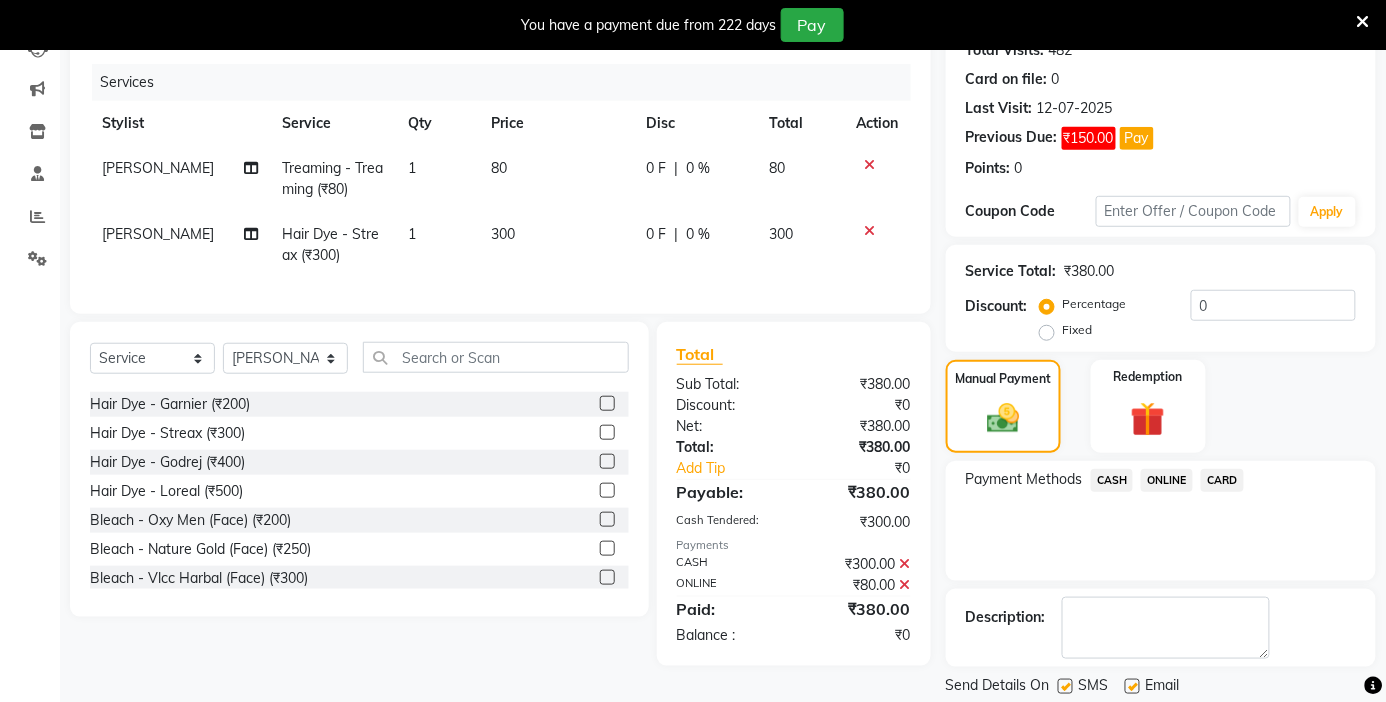 scroll, scrollTop: 296, scrollLeft: 0, axis: vertical 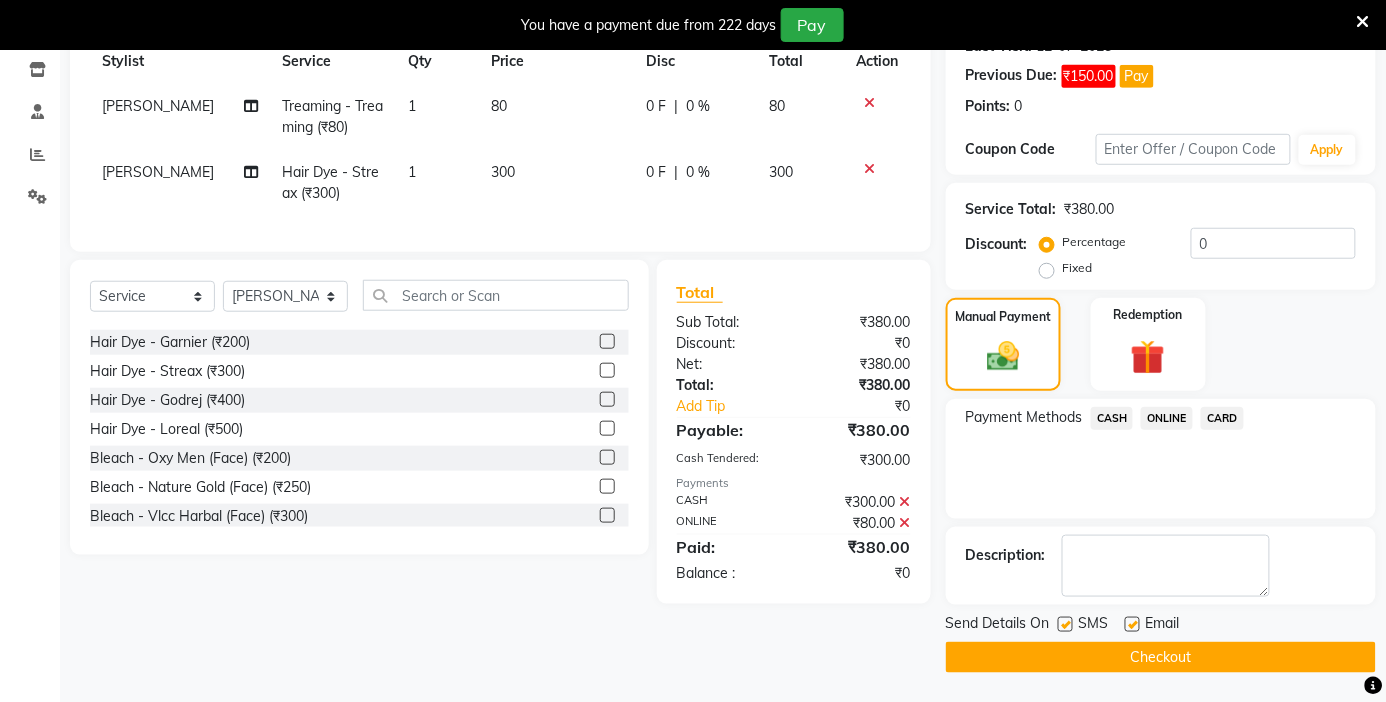 click on "Checkout" 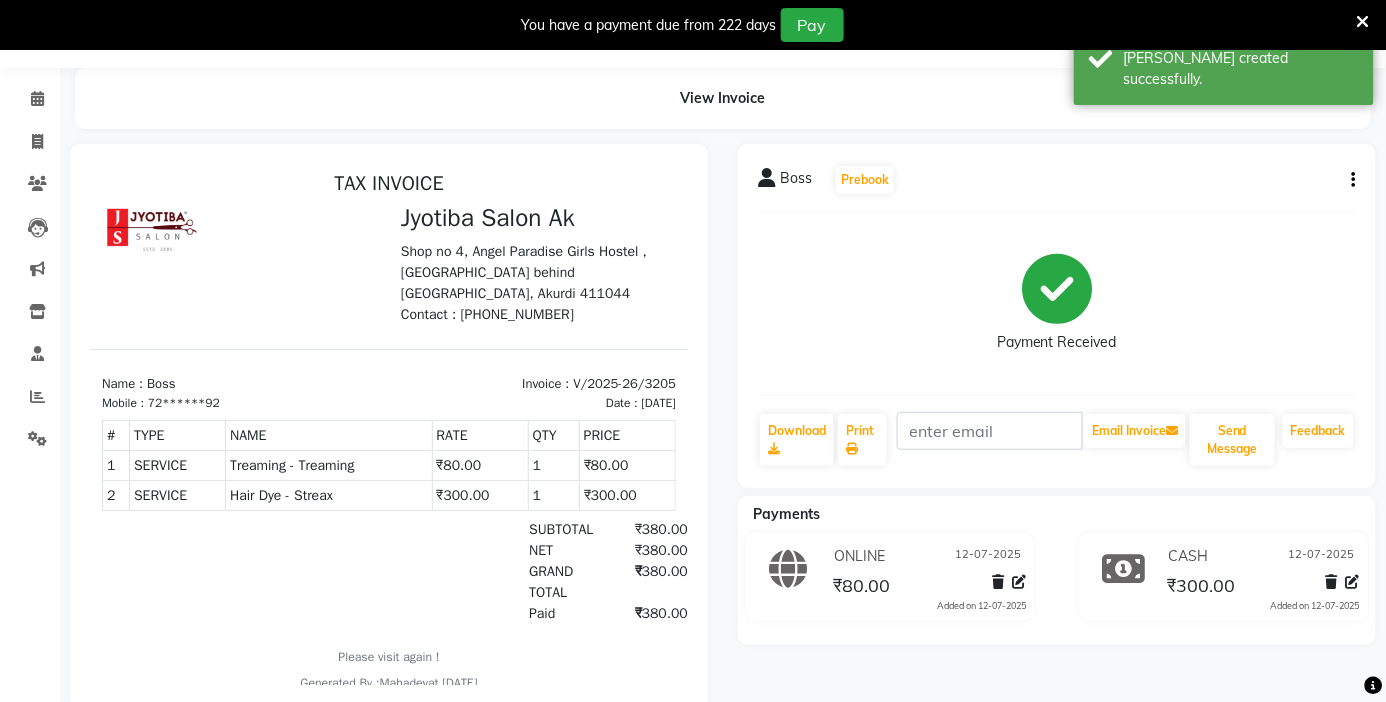 scroll, scrollTop: 0, scrollLeft: 0, axis: both 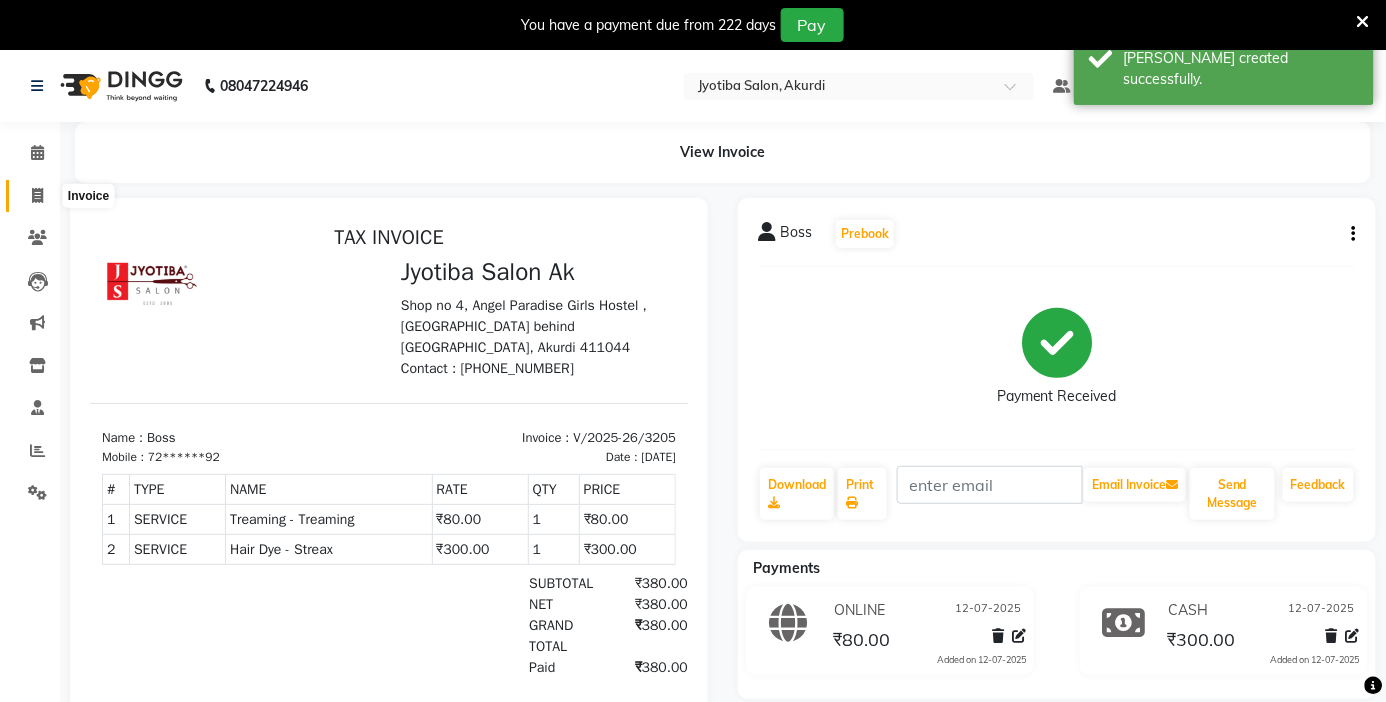 click 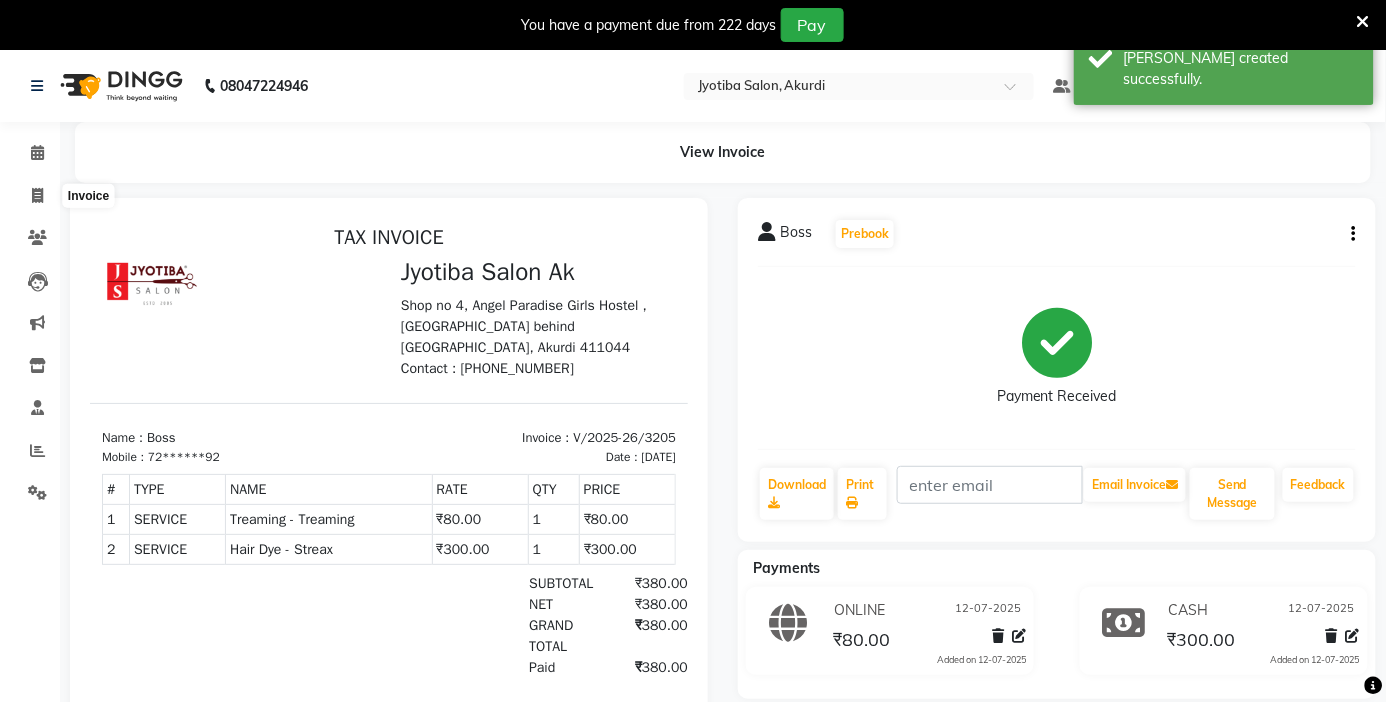 select on "557" 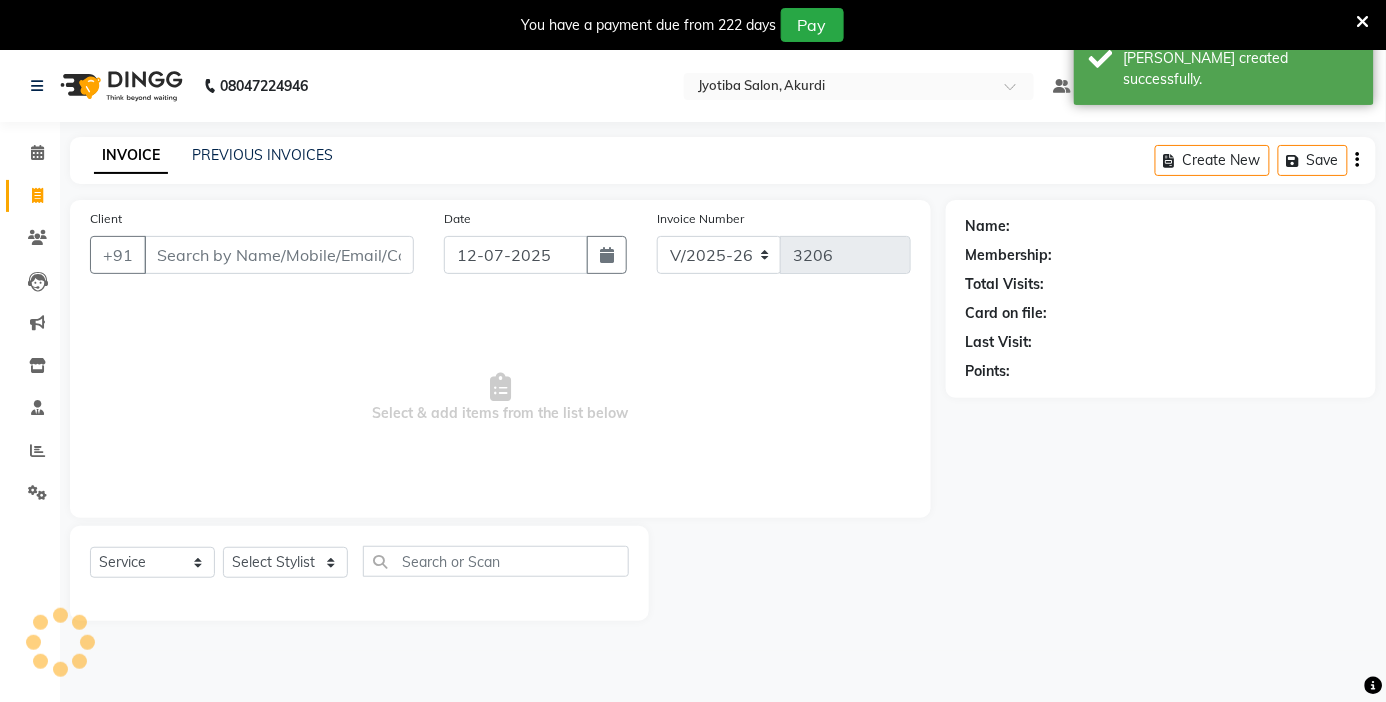 scroll, scrollTop: 50, scrollLeft: 0, axis: vertical 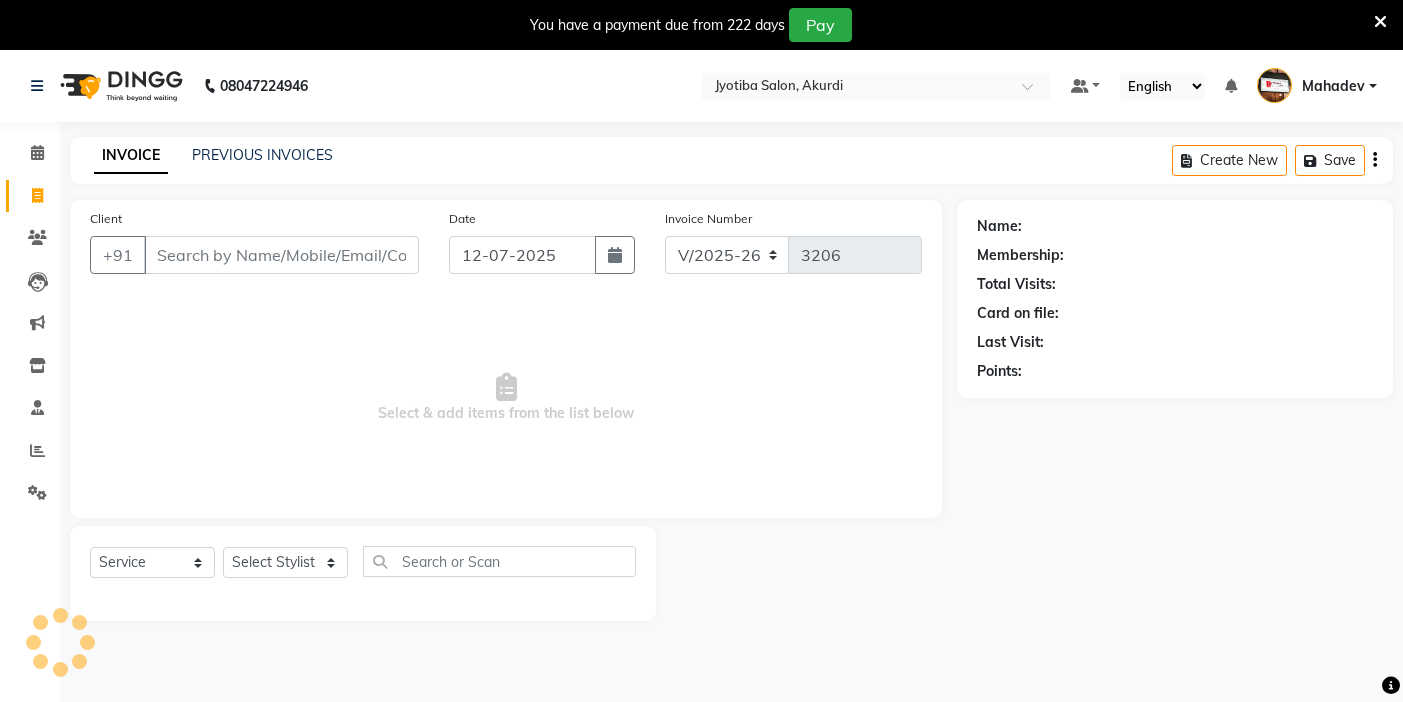 select on "557" 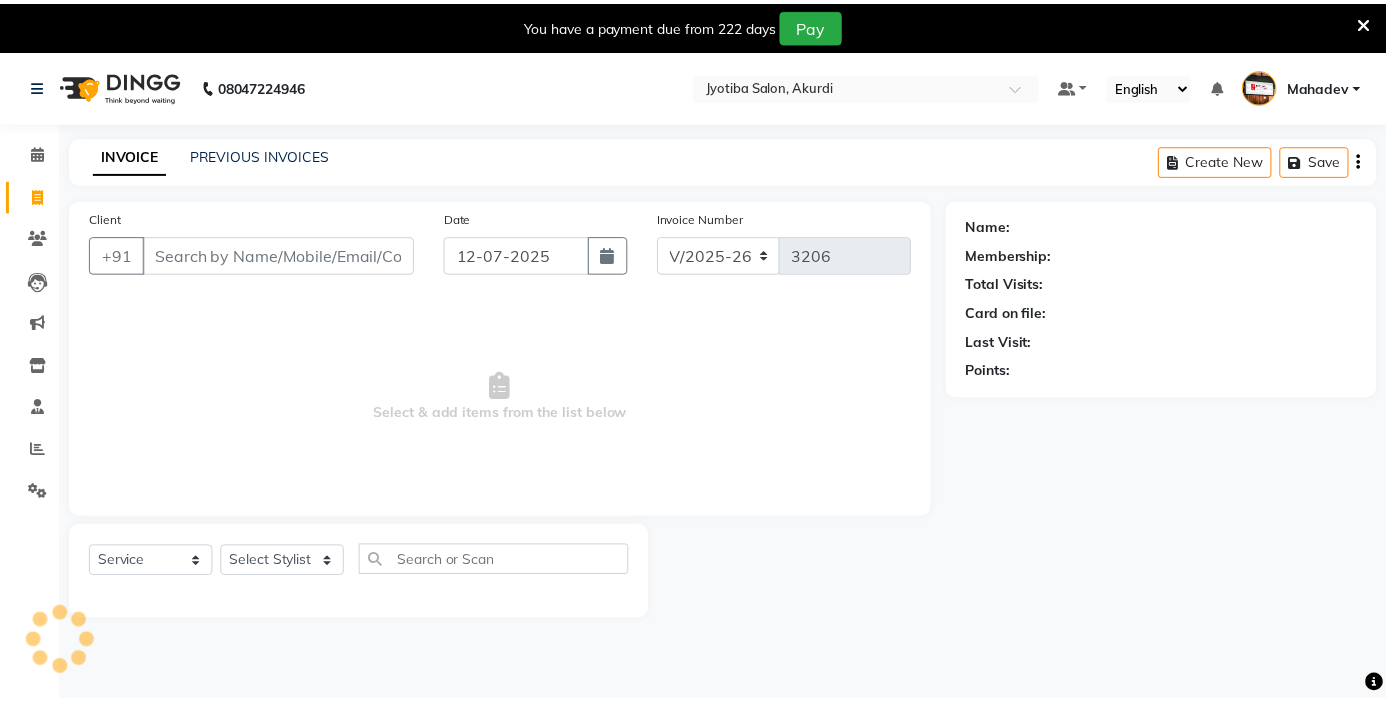 scroll, scrollTop: 0, scrollLeft: 0, axis: both 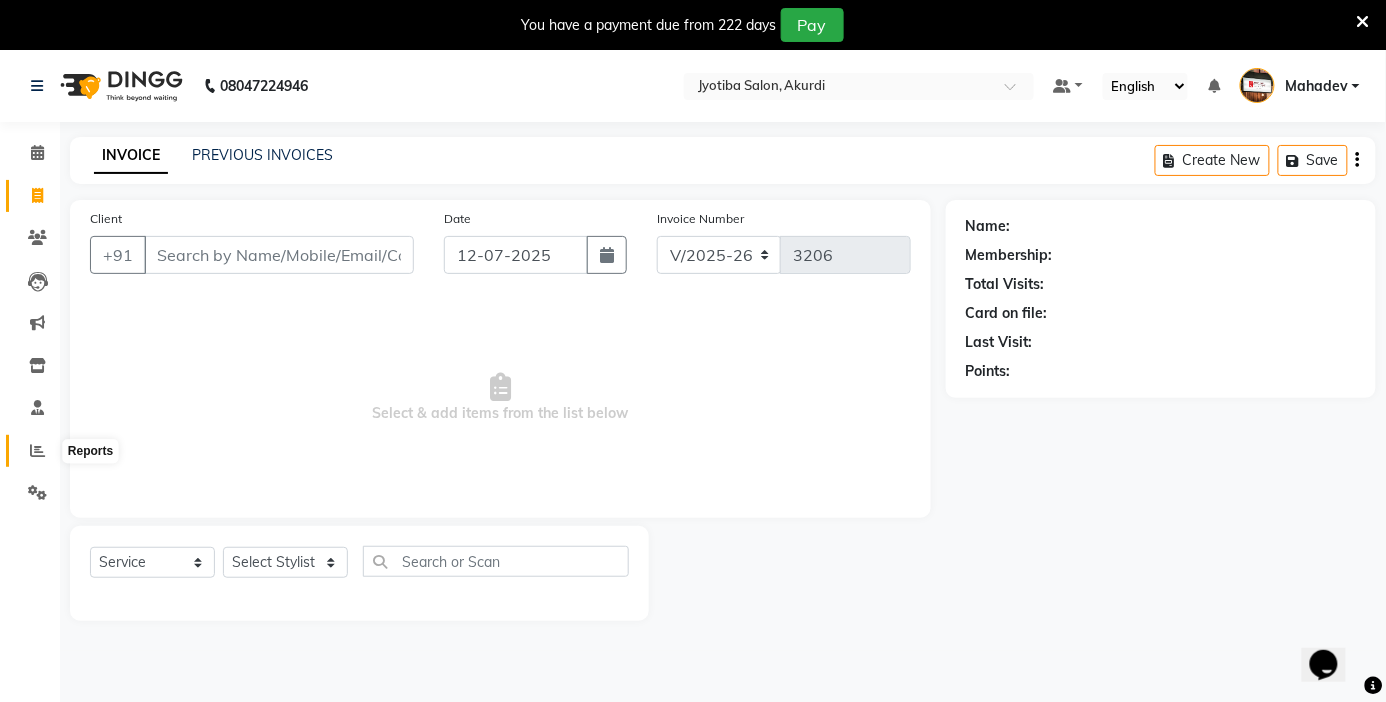 click 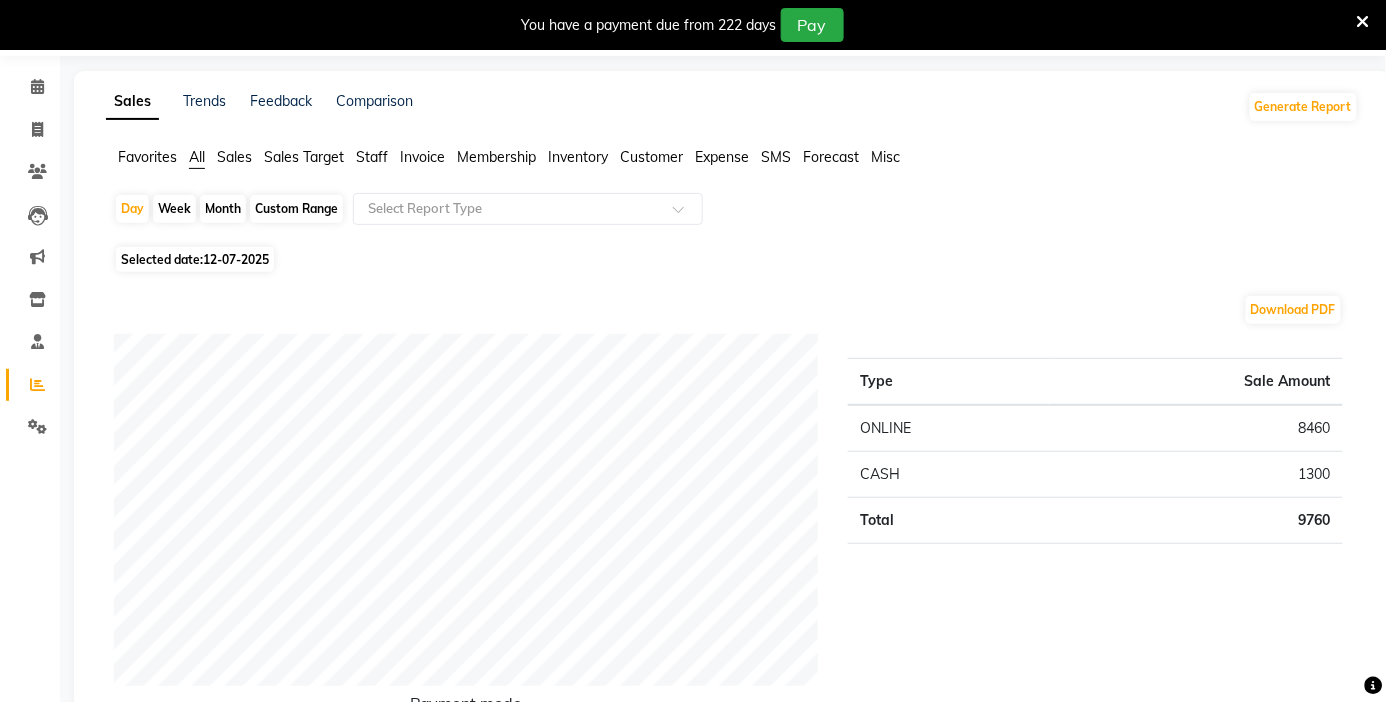 scroll, scrollTop: 0, scrollLeft: 0, axis: both 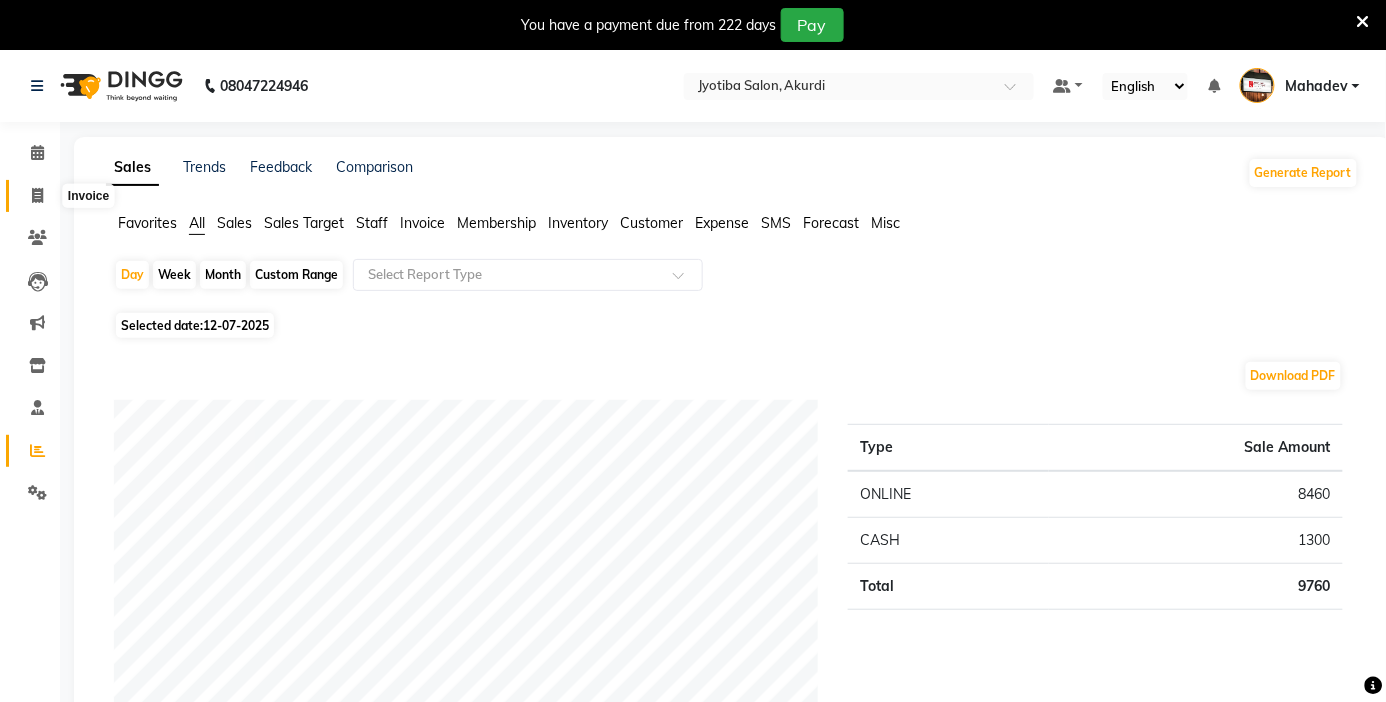 click 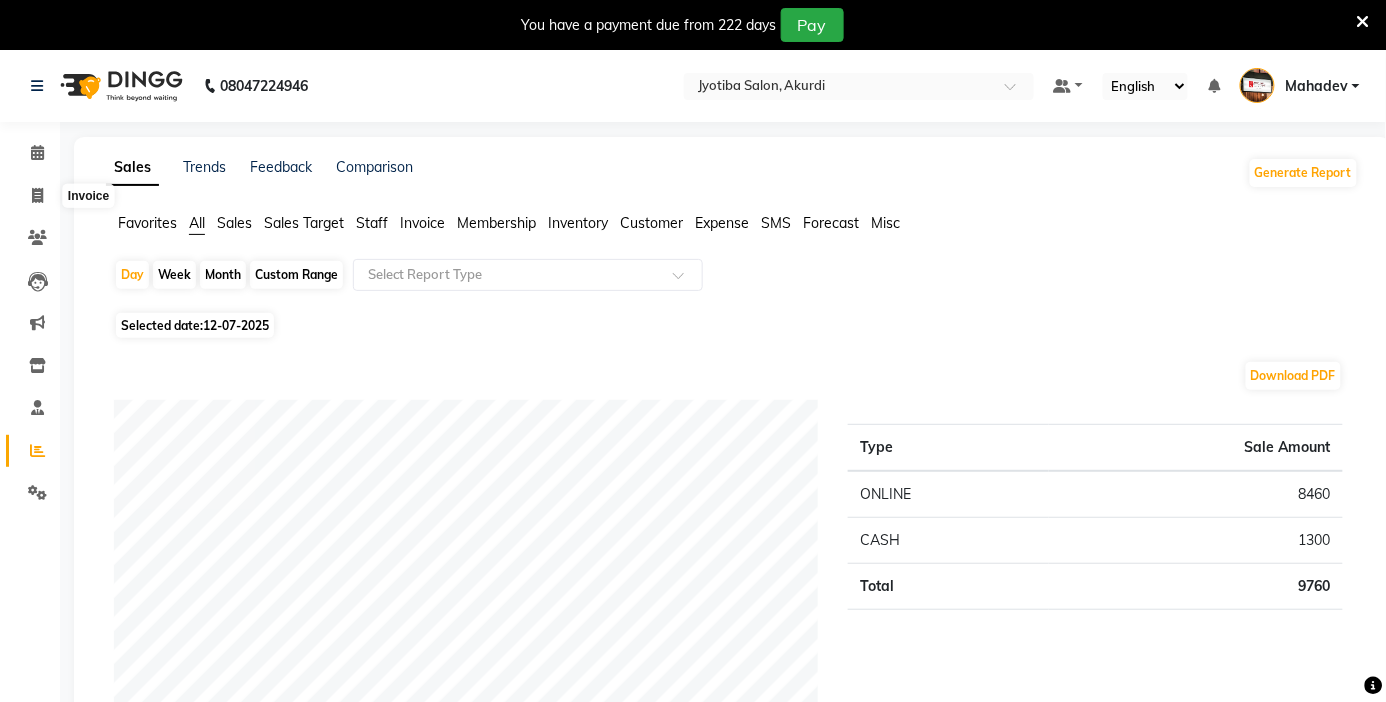 select on "service" 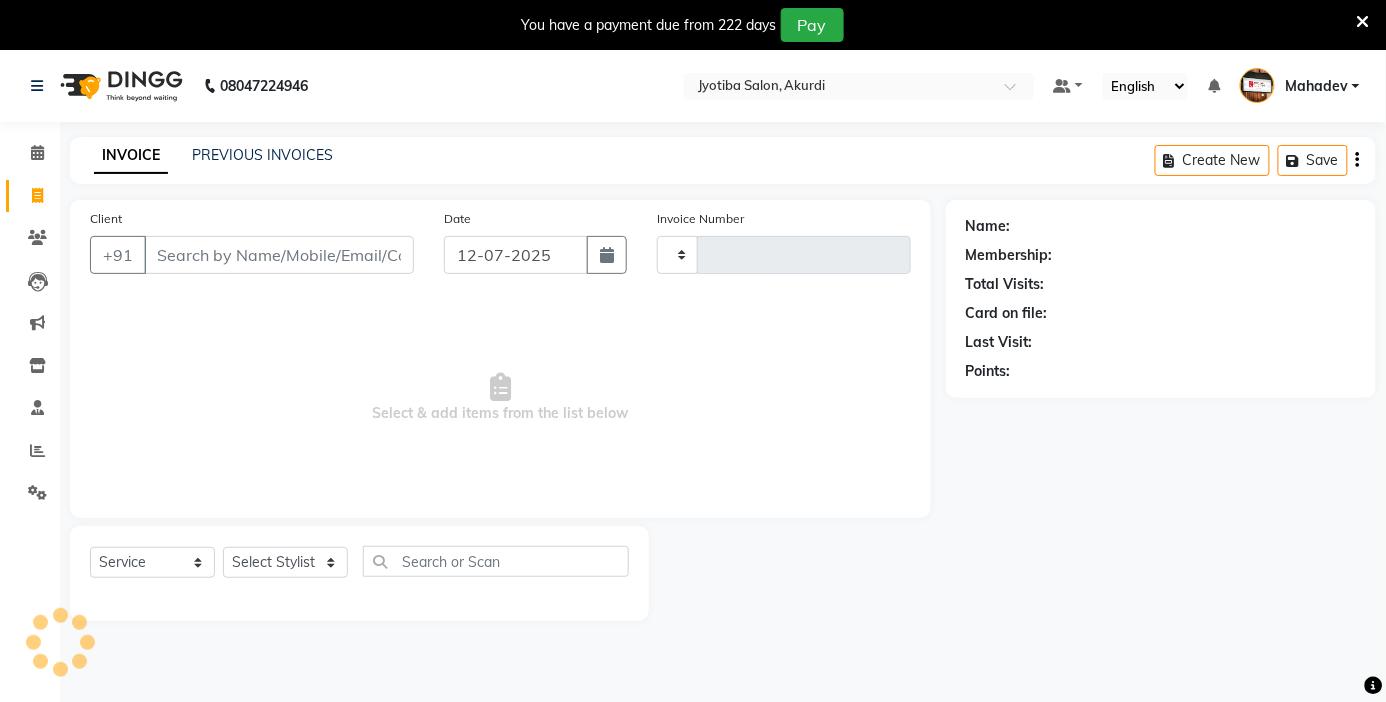 scroll, scrollTop: 50, scrollLeft: 0, axis: vertical 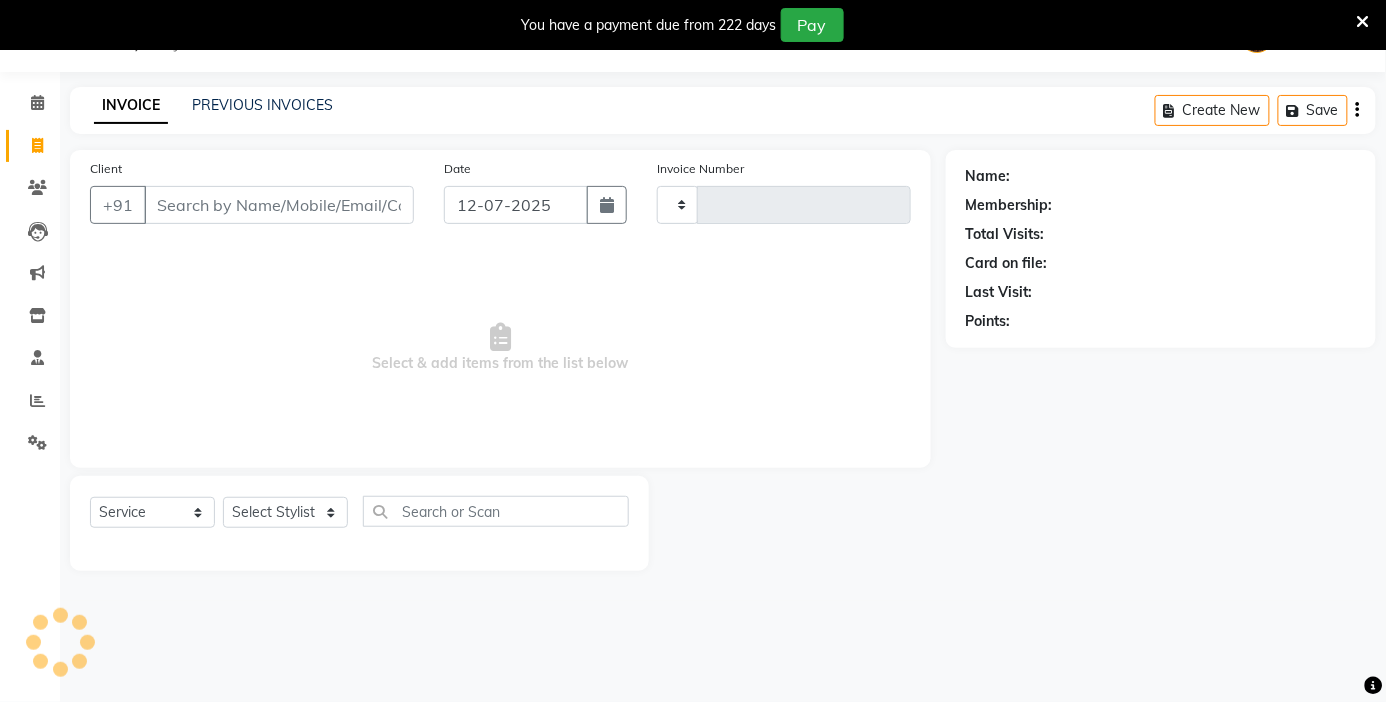 type on "3206" 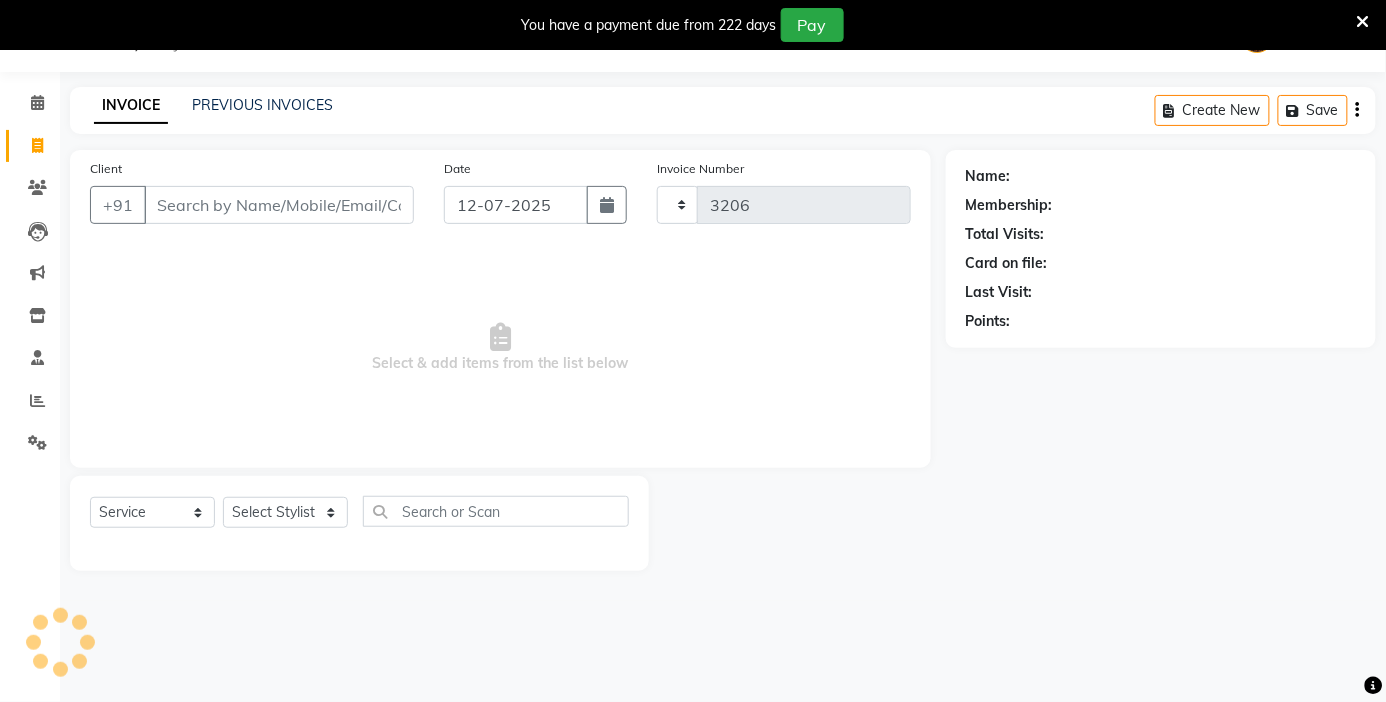 select on "557" 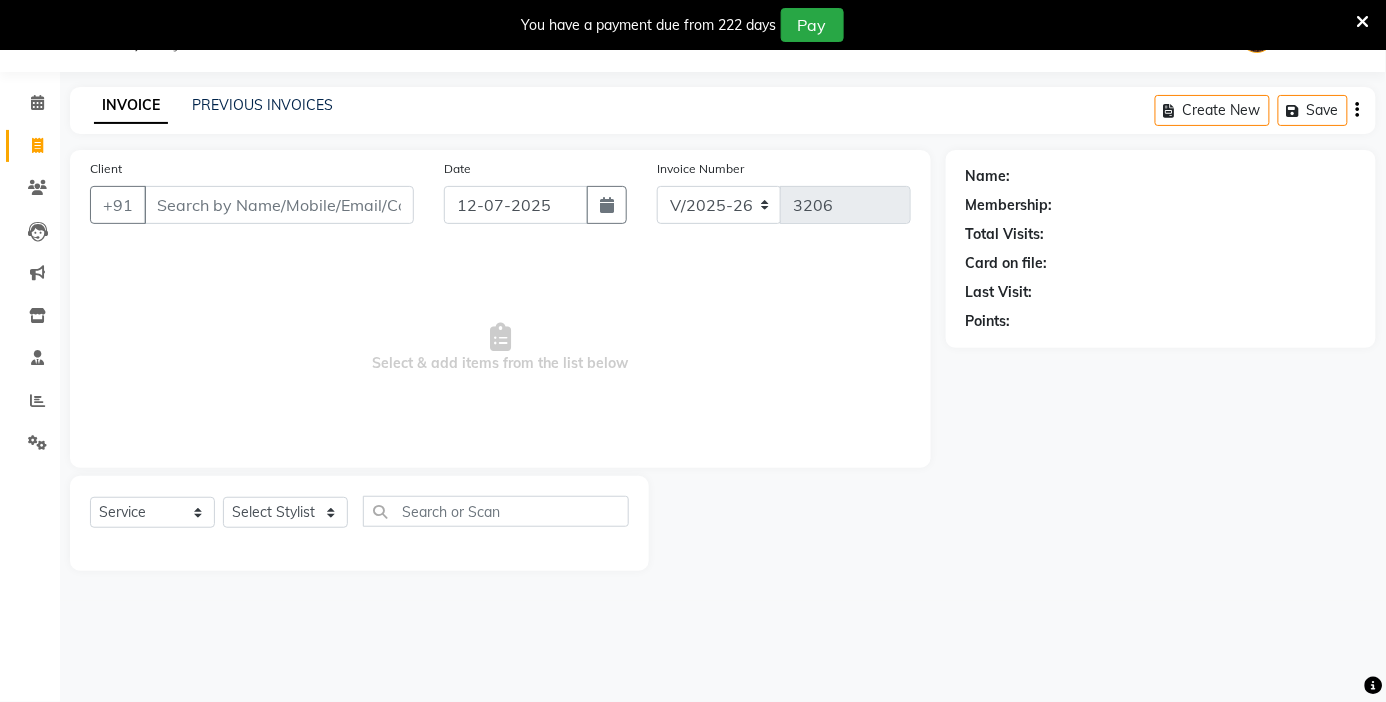 click on "+91" 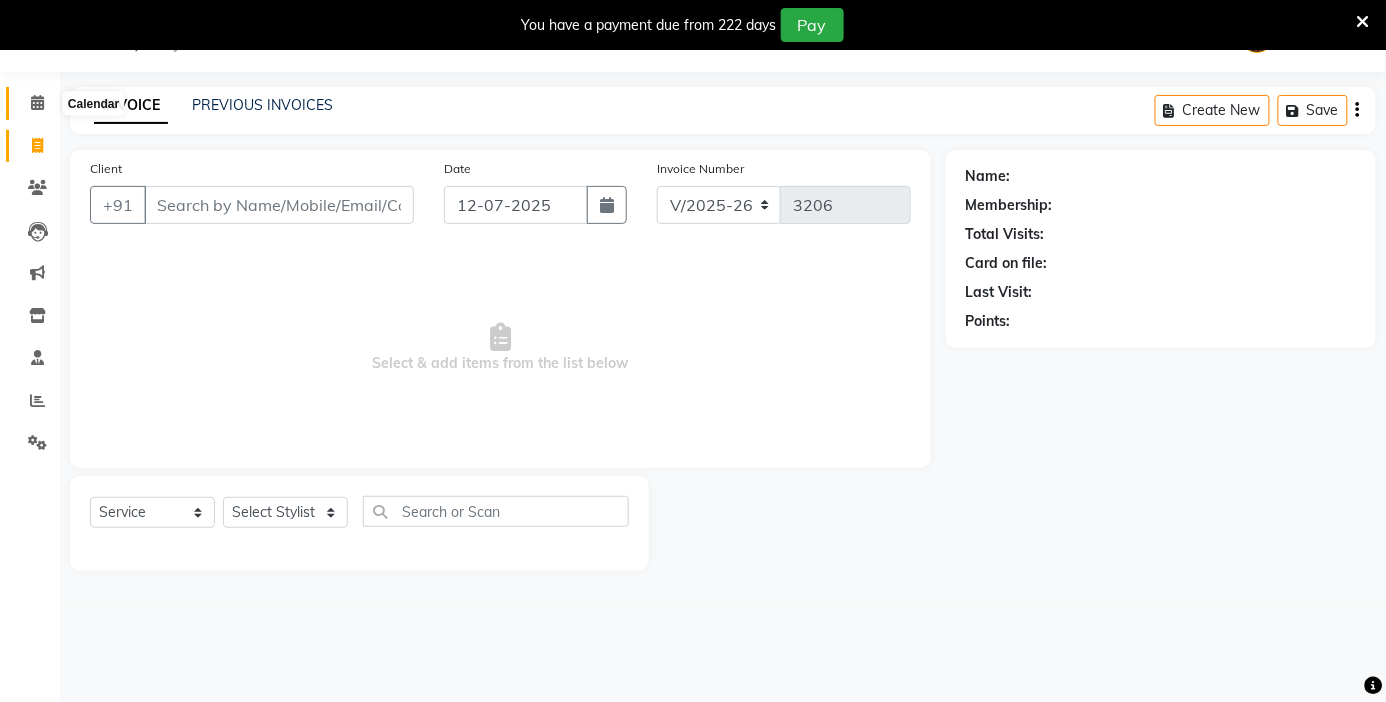 click 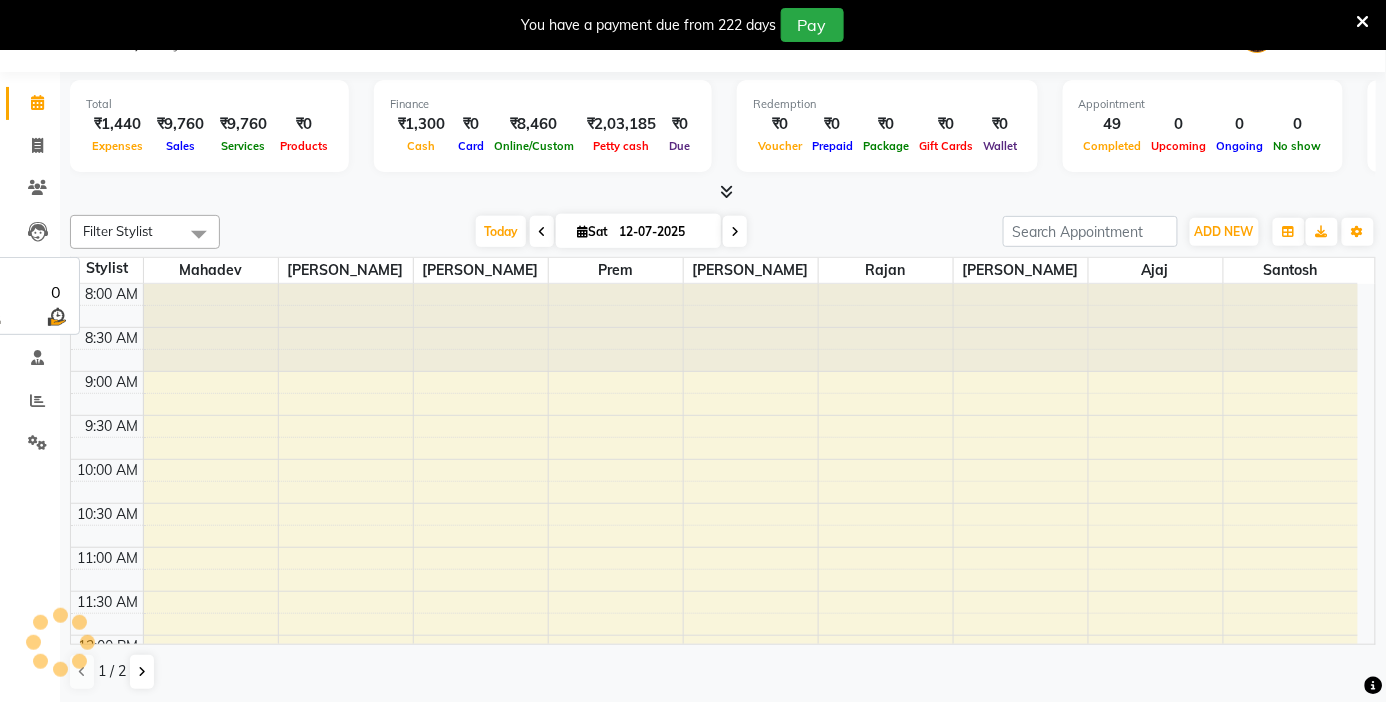 scroll, scrollTop: 0, scrollLeft: 0, axis: both 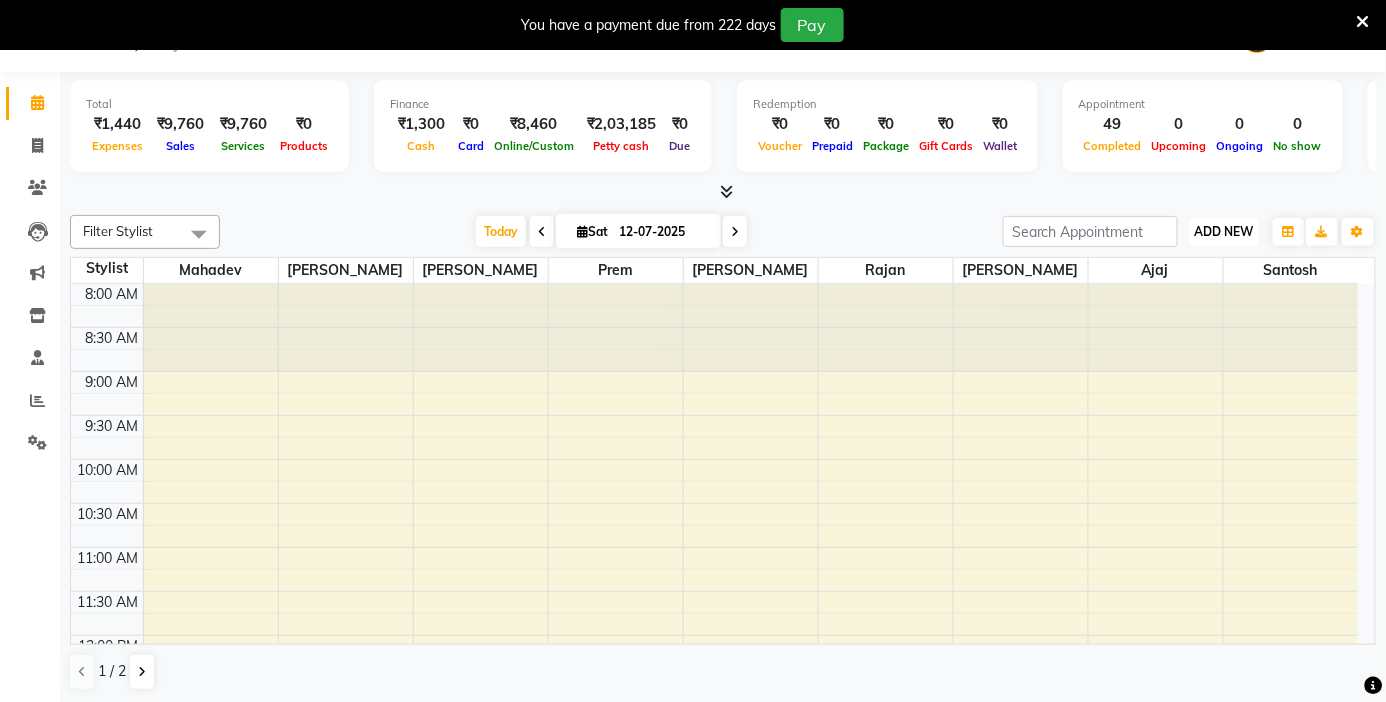 click on "ADD NEW Toggle Dropdown" at bounding box center [1224, 232] 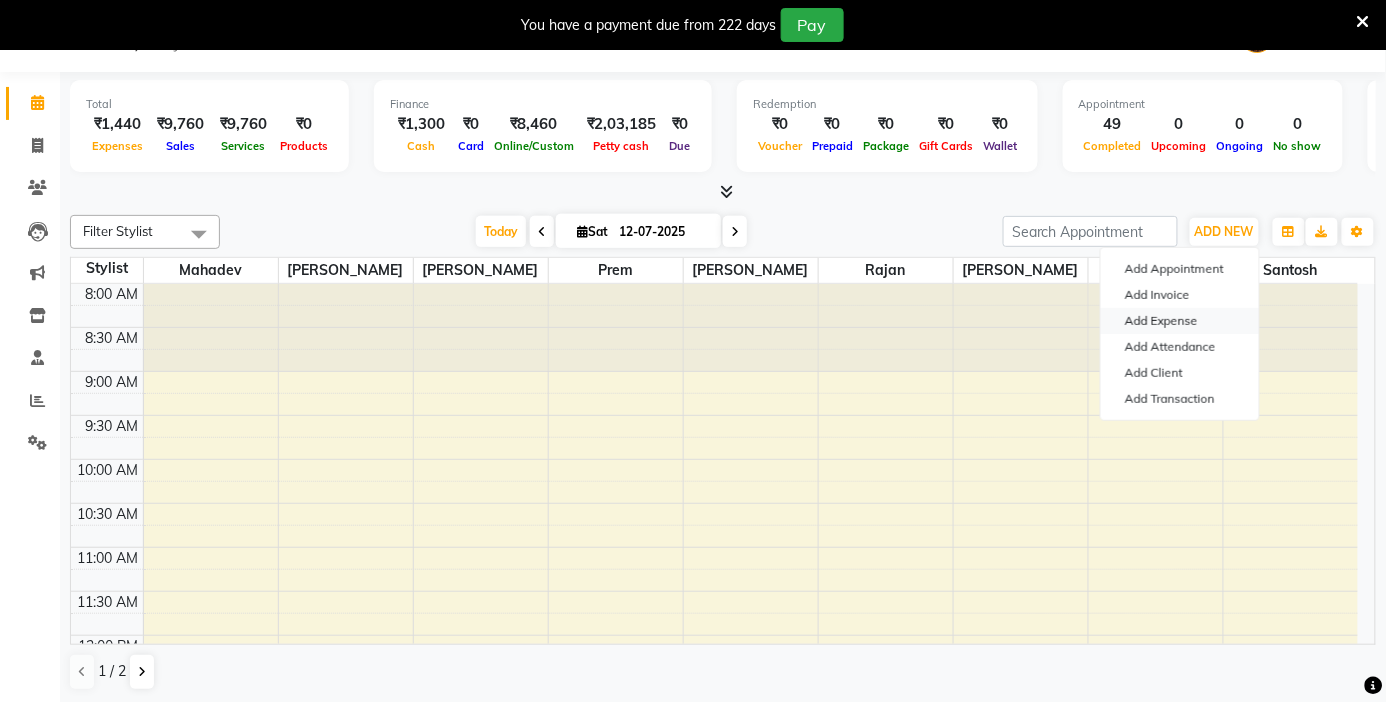 click on "Add Expense" at bounding box center (1180, 321) 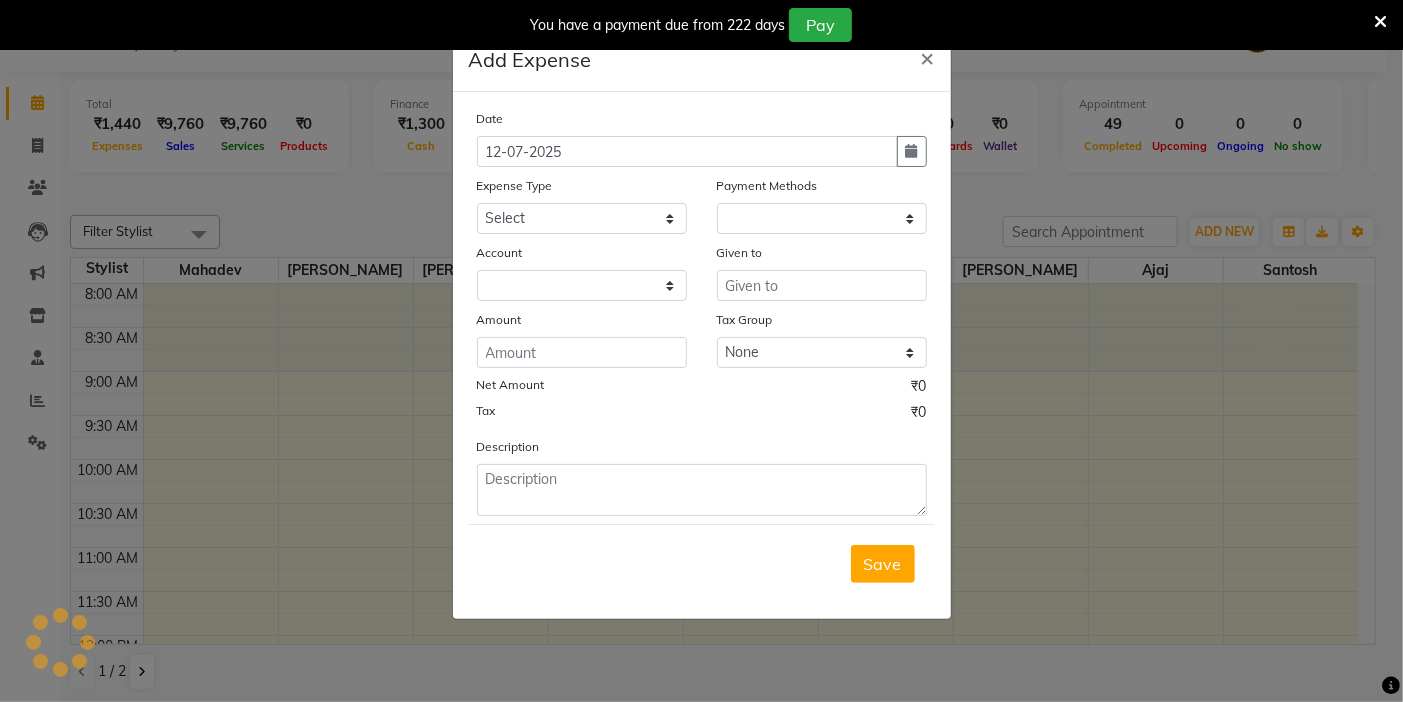 select on "1" 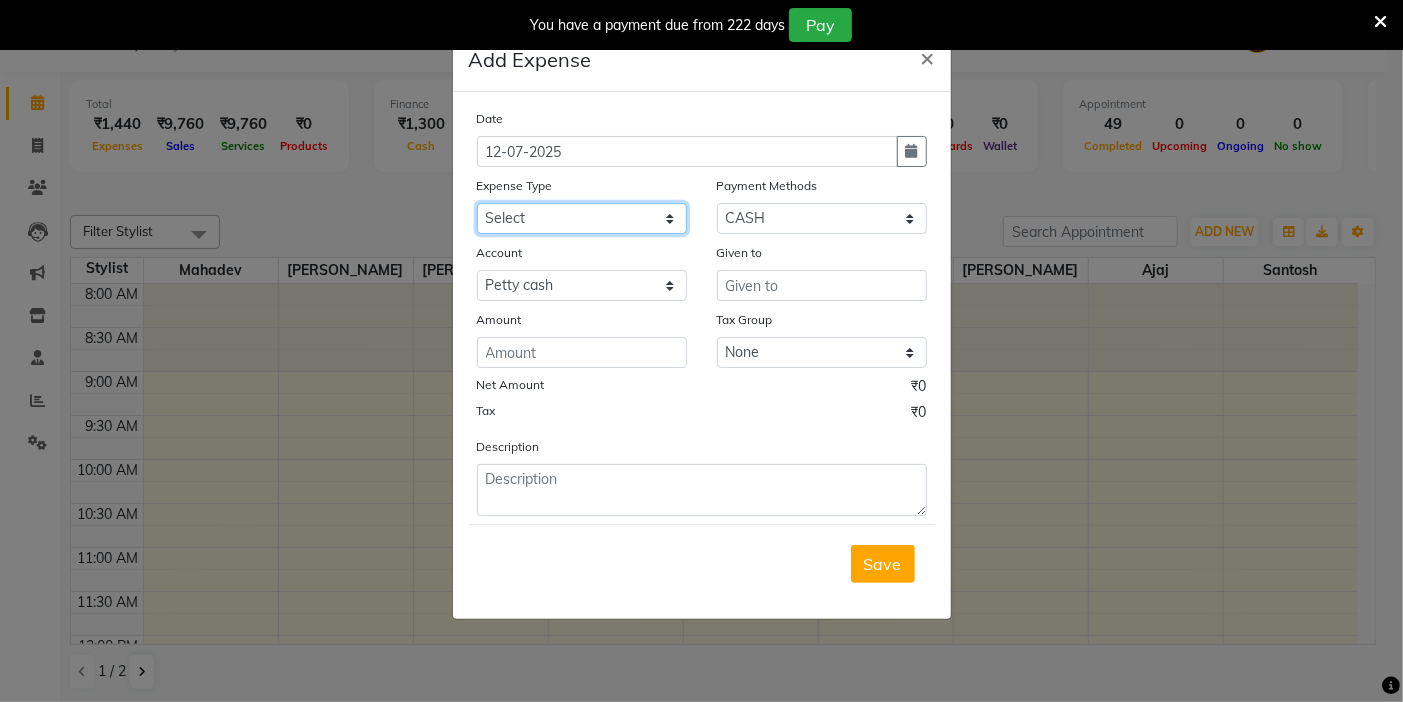 click on "Select Advance salary Advance salary ajaj Bank charges Car maintenance  Cash transfer to bank Cash transfer to hub Client Snacks Clinical charges Equipment Fuel Govt fee home Incentive Insurance International purchase Loan Repayment Maintenance Marketing Miscellaneous MRA Other Over times Pantry Product Rent Salary shop shop Staff Snacks Tax Tea & Refreshment TIP Utilities Wifi recharge" 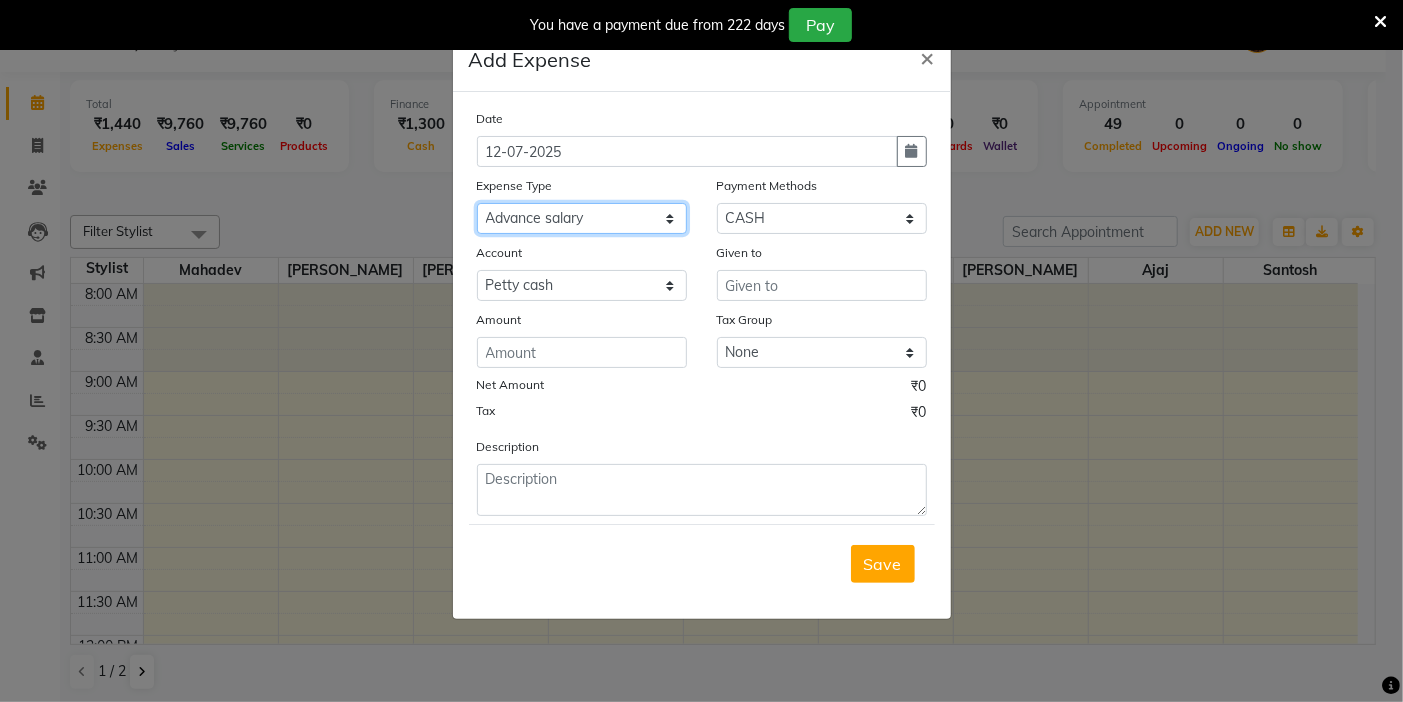 click on "Select Advance salary Advance salary ajaj Bank charges Car maintenance  Cash transfer to bank Cash transfer to hub Client Snacks Clinical charges Equipment Fuel Govt fee home Incentive Insurance International purchase Loan Repayment Maintenance Marketing Miscellaneous MRA Other Over times Pantry Product Rent Salary shop shop Staff Snacks Tax Tea & Refreshment TIP Utilities Wifi recharge" 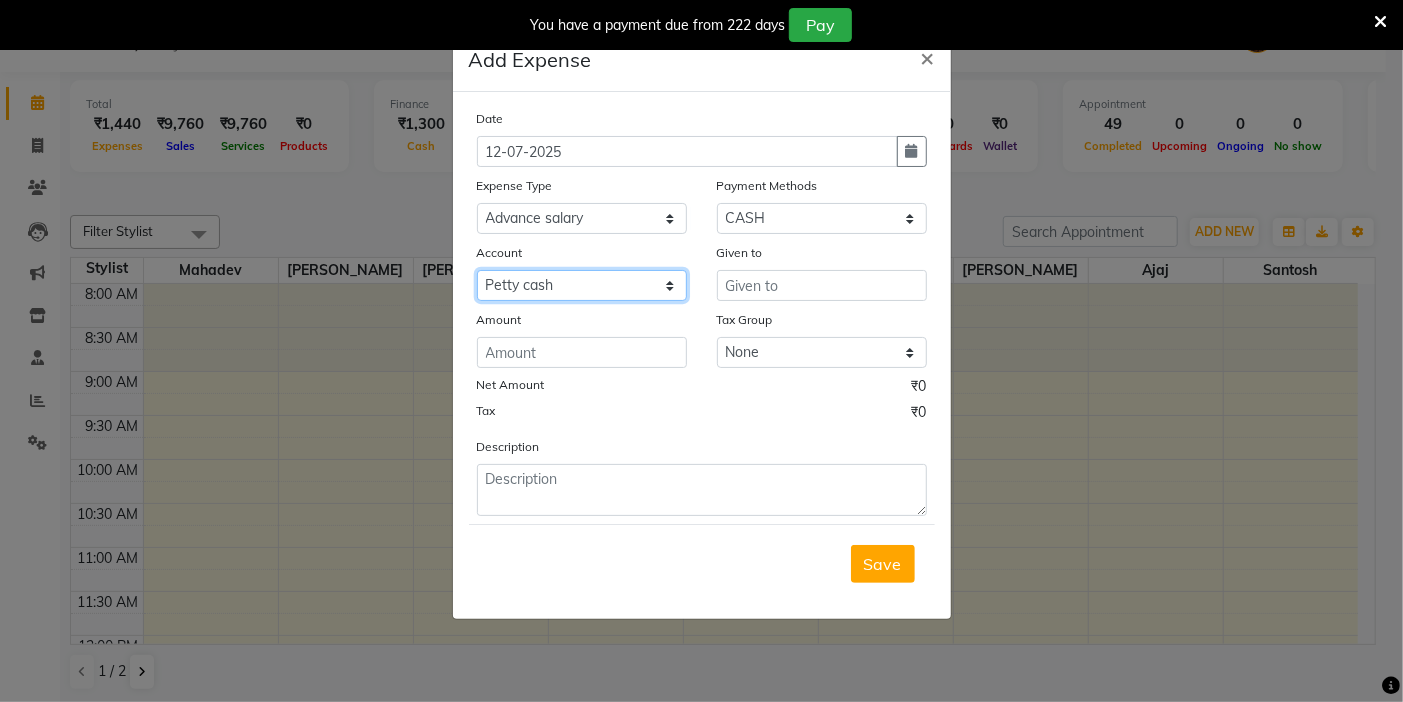 click on "Select Default account [PERSON_NAME] cash" 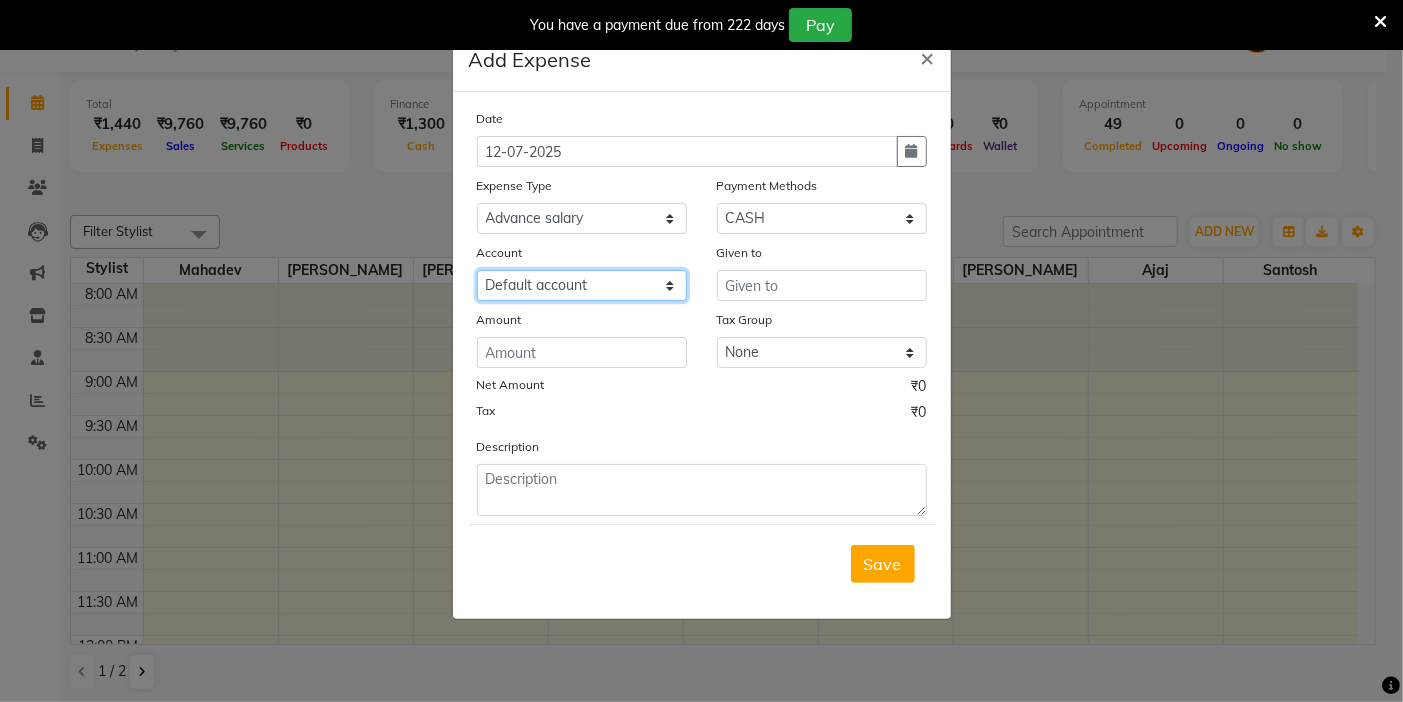 click on "Select Default account [PERSON_NAME] cash" 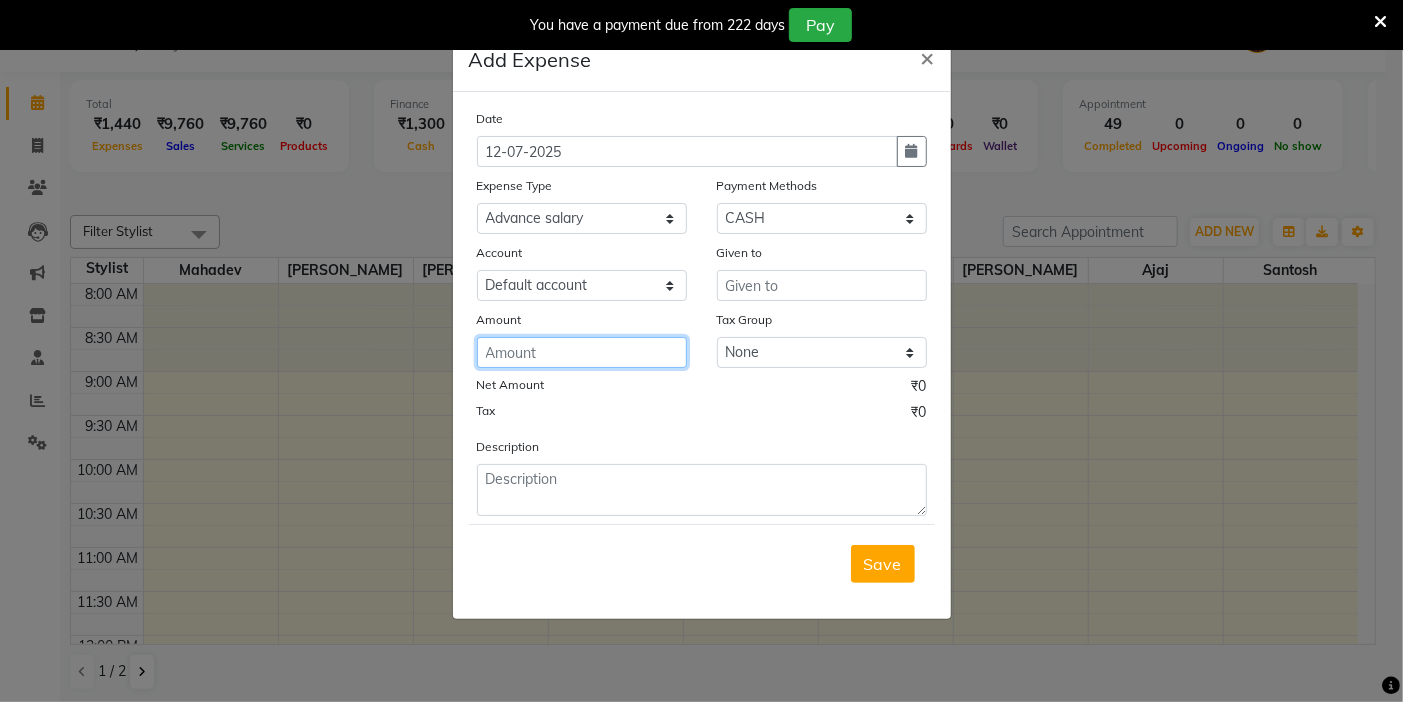 click 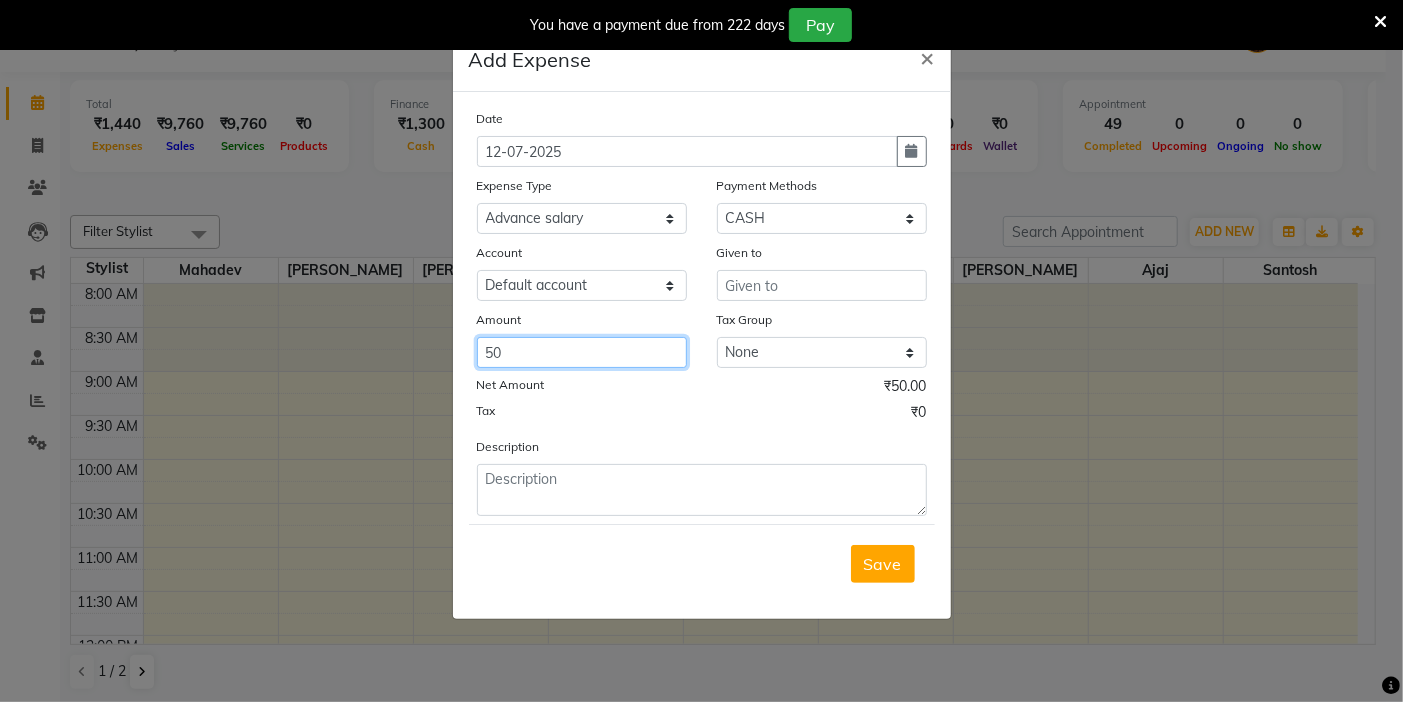 type on "50" 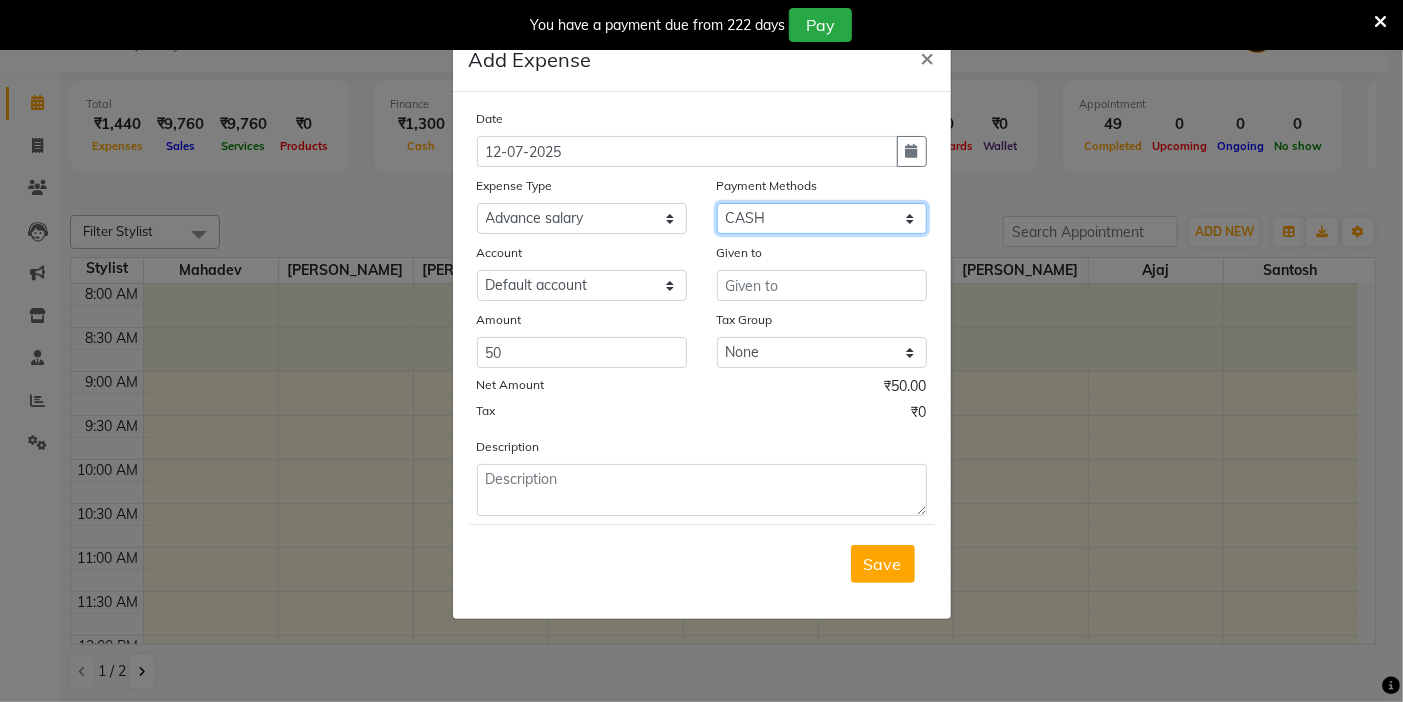 click on "Select CASH ONLINE CARD" 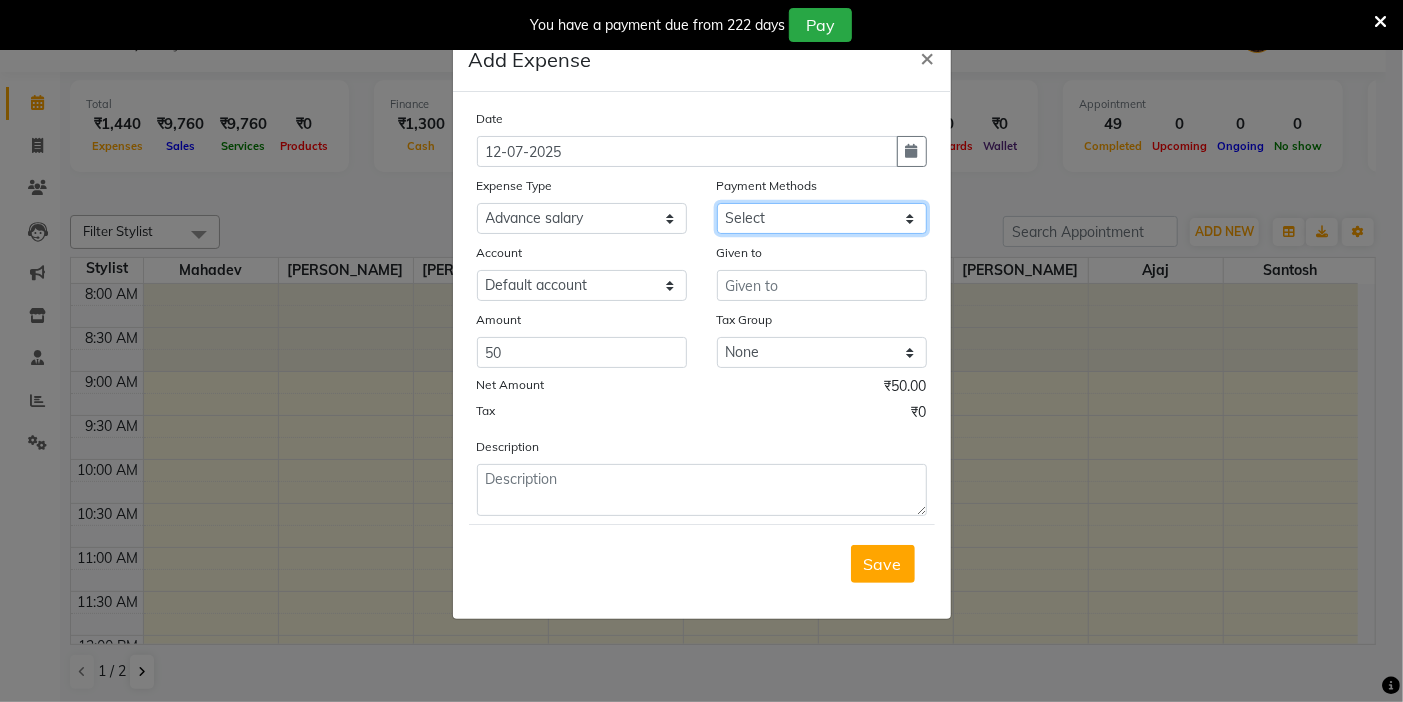 click on "Select CASH ONLINE CARD" 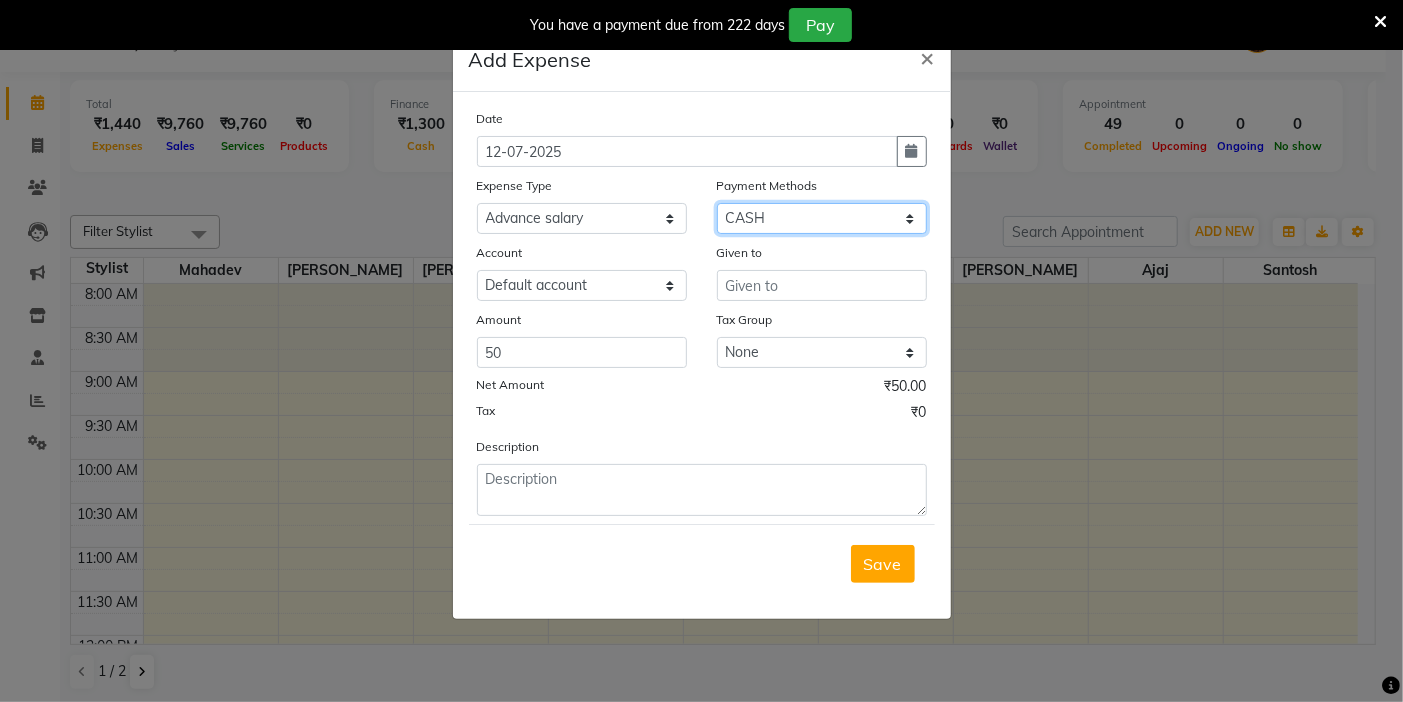 click on "Select CASH ONLINE CARD" 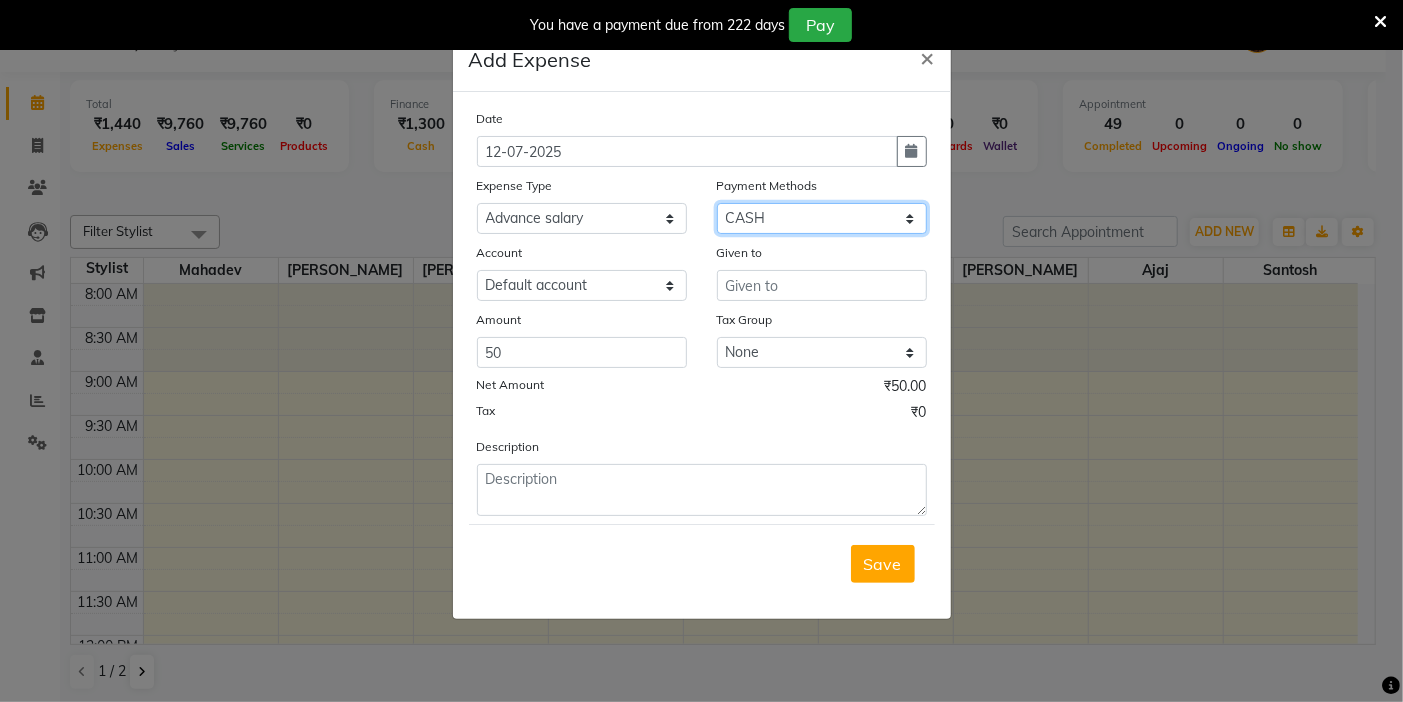 select on "2400" 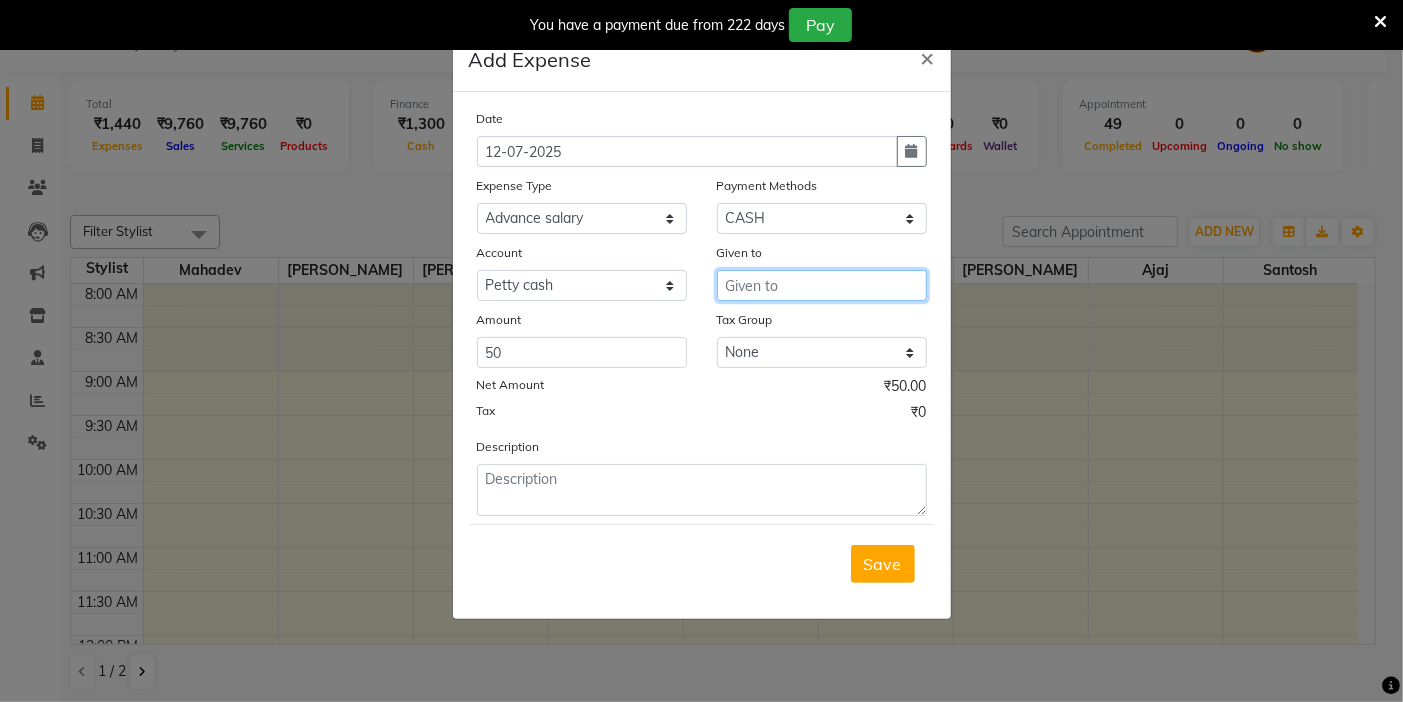 click at bounding box center [822, 285] 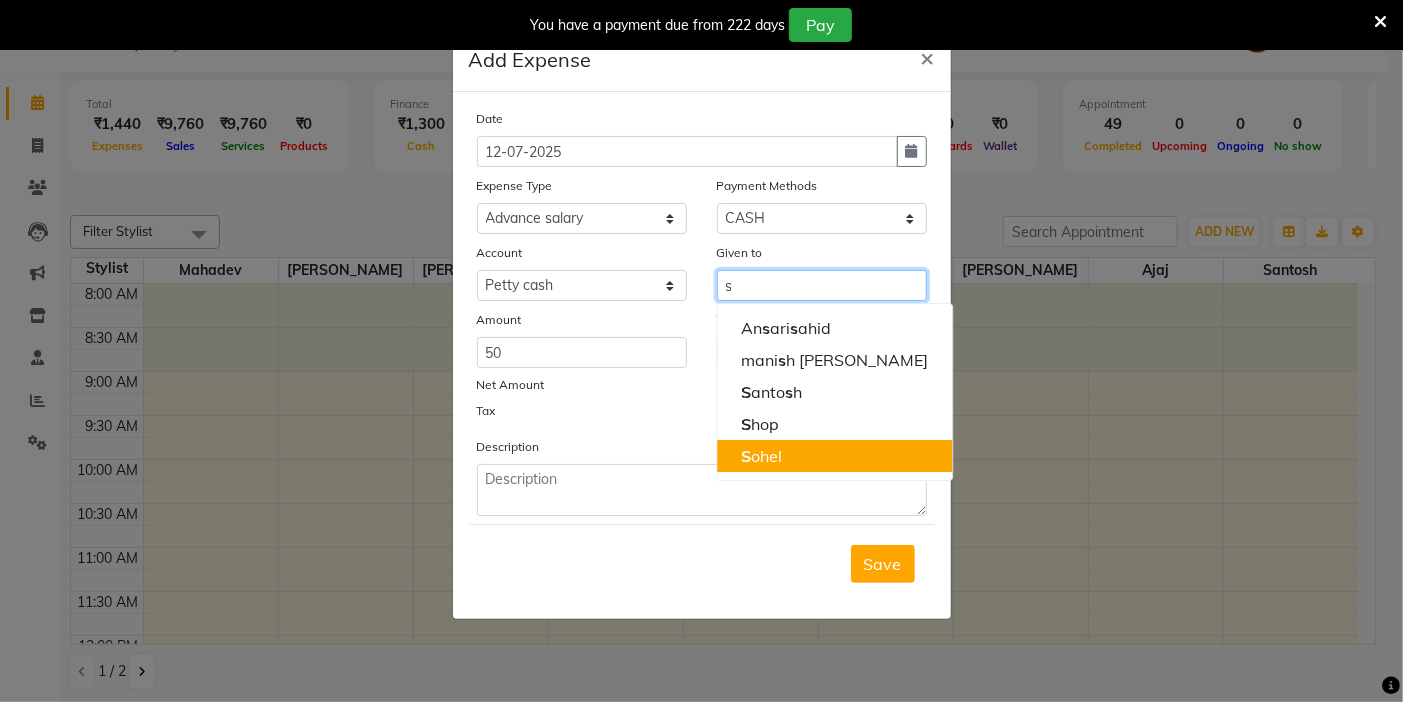 click on "S ohel" at bounding box center (834, 456) 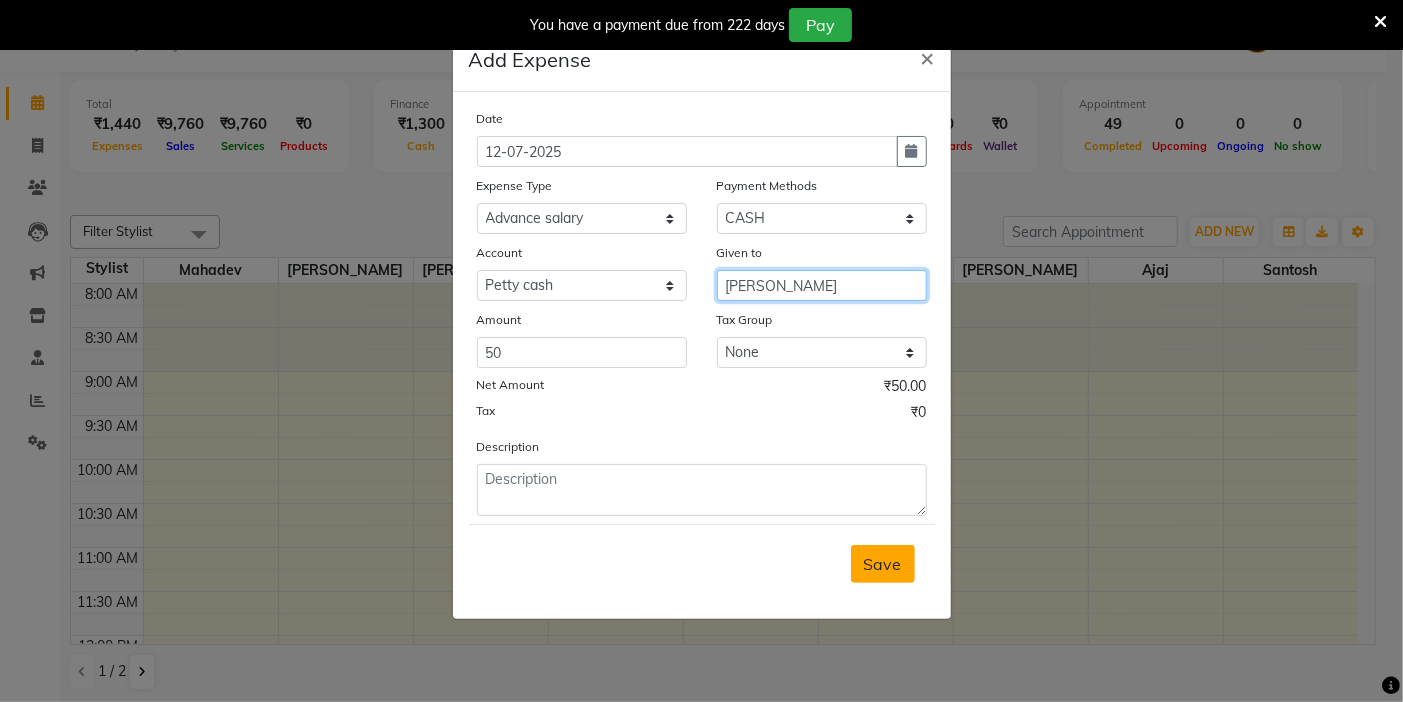 type on "[PERSON_NAME]" 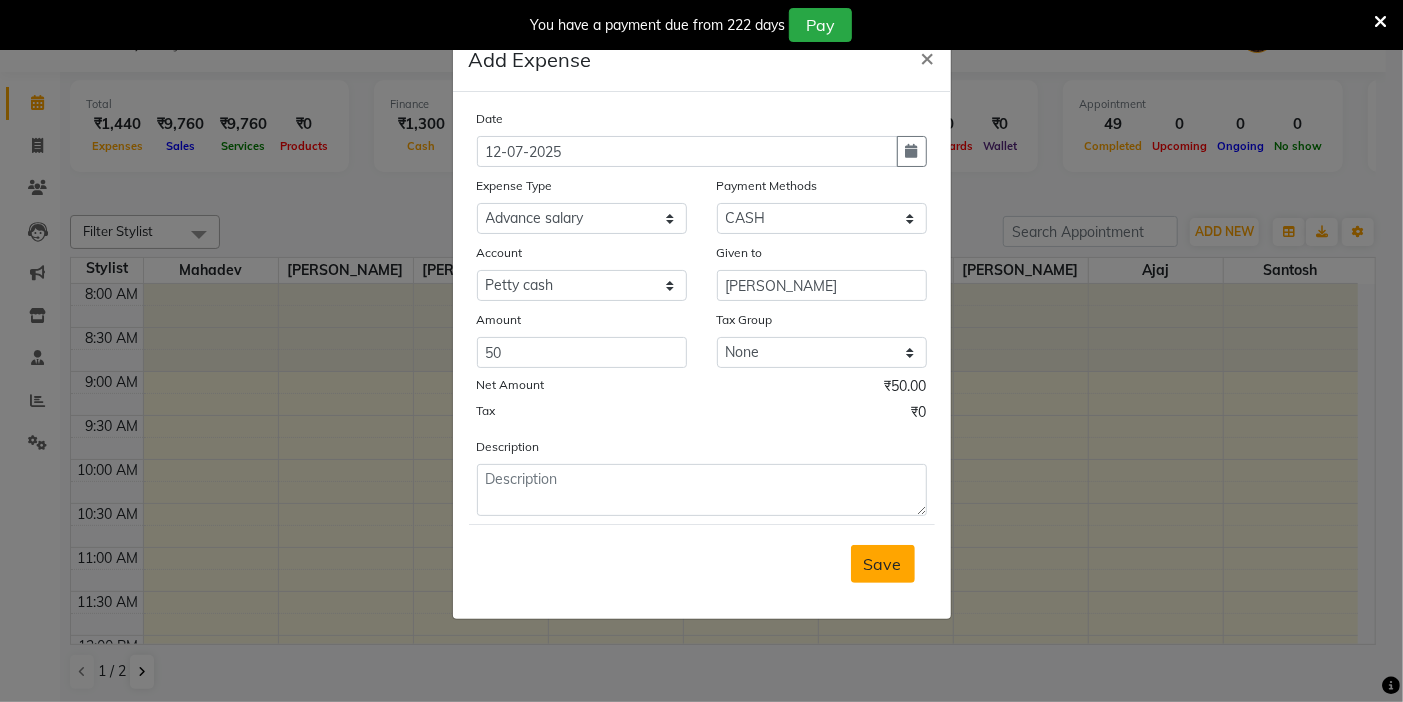 click on "Save" at bounding box center (883, 564) 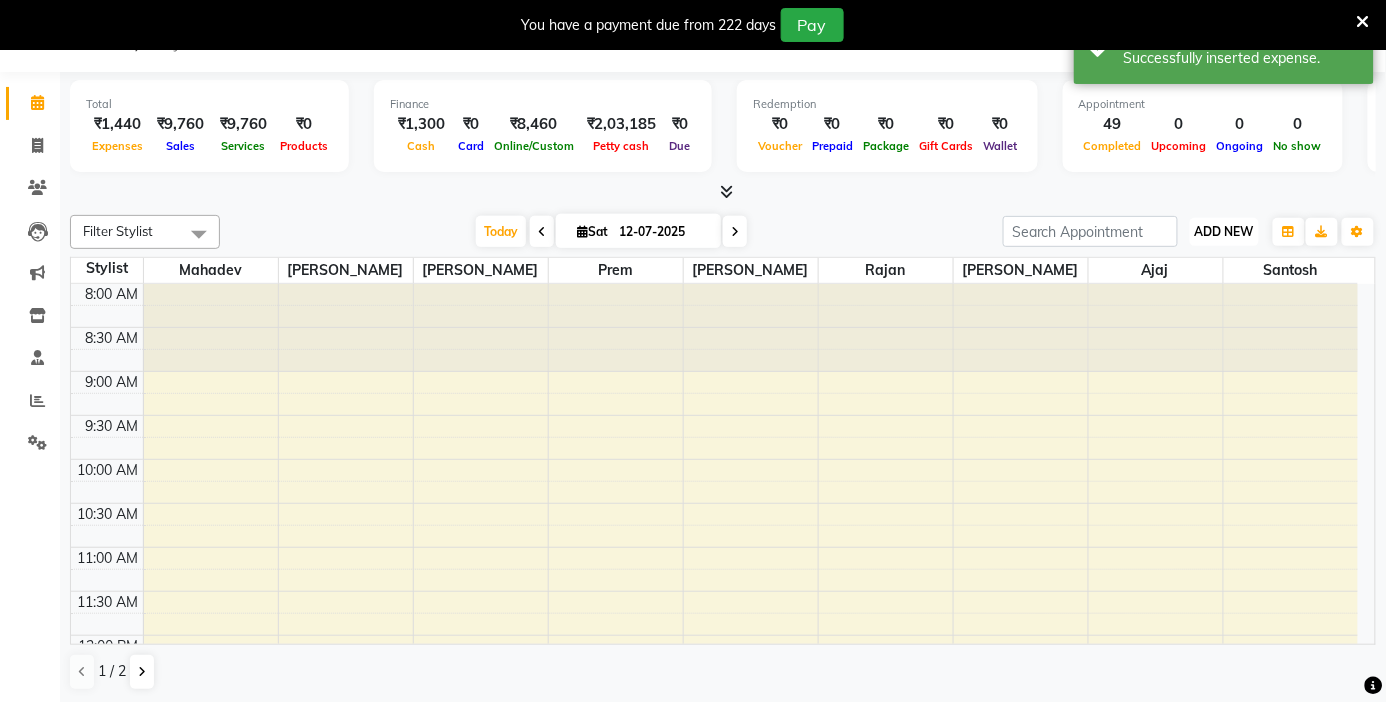 click on "ADD NEW" at bounding box center [1224, 231] 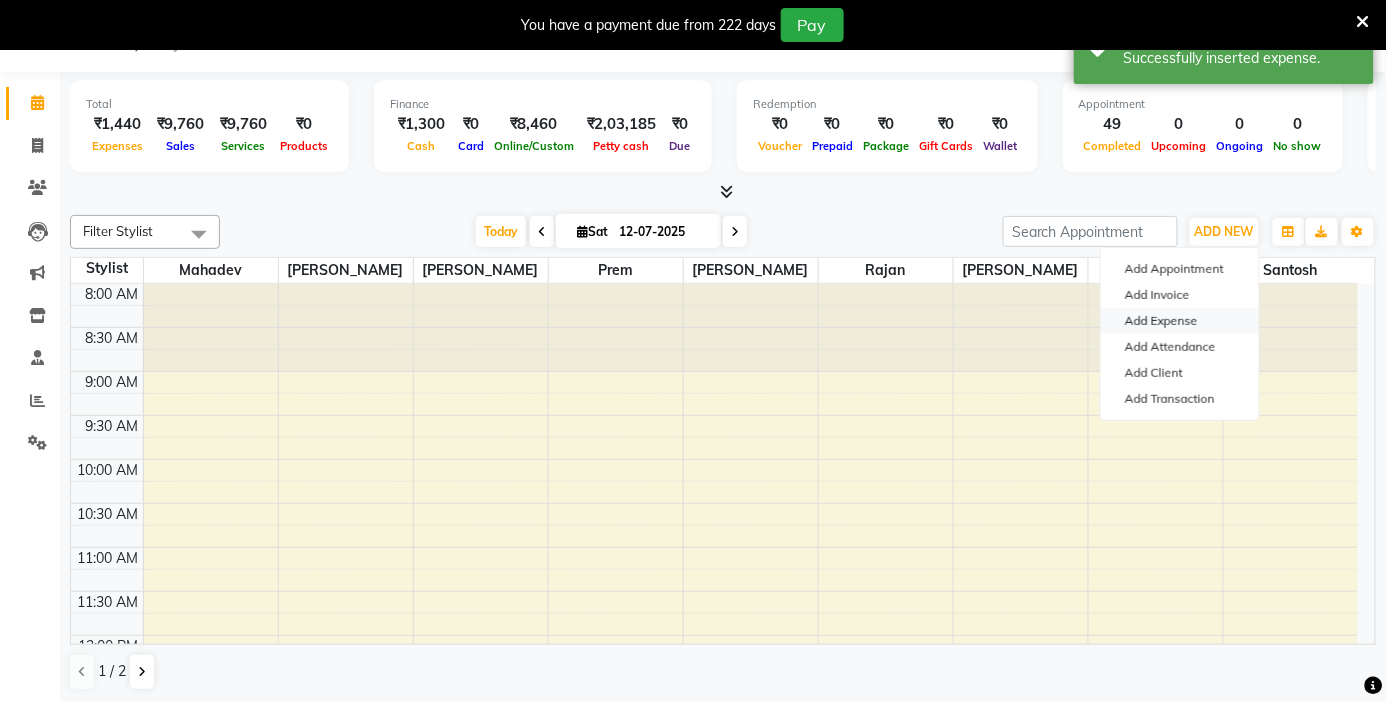 click on "Add Expense" at bounding box center [1180, 321] 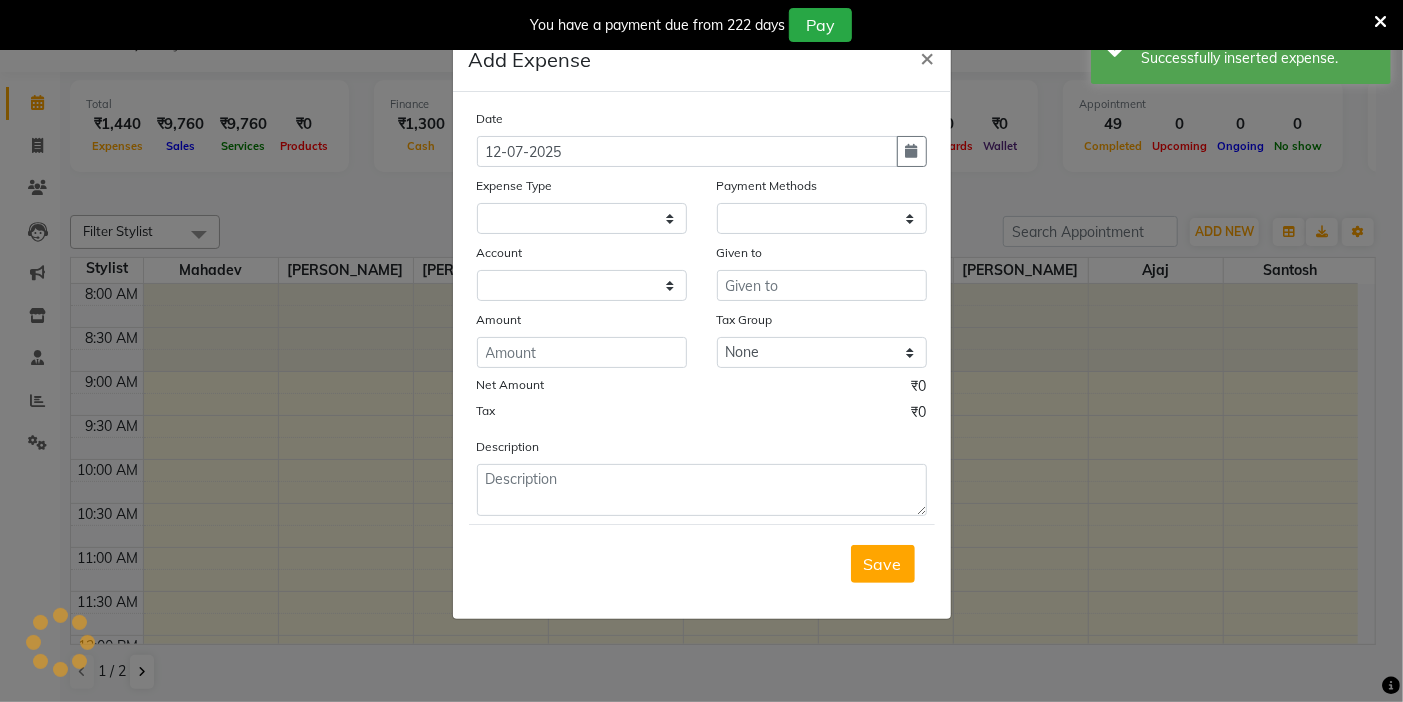 select 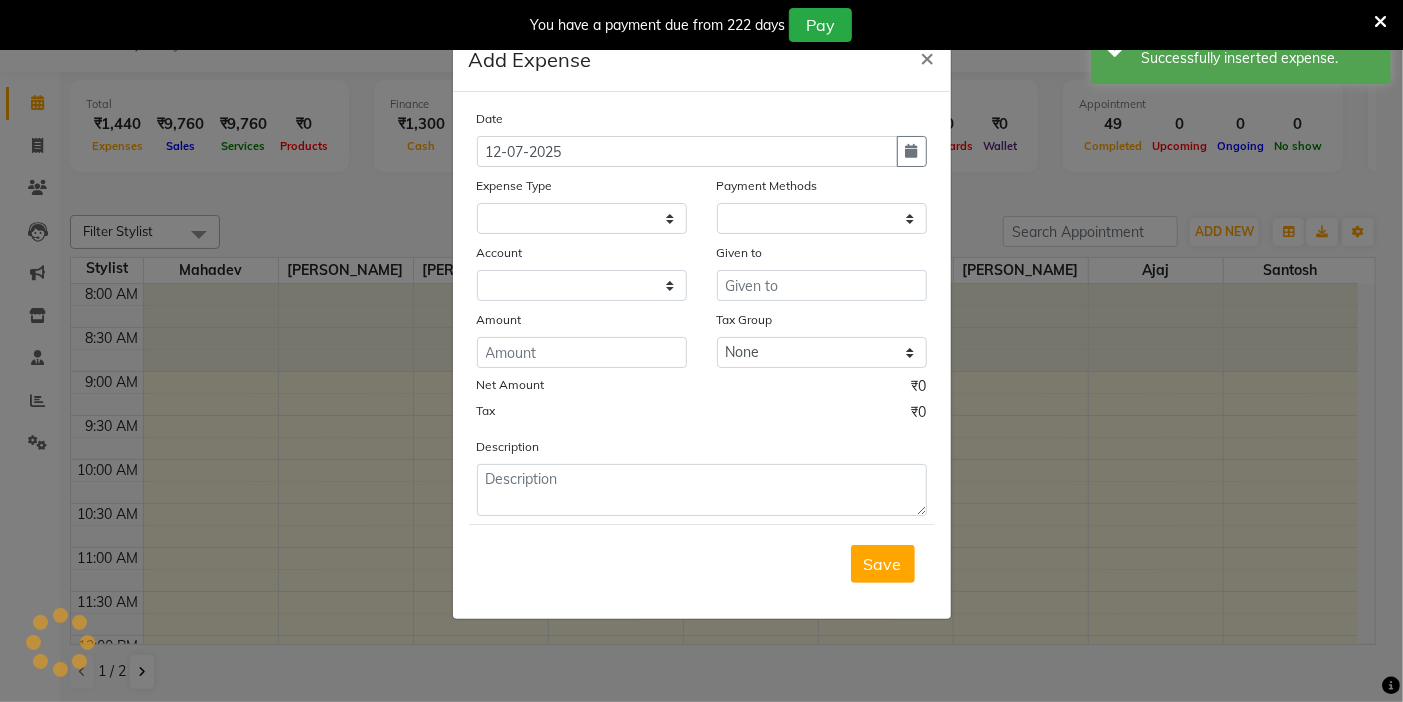 select on "1" 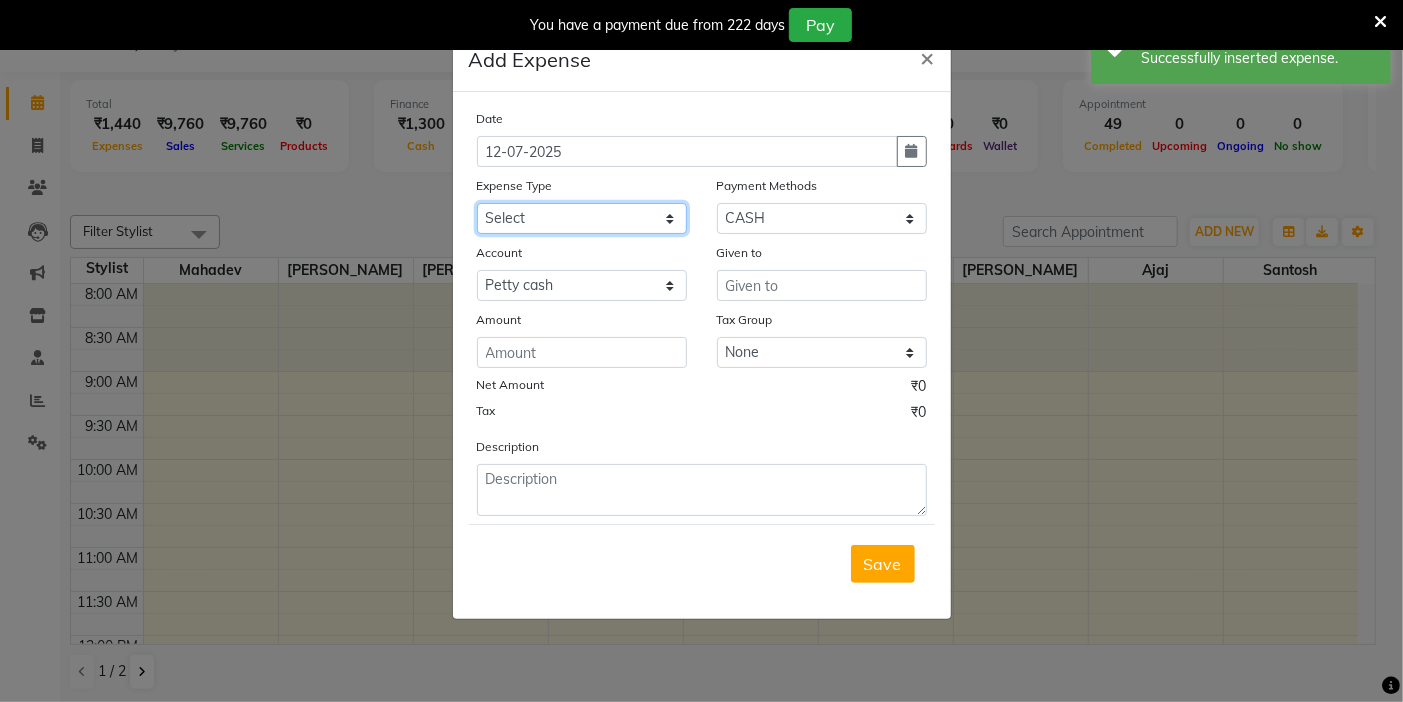 click on "Select Advance salary Advance salary ajaj Bank charges Car maintenance  Cash transfer to bank Cash transfer to hub Client Snacks Clinical charges Equipment Fuel Govt fee home Incentive Insurance International purchase Loan Repayment Maintenance Marketing Miscellaneous MRA Other Over times Pantry Product Rent Salary shop shop Staff Snacks Tax Tea & Refreshment TIP Utilities Wifi recharge" 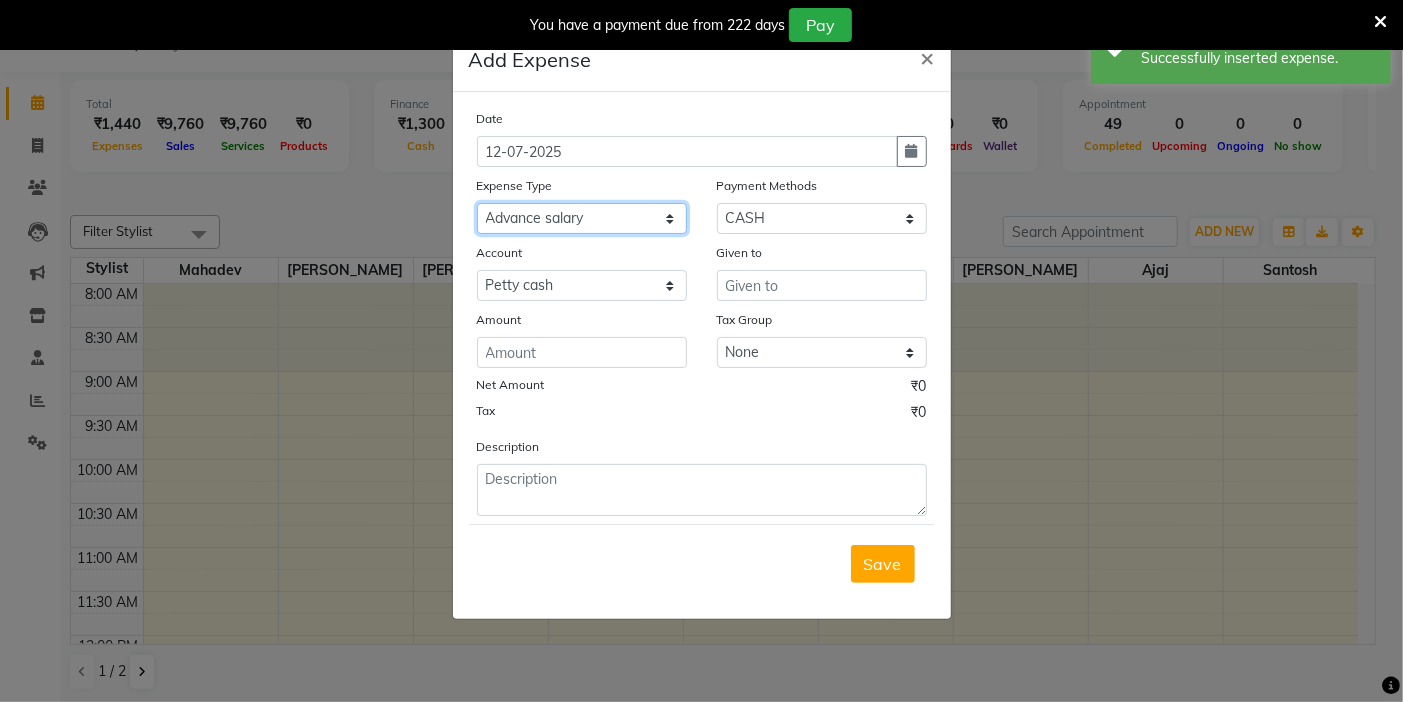 click on "Select Advance salary Advance salary ajaj Bank charges Car maintenance  Cash transfer to bank Cash transfer to hub Client Snacks Clinical charges Equipment Fuel Govt fee home Incentive Insurance International purchase Loan Repayment Maintenance Marketing Miscellaneous MRA Other Over times Pantry Product Rent Salary shop shop Staff Snacks Tax Tea & Refreshment TIP Utilities Wifi recharge" 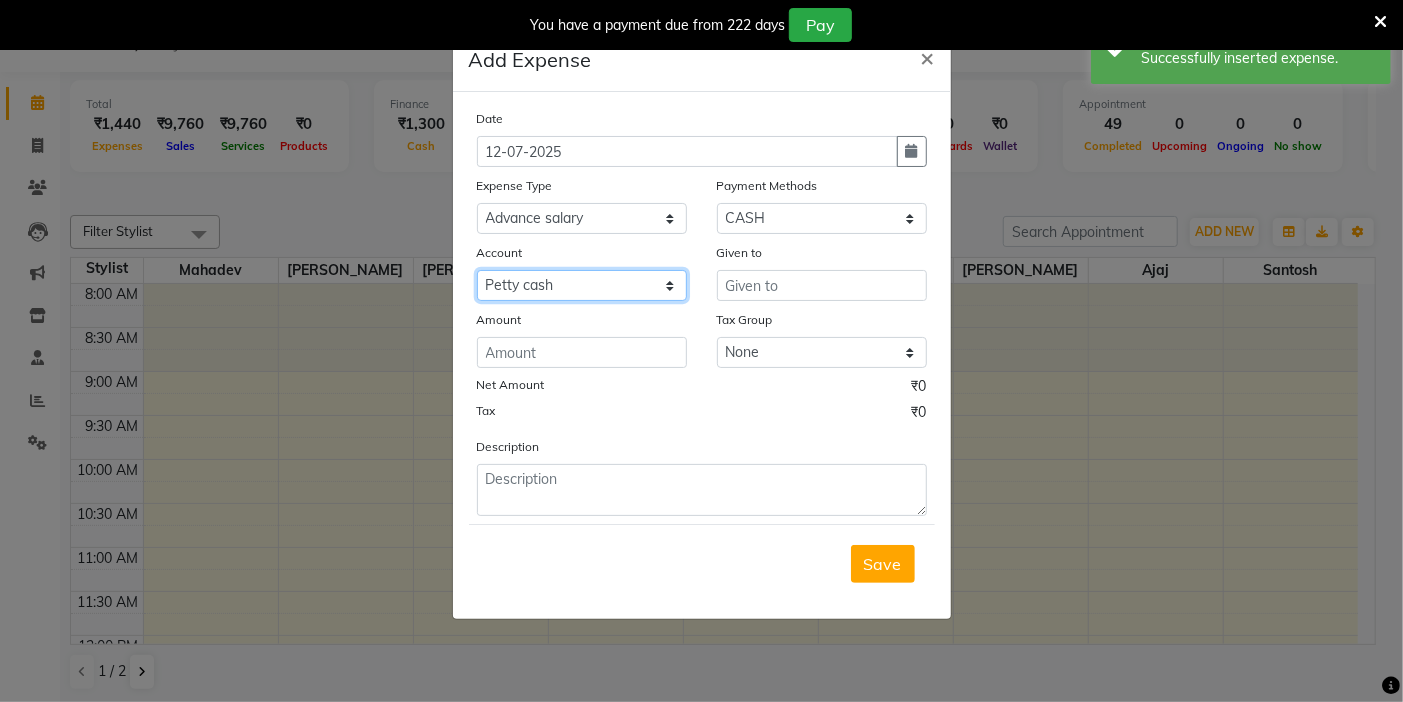 click on "Select Default account [PERSON_NAME] cash" 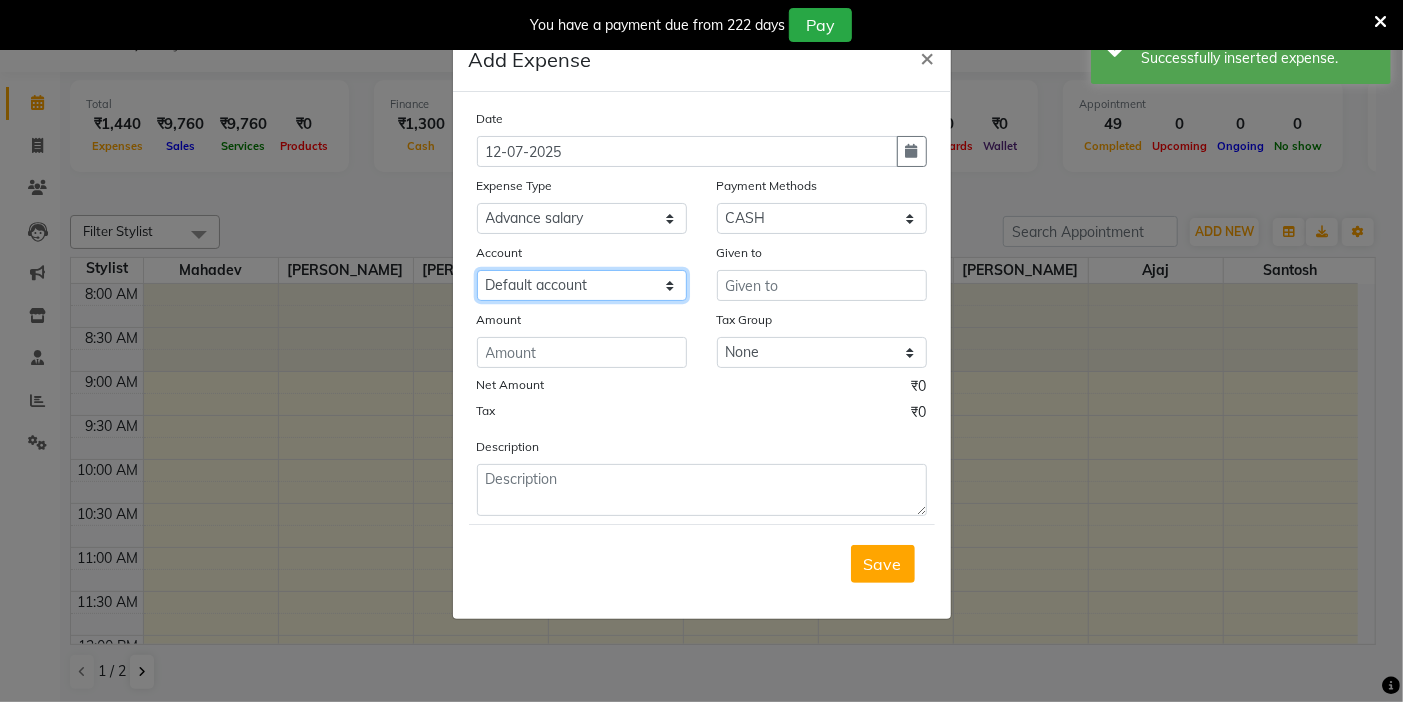 click on "Select Default account Petty cash" 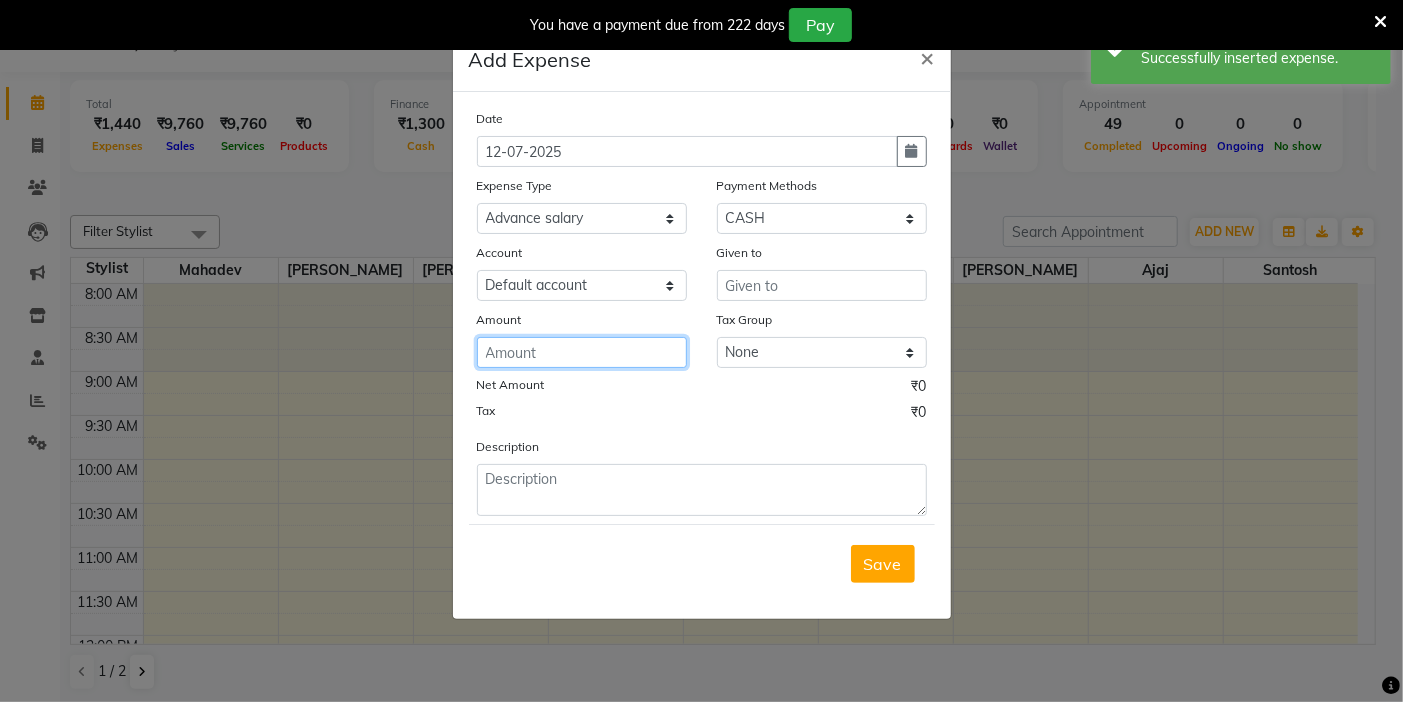 click 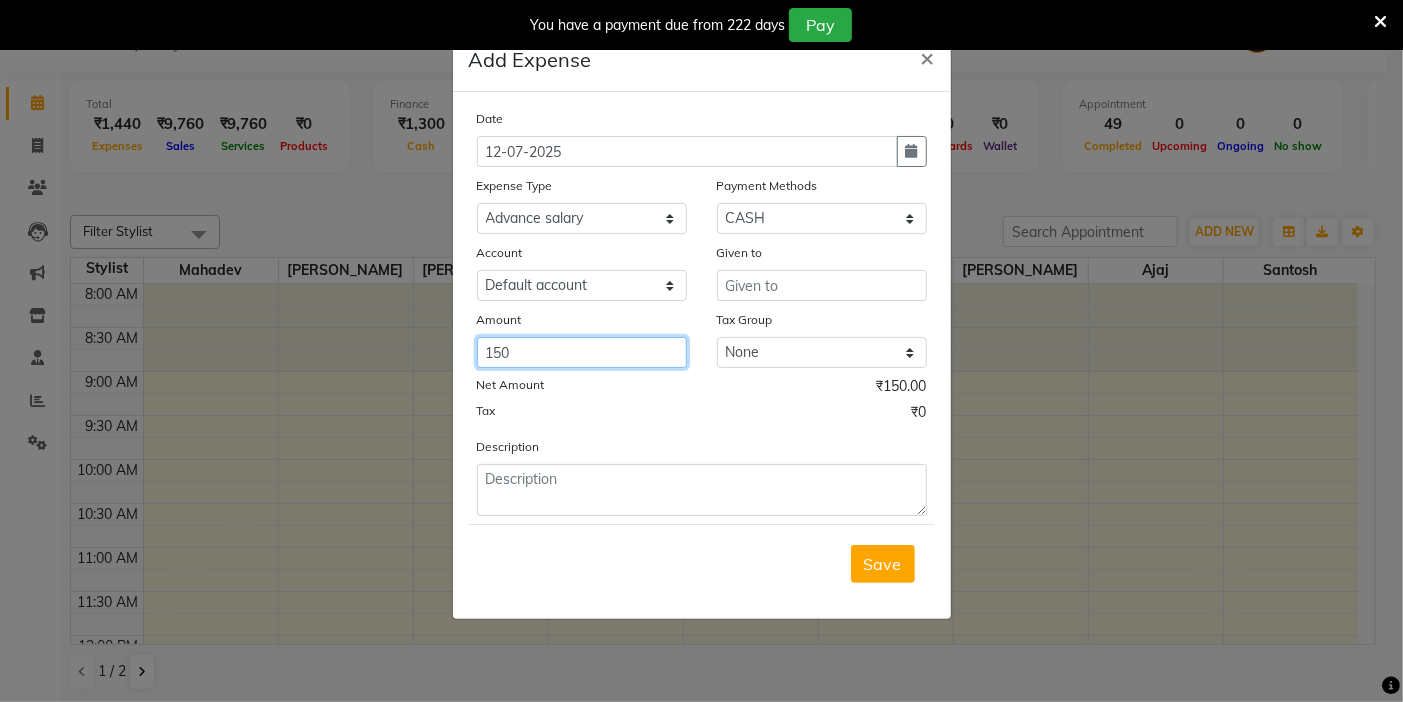 type on "150" 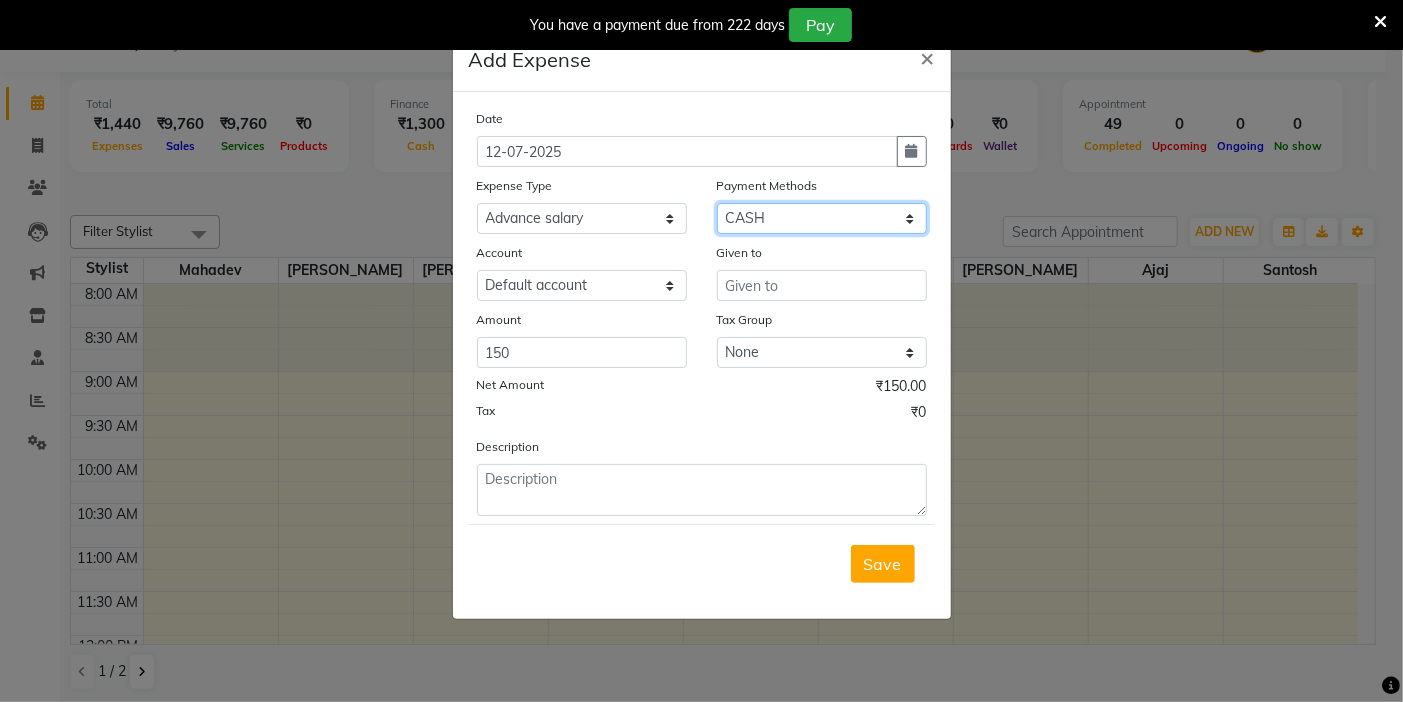 click on "Select CASH ONLINE CARD" 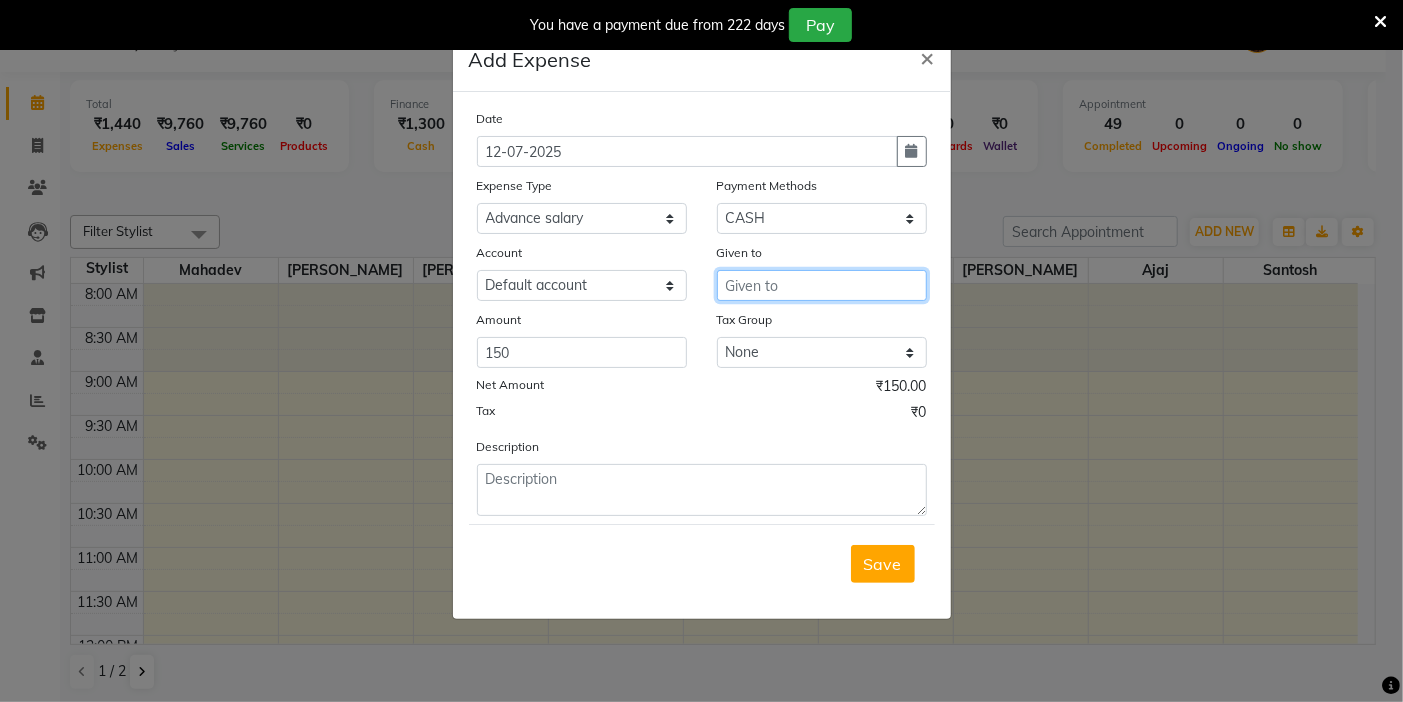click at bounding box center [822, 285] 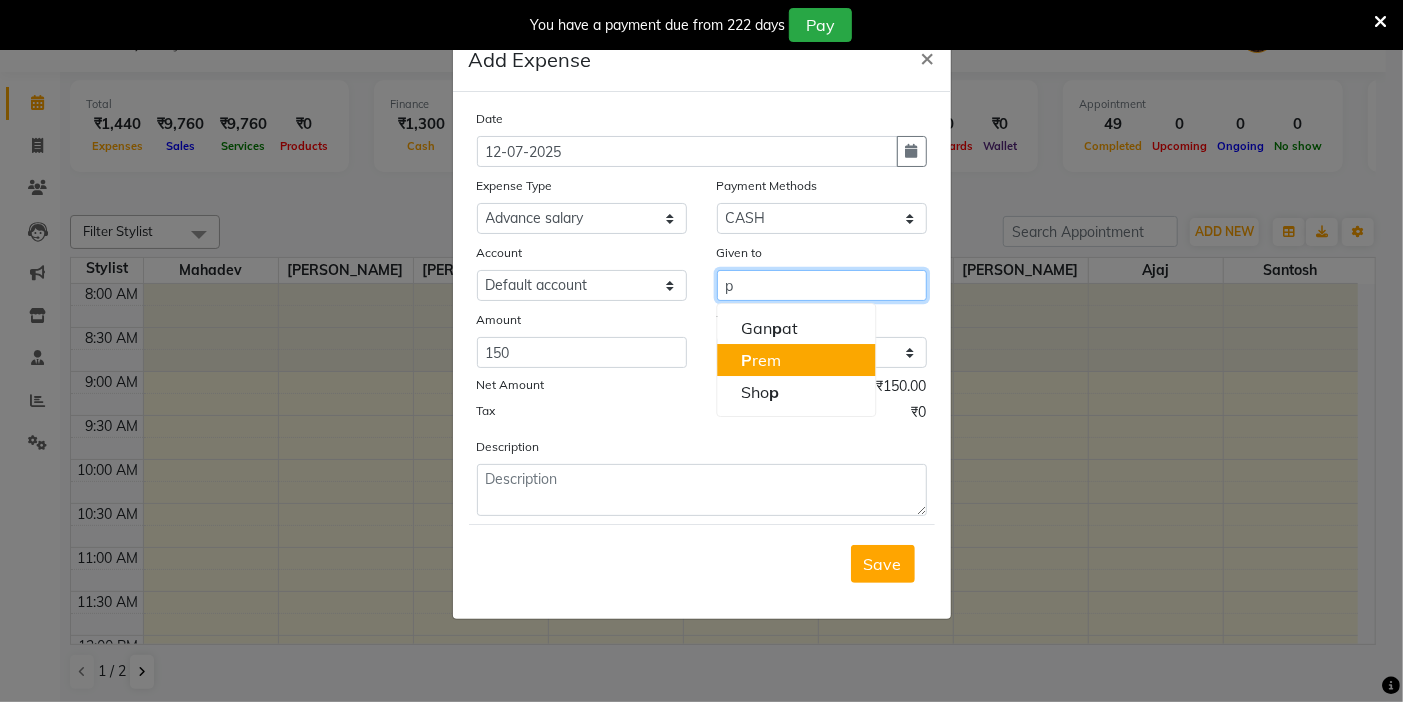 click on "P rem" at bounding box center [796, 360] 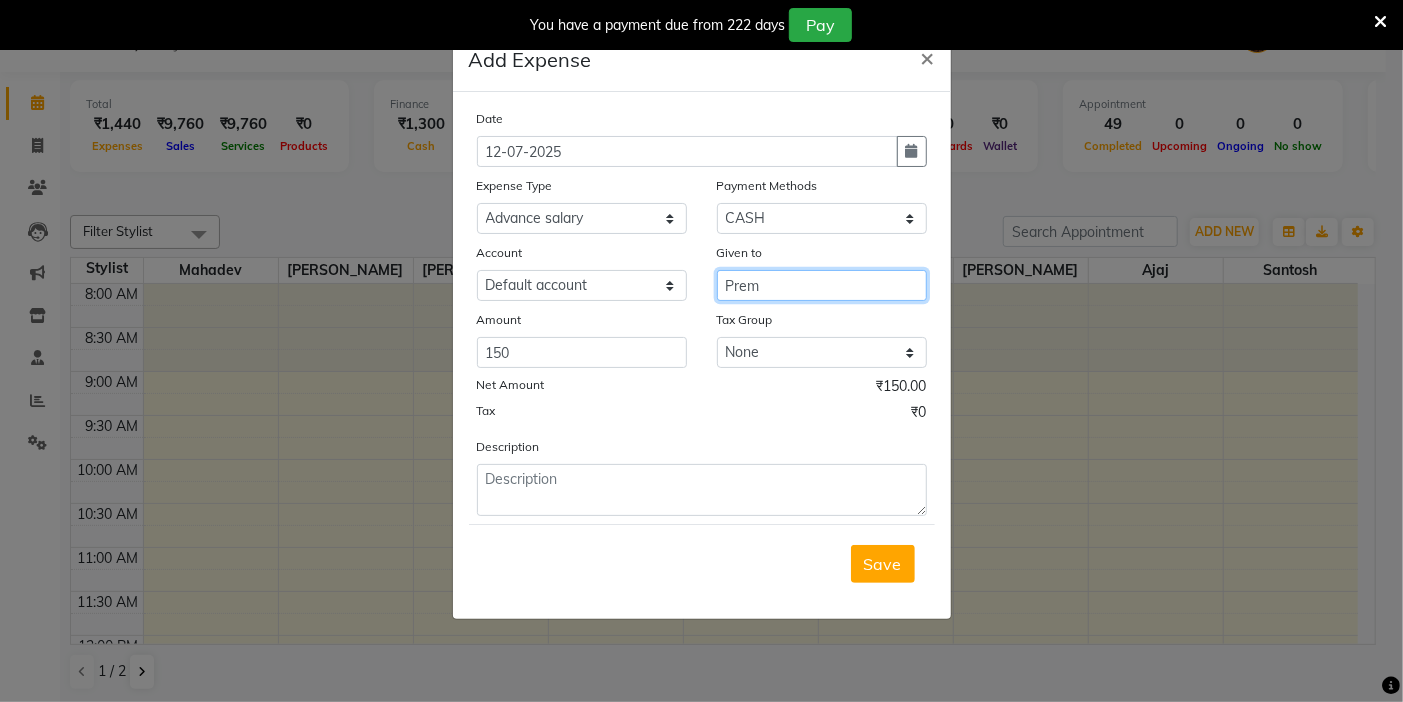 type on "Prem" 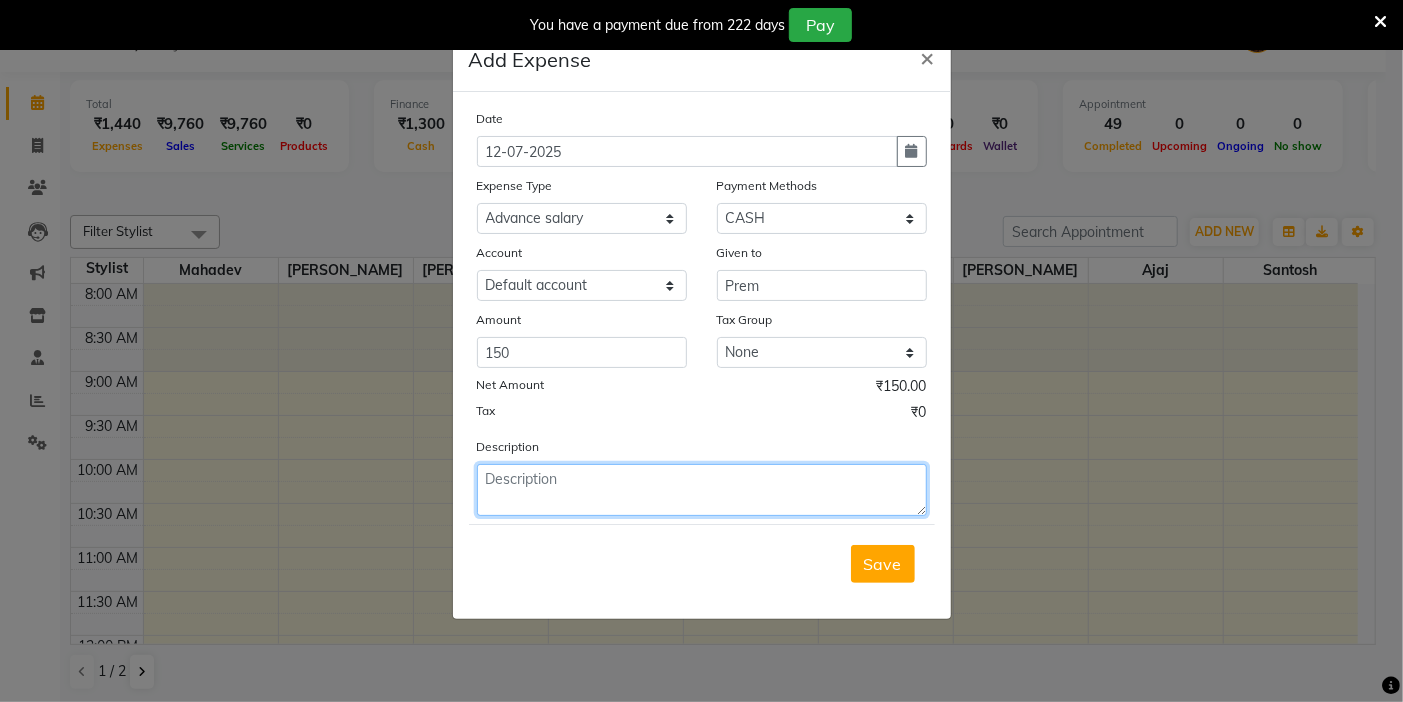 click 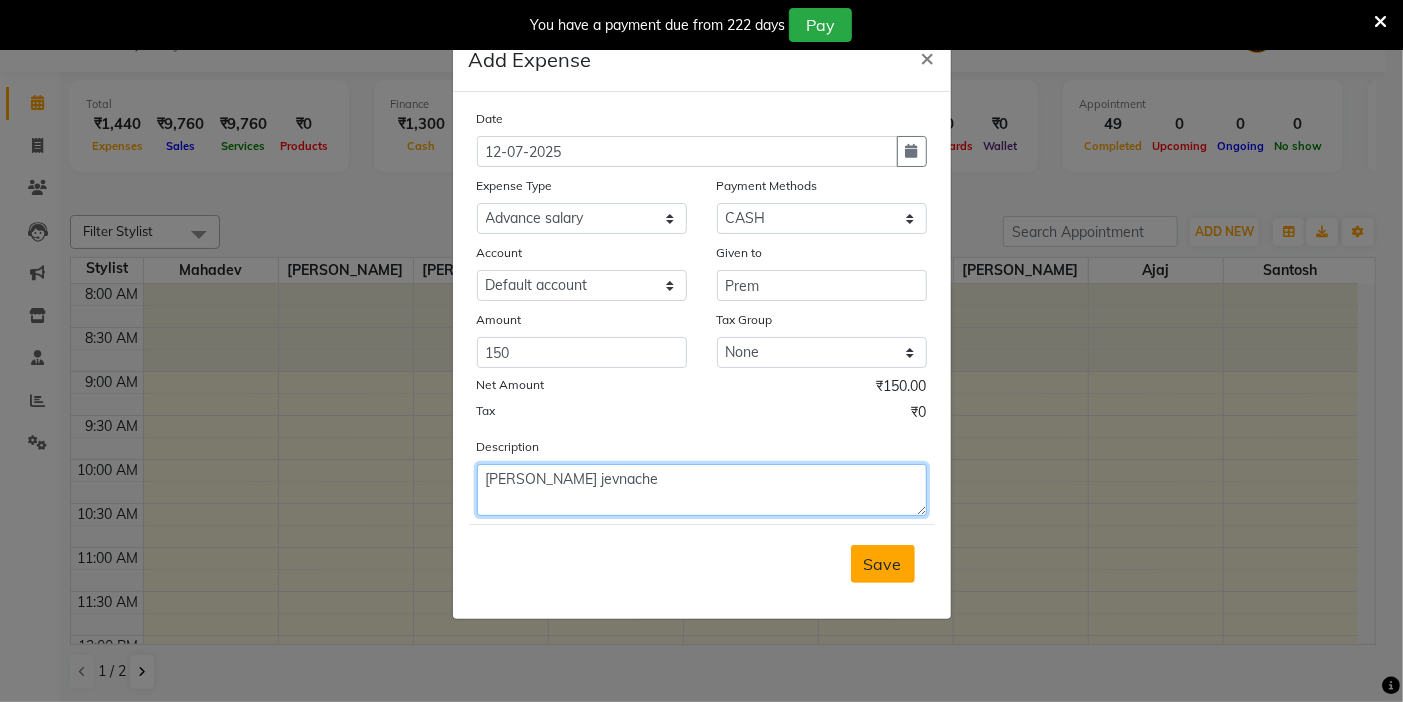 type on "sanjay la dile jevnache" 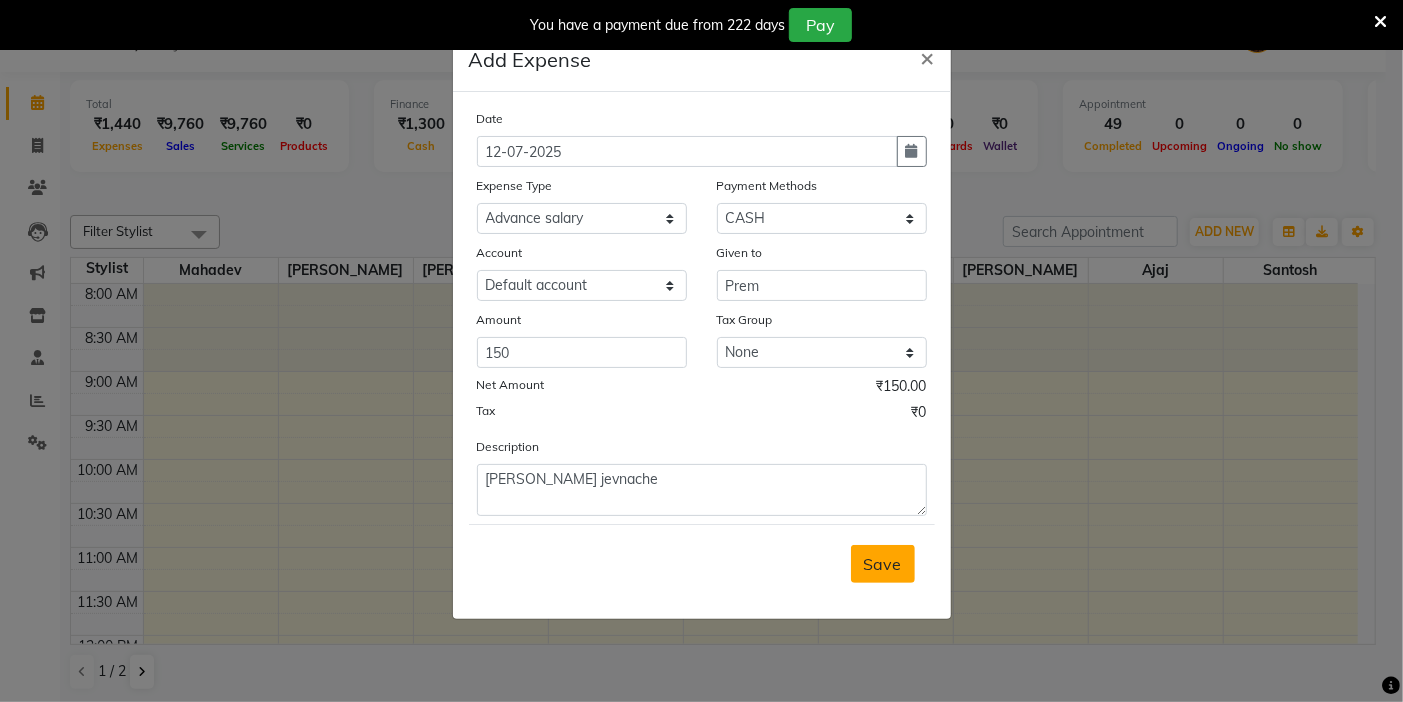 click on "Save" at bounding box center (883, 564) 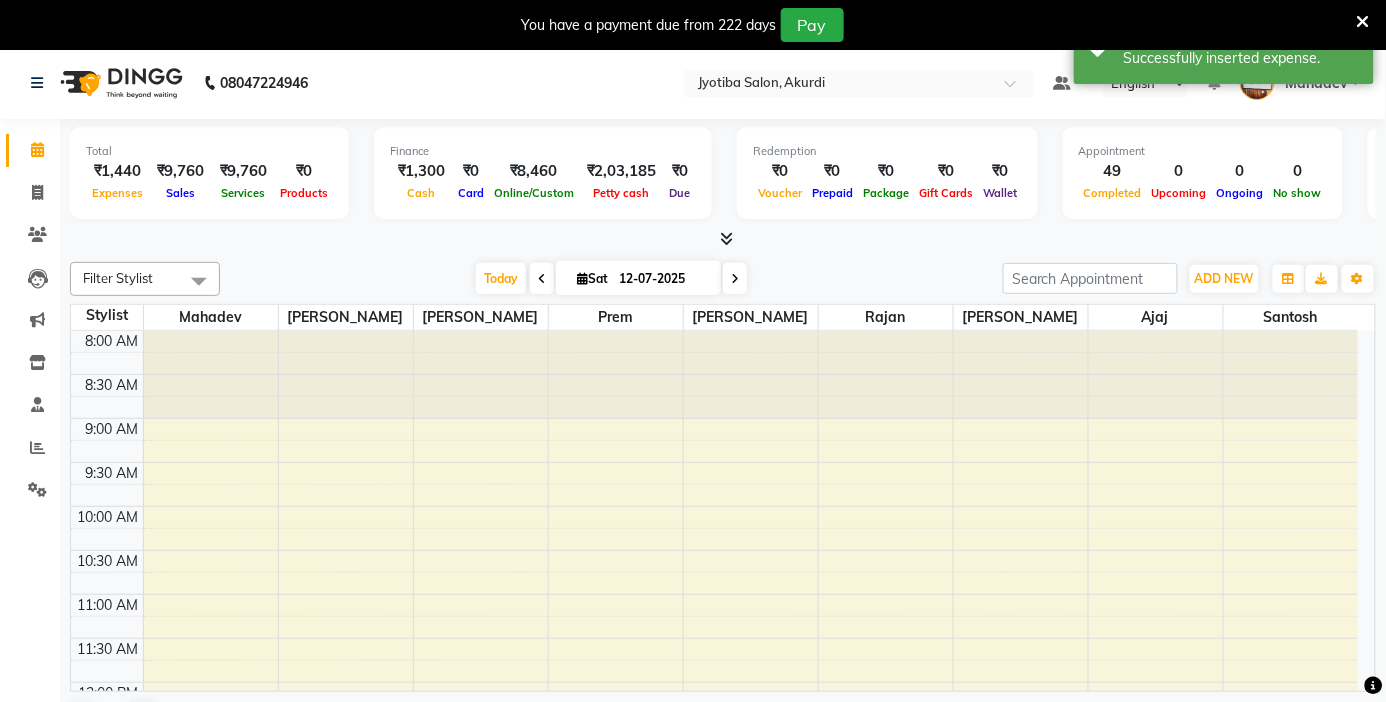 scroll, scrollTop: 0, scrollLeft: 0, axis: both 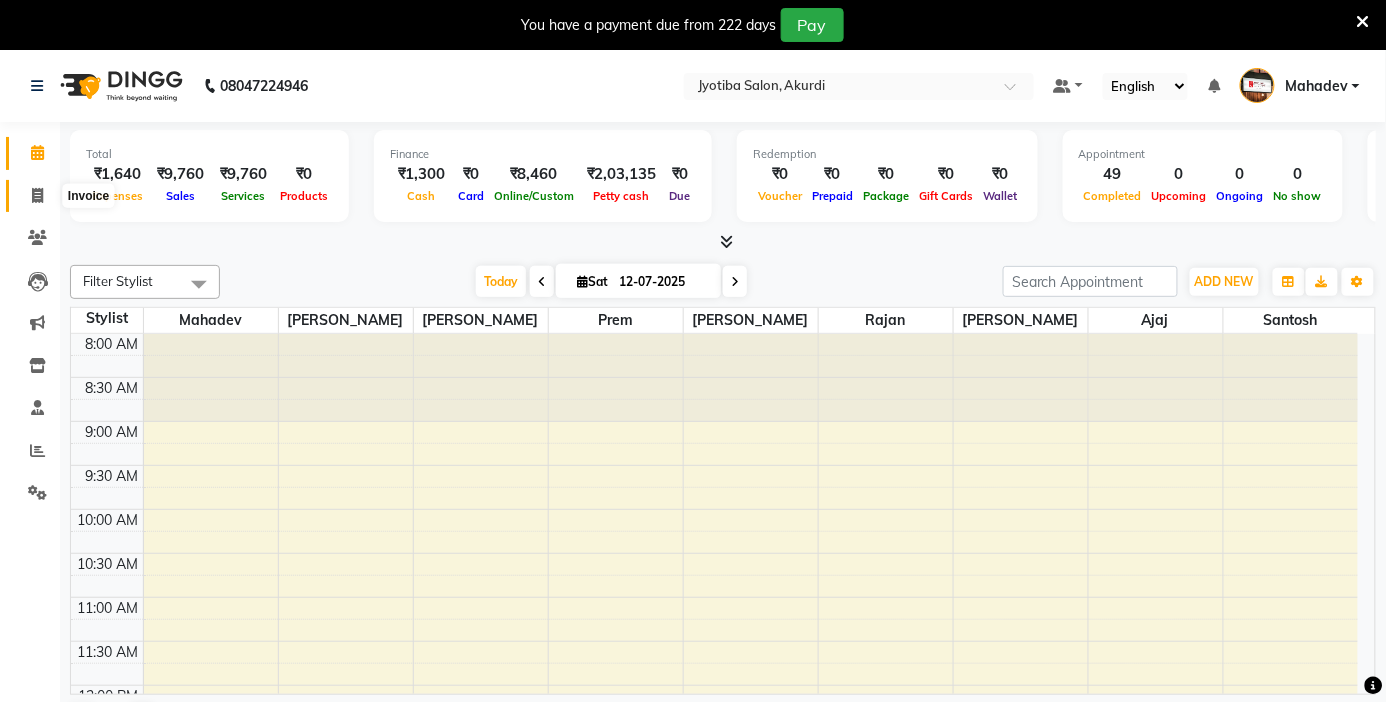 click 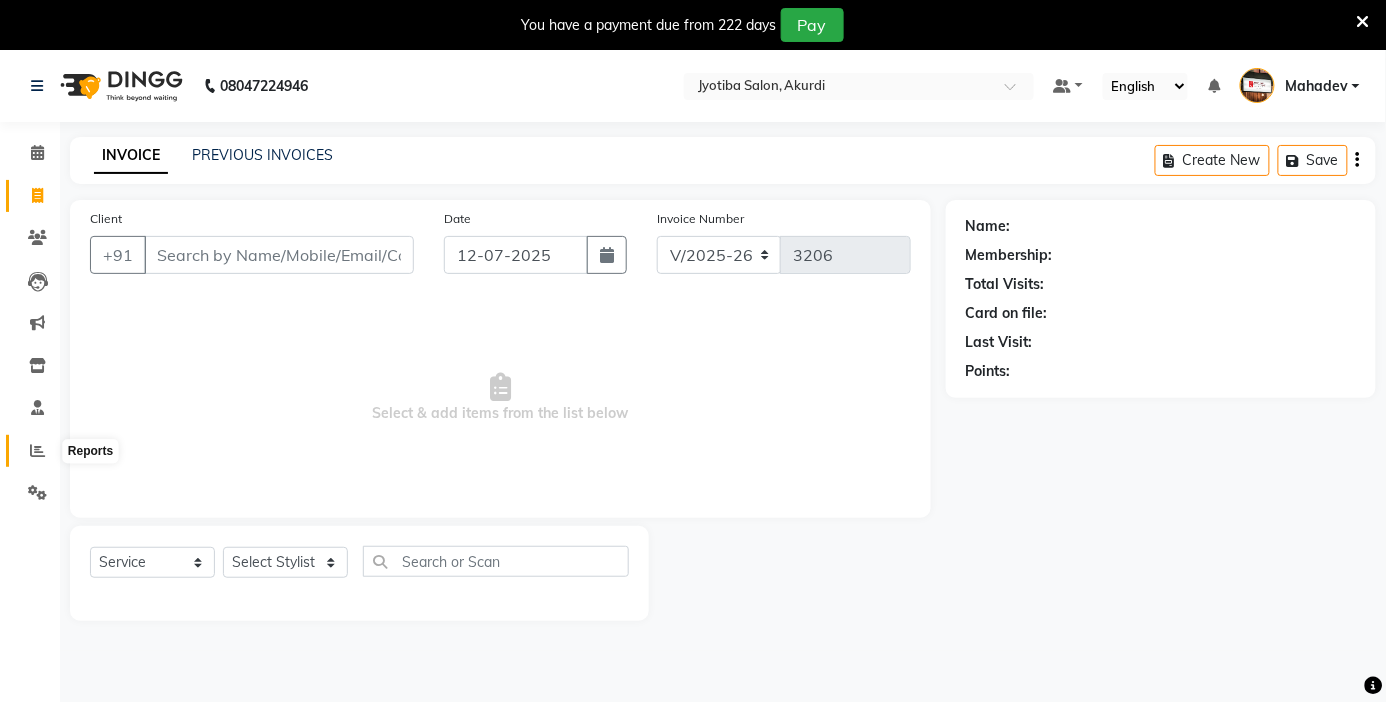 click 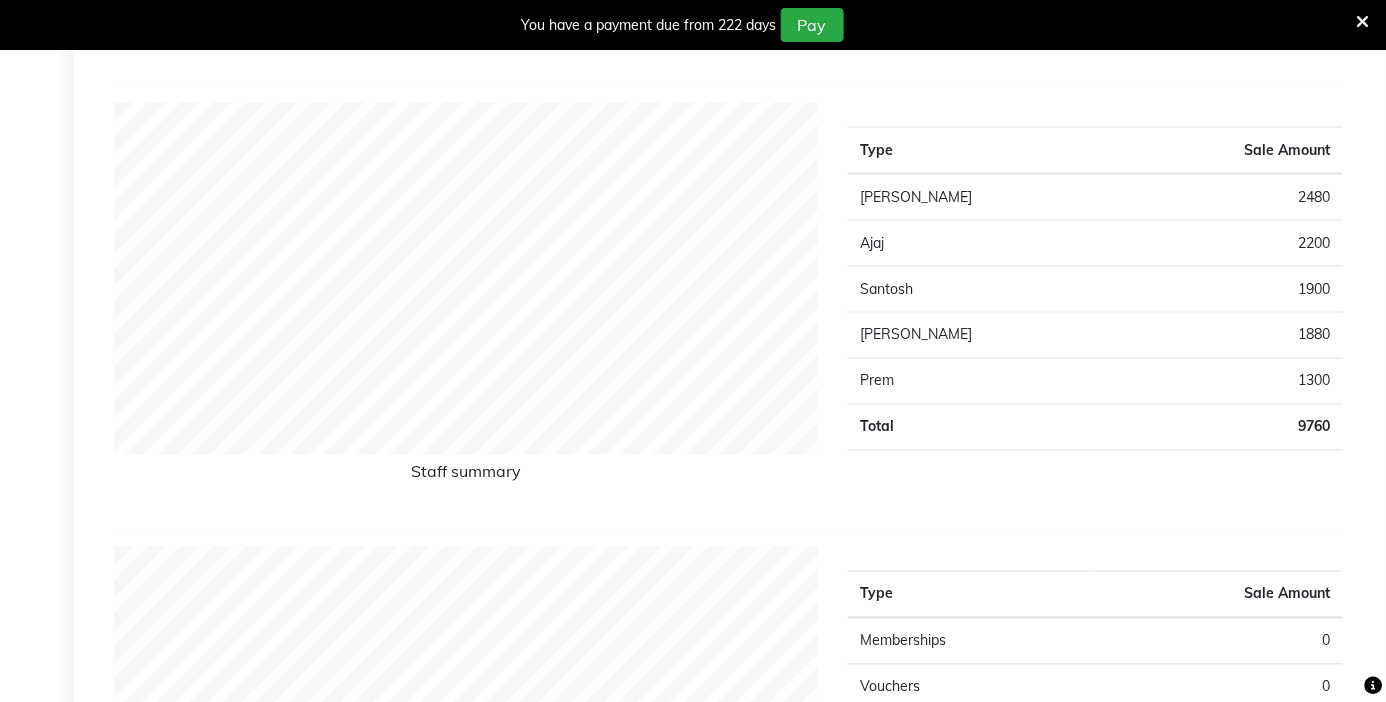 scroll, scrollTop: 0, scrollLeft: 0, axis: both 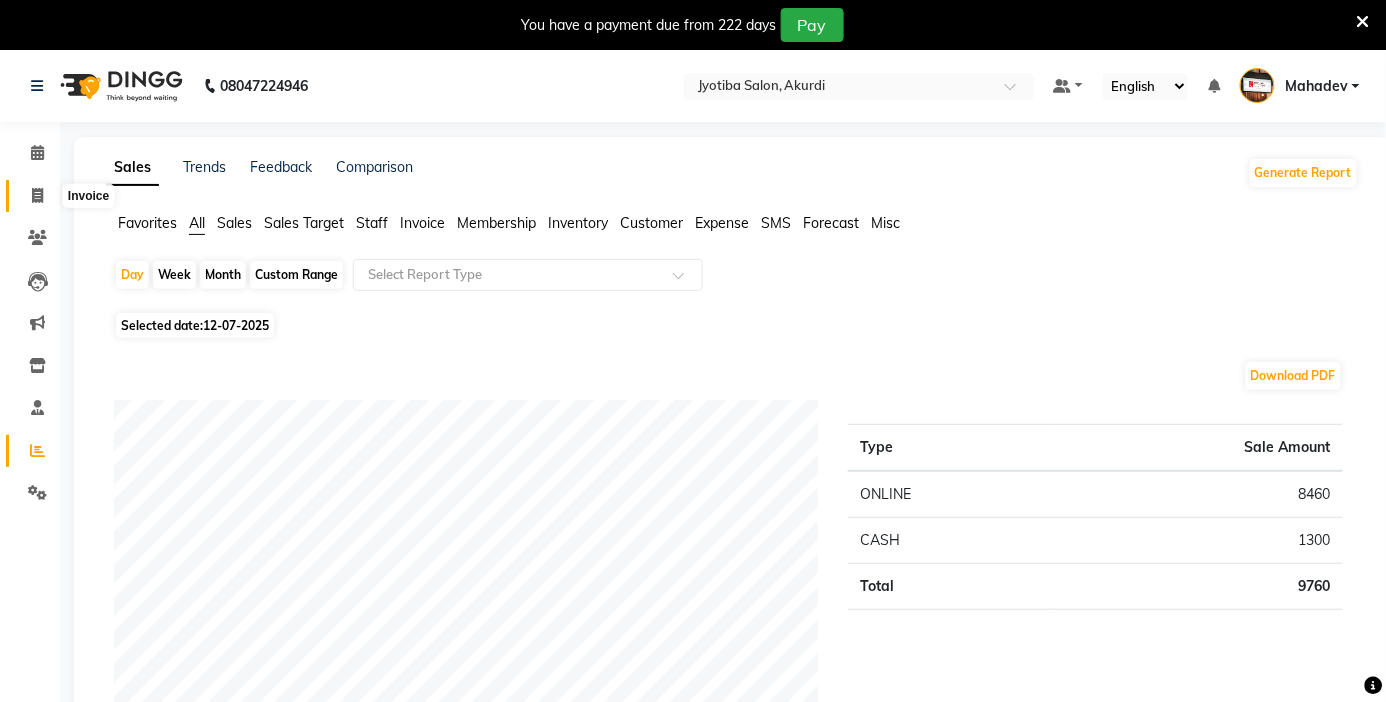 click 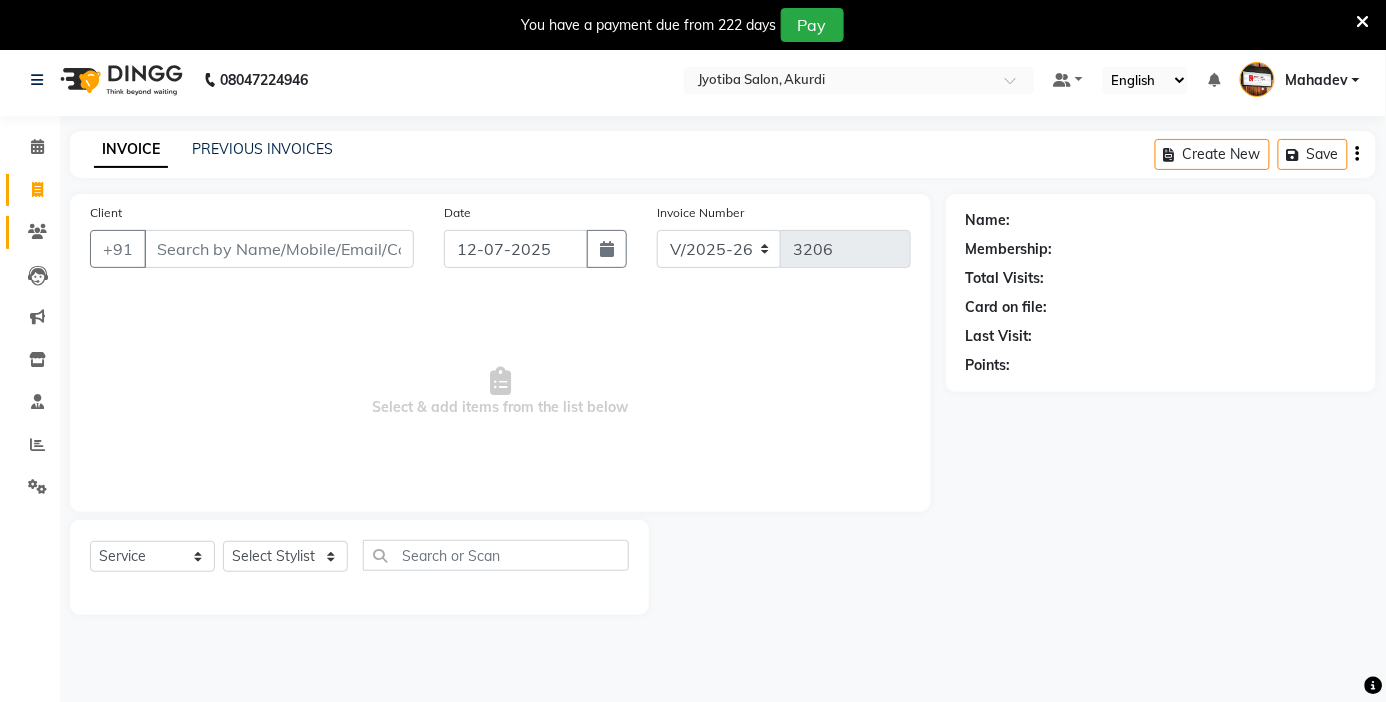 scroll, scrollTop: 0, scrollLeft: 0, axis: both 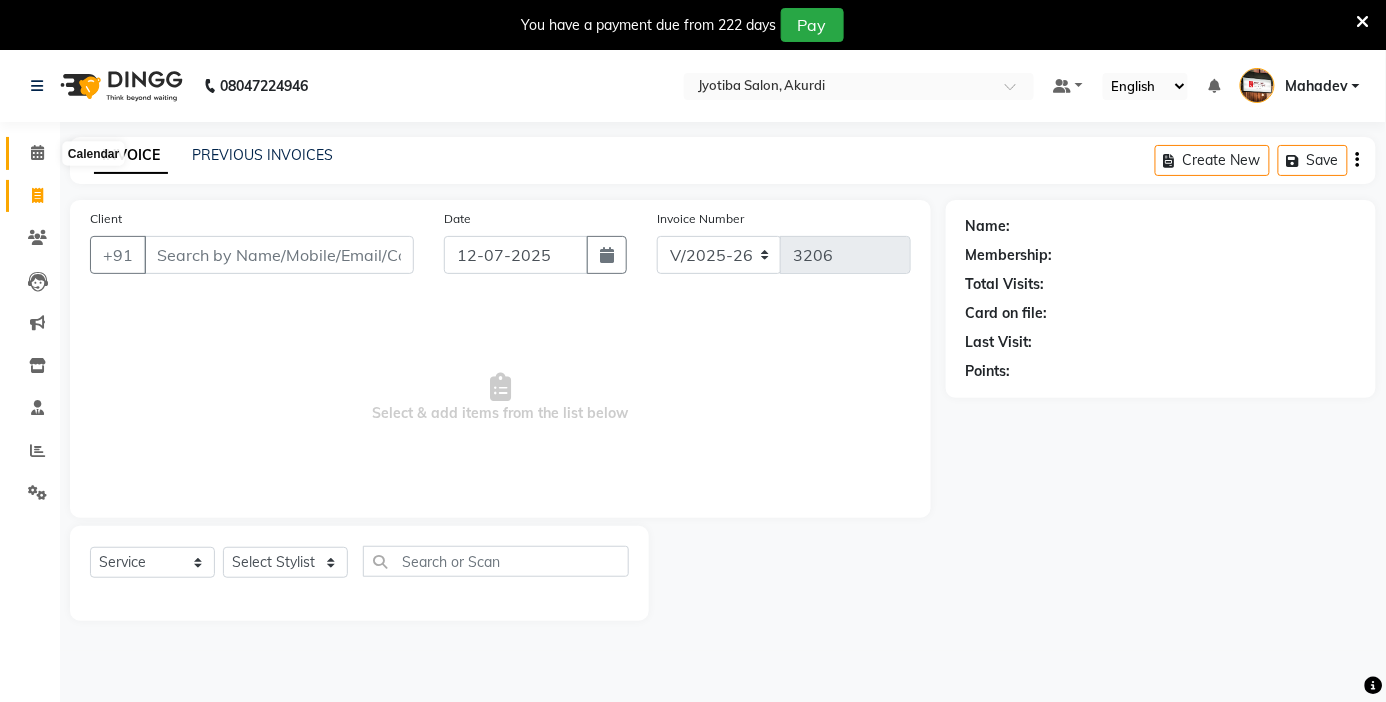 click 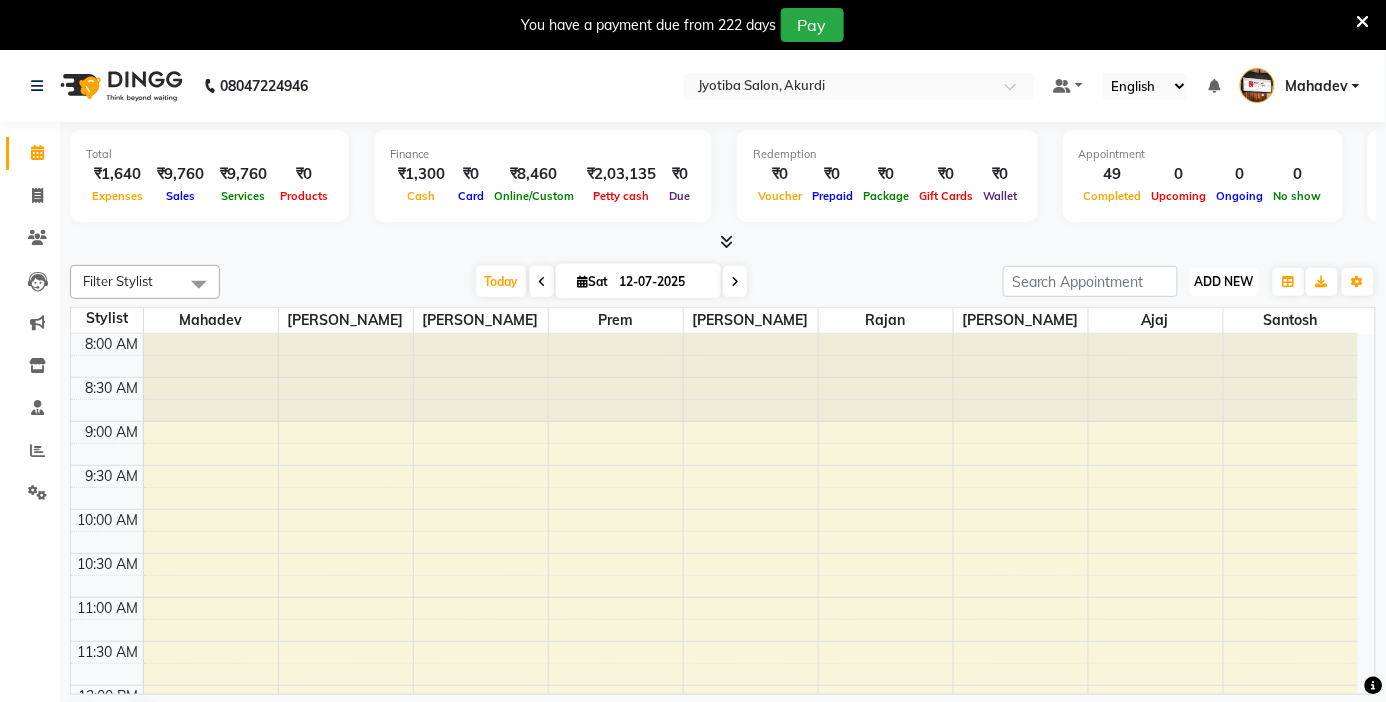 click on "ADD NEW" at bounding box center [1224, 281] 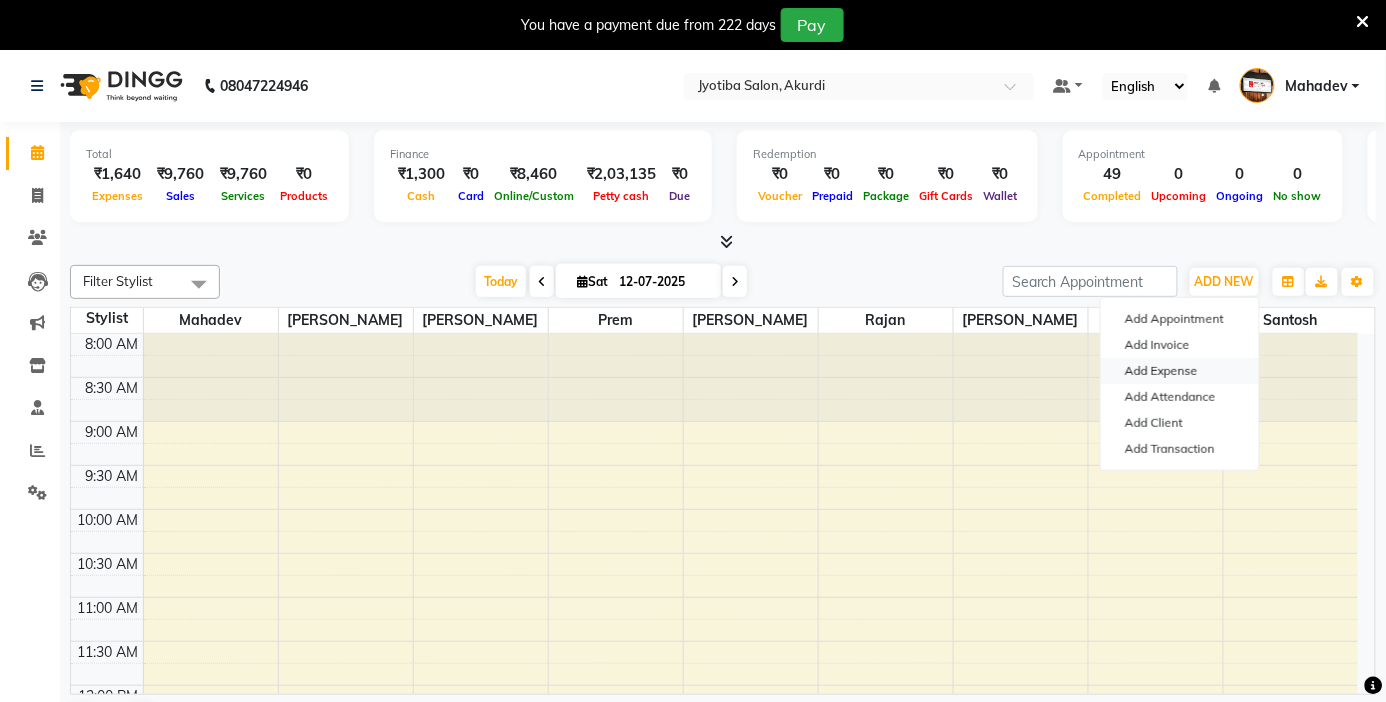 click on "Add Expense" at bounding box center (1180, 371) 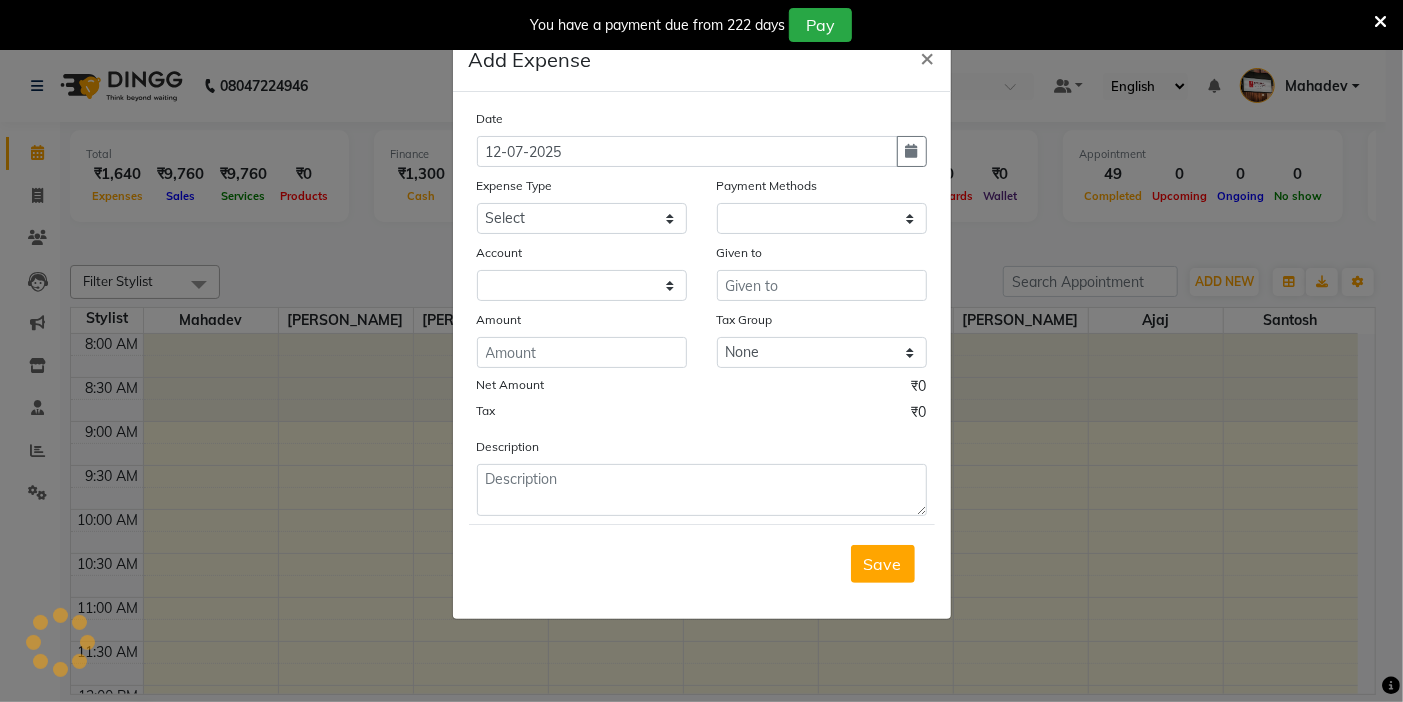 select on "1" 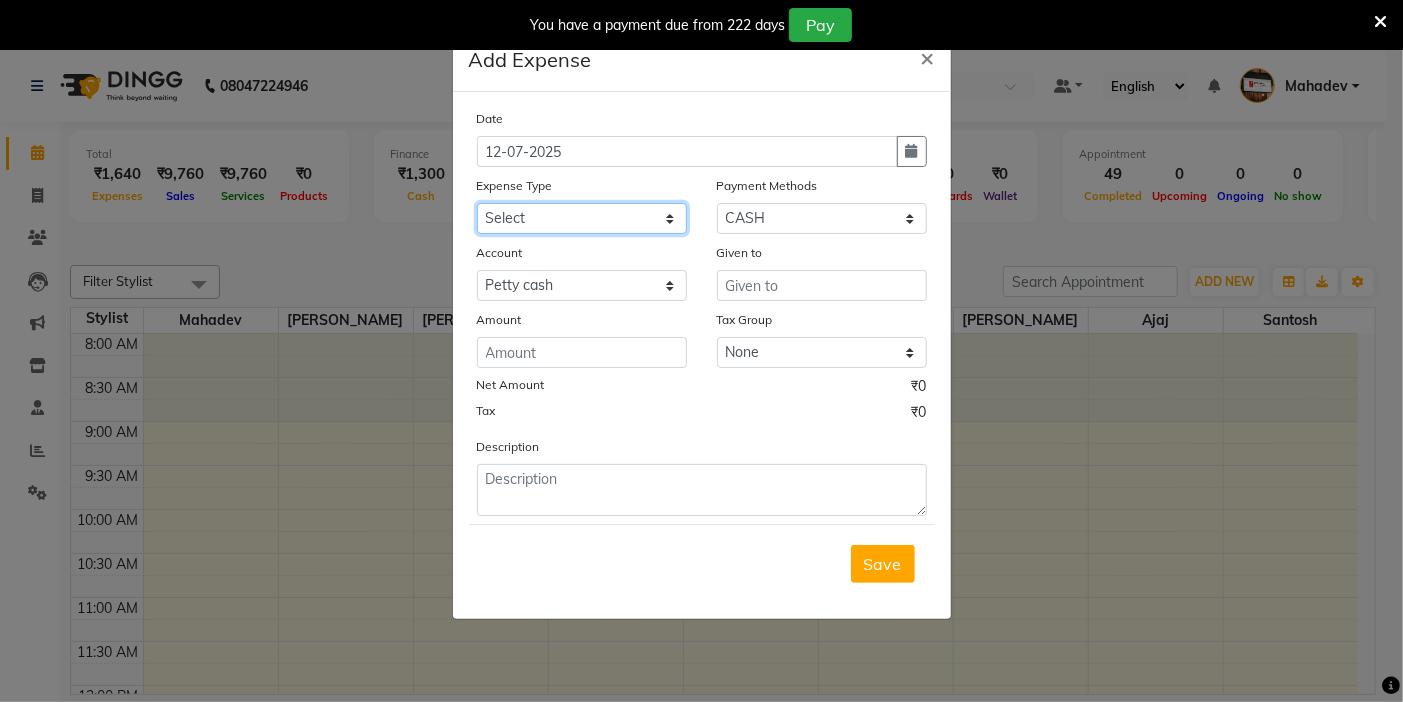 click on "Select Advance salary Advance salary ajaj Bank charges Car maintenance  Cash transfer to bank Cash transfer to hub Client Snacks Clinical charges Equipment Fuel Govt fee home Incentive Insurance International purchase Loan Repayment Maintenance Marketing Miscellaneous MRA Other Over times Pantry Product Rent Salary shop shop Staff Snacks Tax Tea & Refreshment TIP Utilities Wifi recharge" 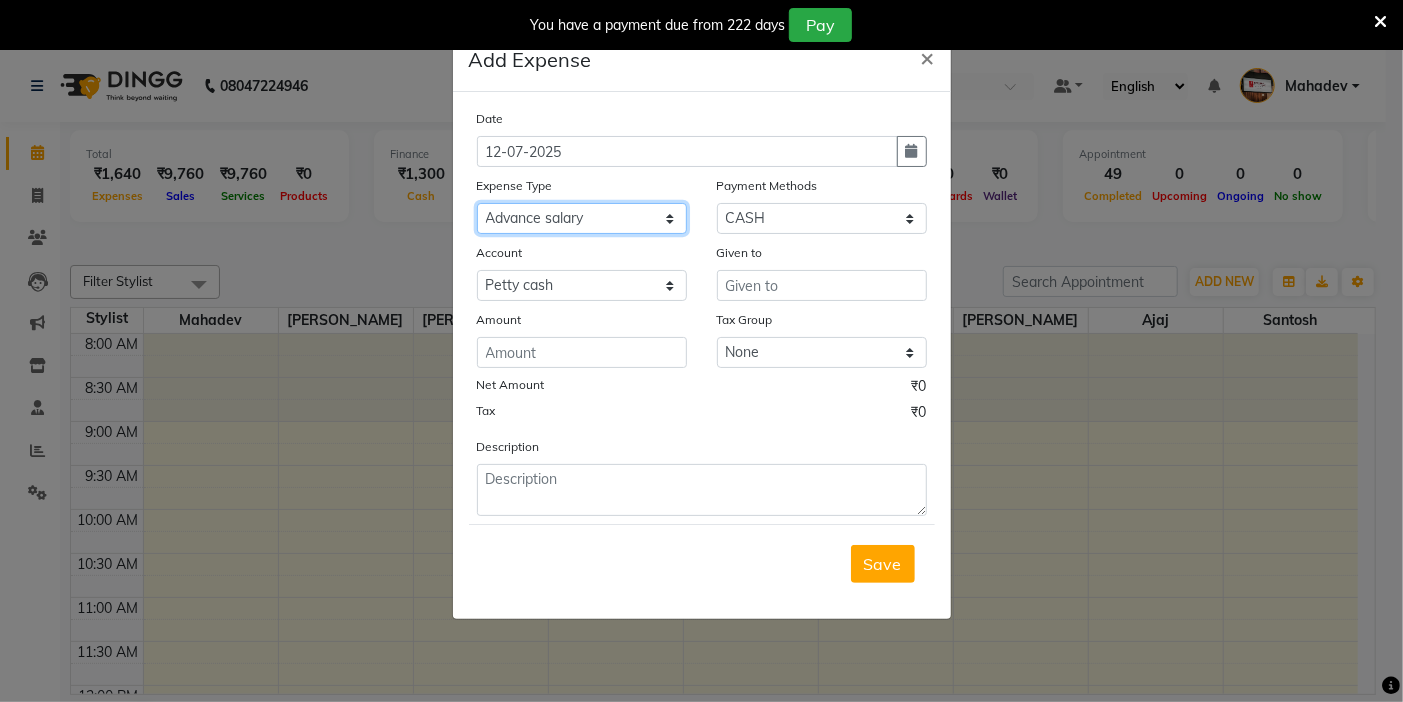 click on "Select Advance salary Advance salary ajaj Bank charges Car maintenance  Cash transfer to bank Cash transfer to hub Client Snacks Clinical charges Equipment Fuel Govt fee home Incentive Insurance International purchase Loan Repayment Maintenance Marketing Miscellaneous MRA Other Over times Pantry Product Rent Salary shop shop Staff Snacks Tax Tea & Refreshment TIP Utilities Wifi recharge" 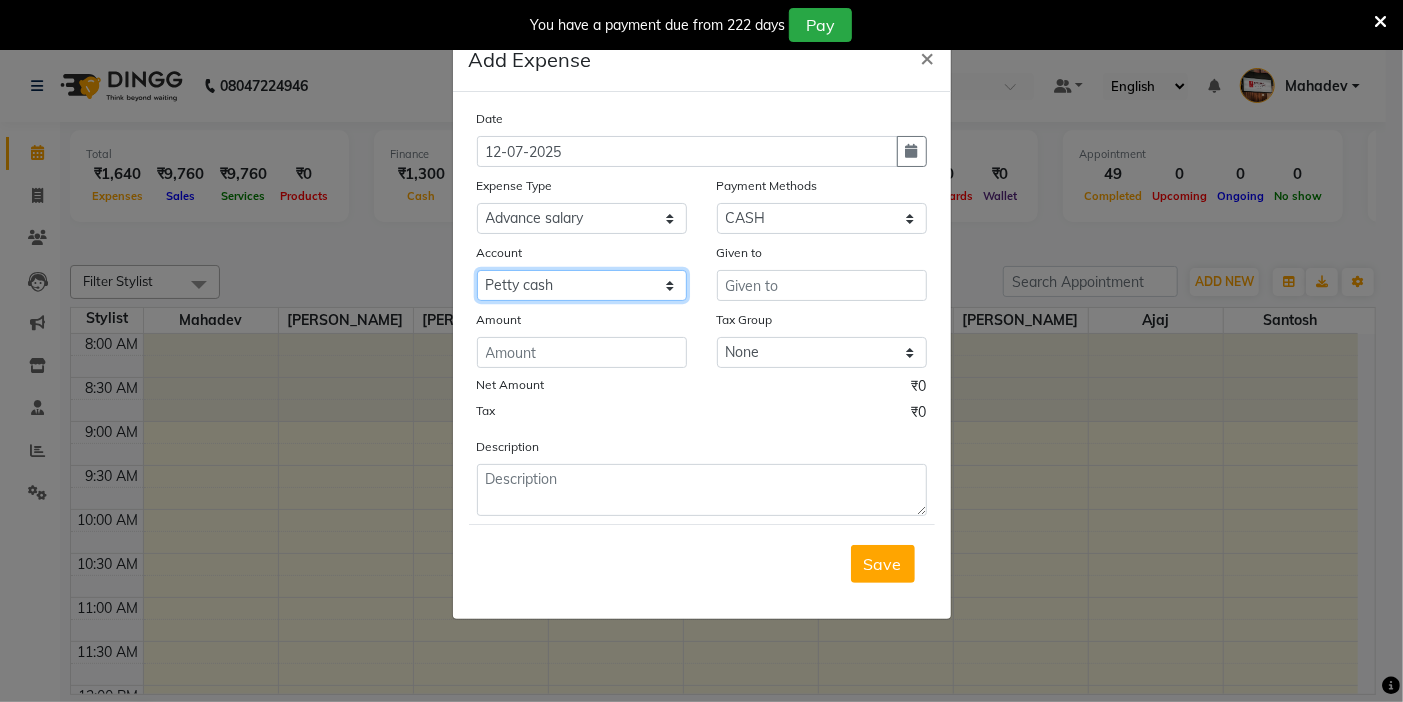 click on "Select Default account [PERSON_NAME] cash" 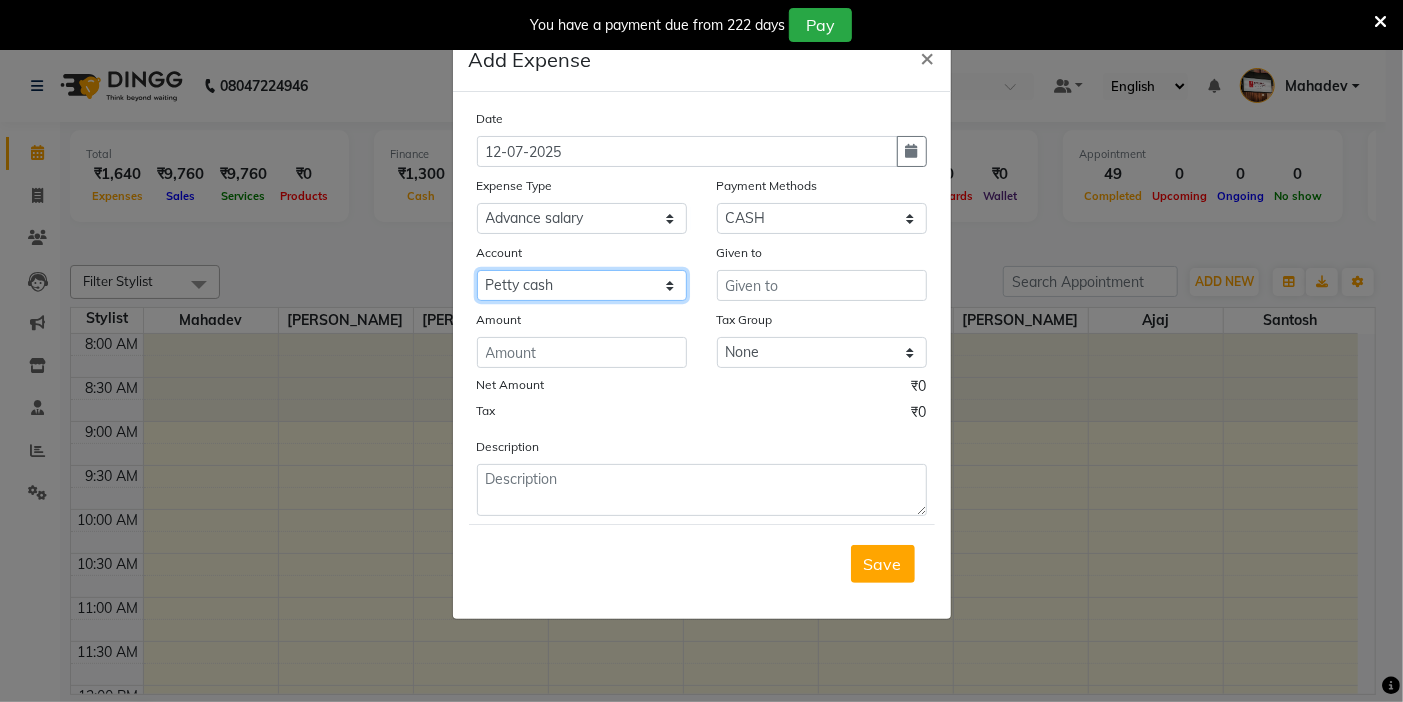select on "295" 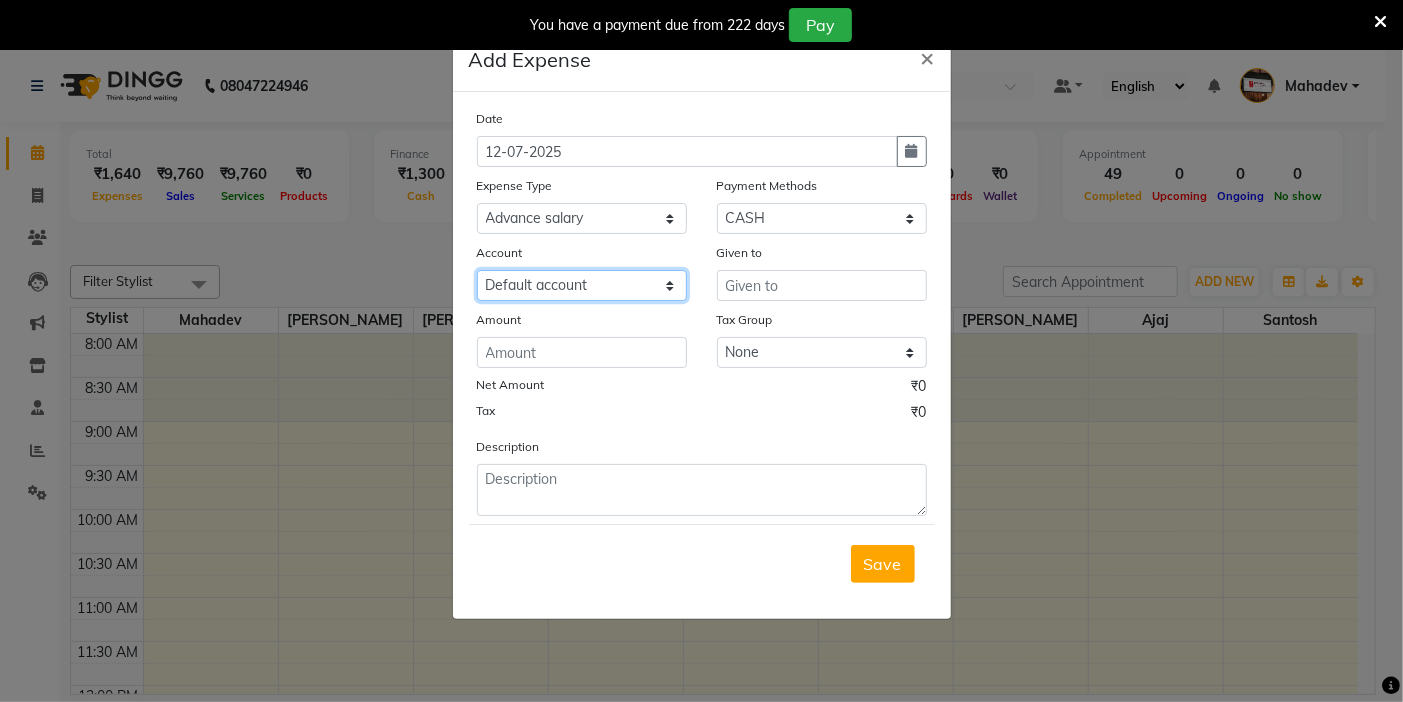 click on "Select Default account [PERSON_NAME] cash" 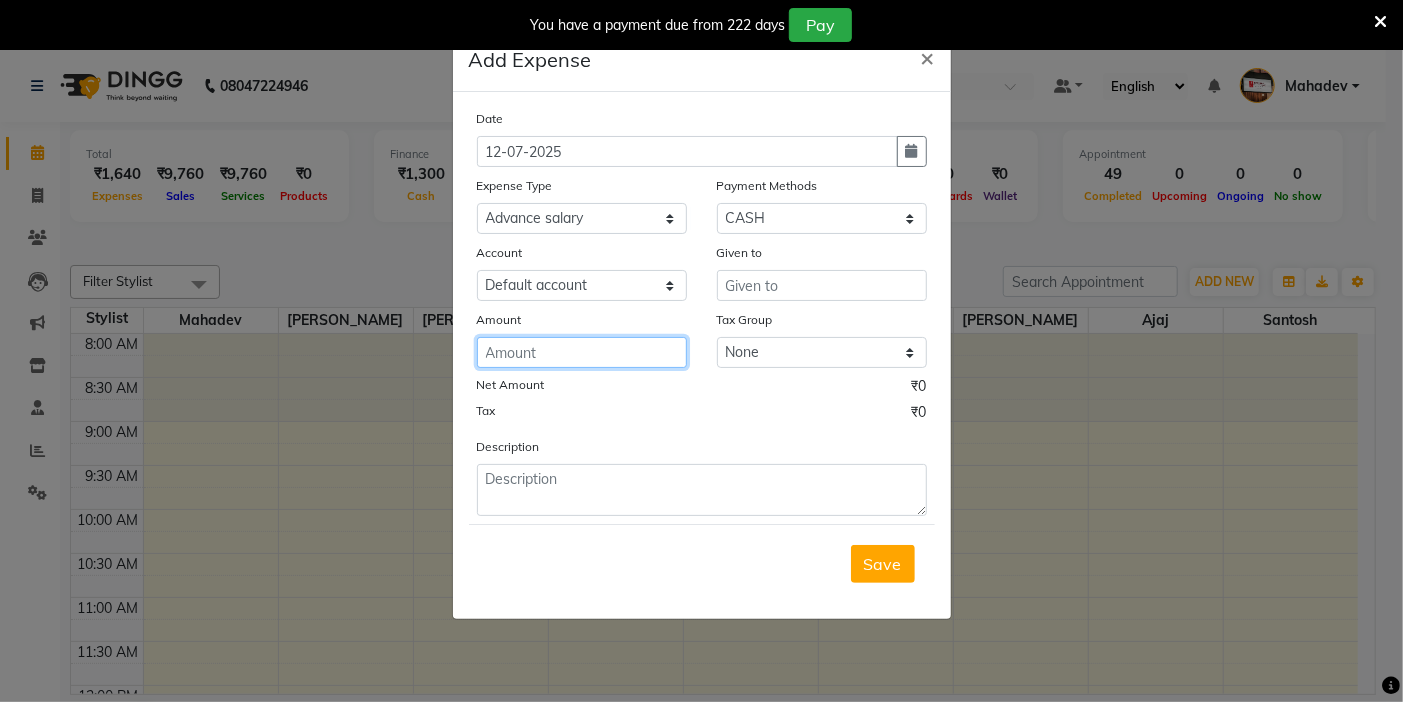 click 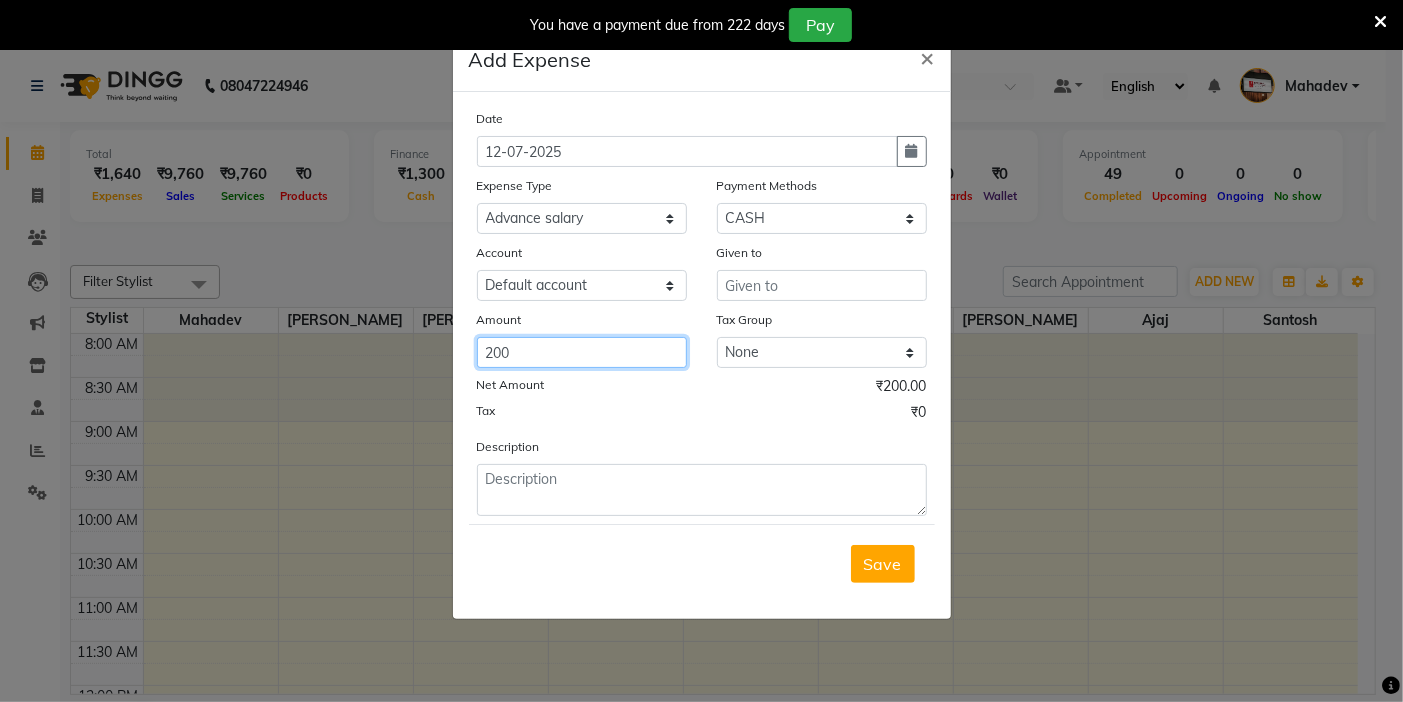 type on "200" 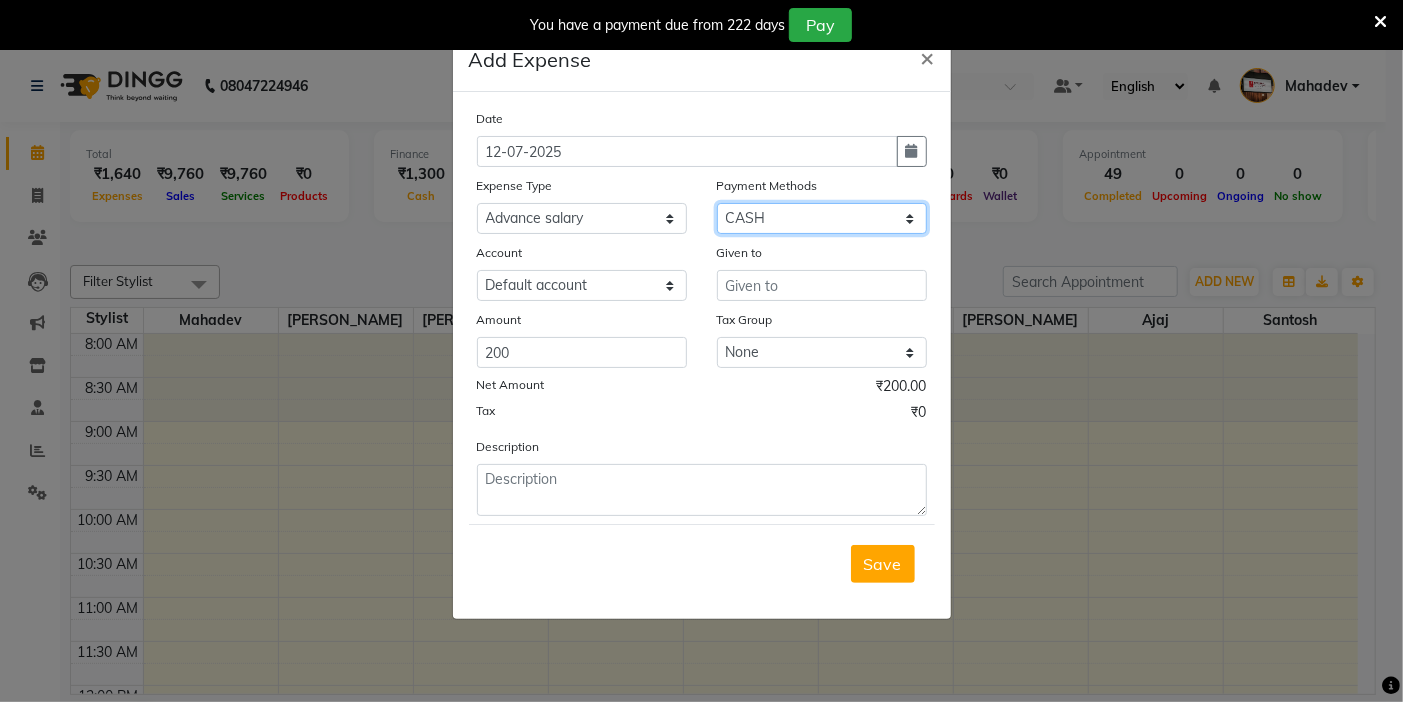 click on "Select CASH ONLINE CARD" 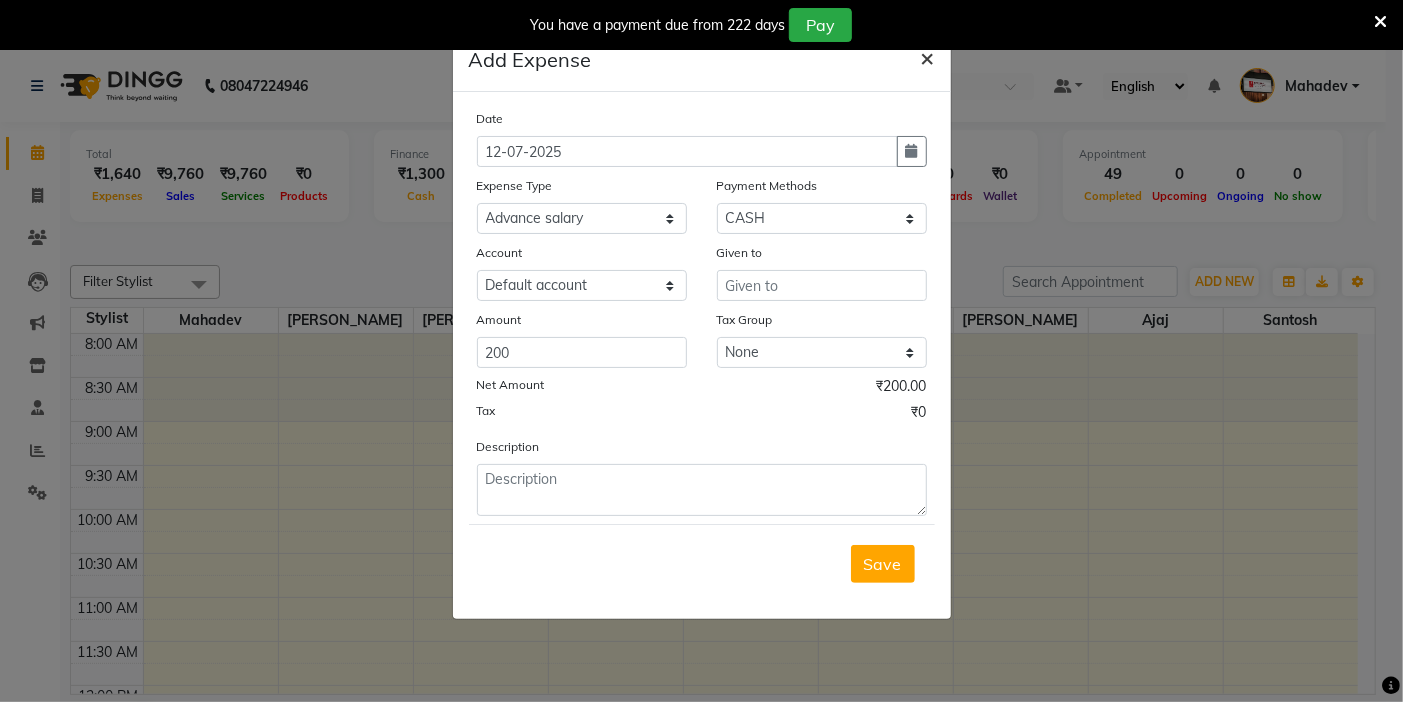 click on "×" 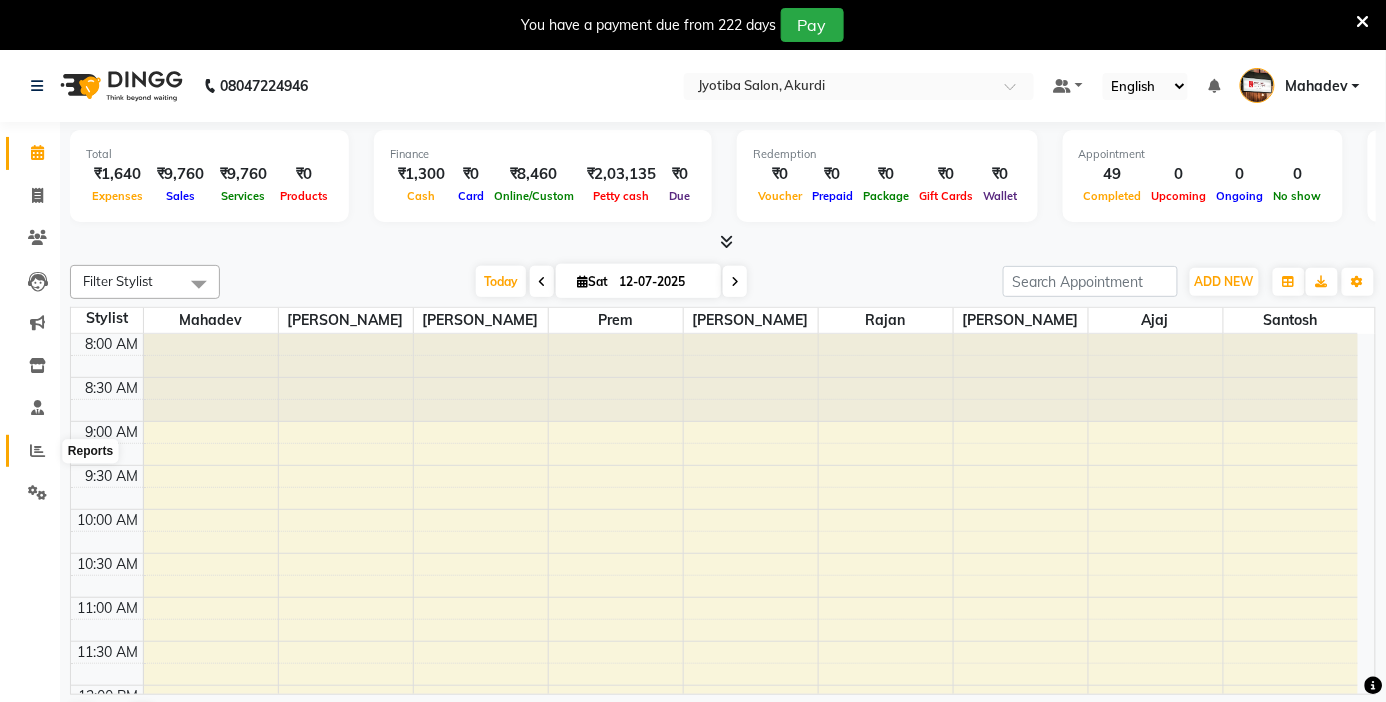 click 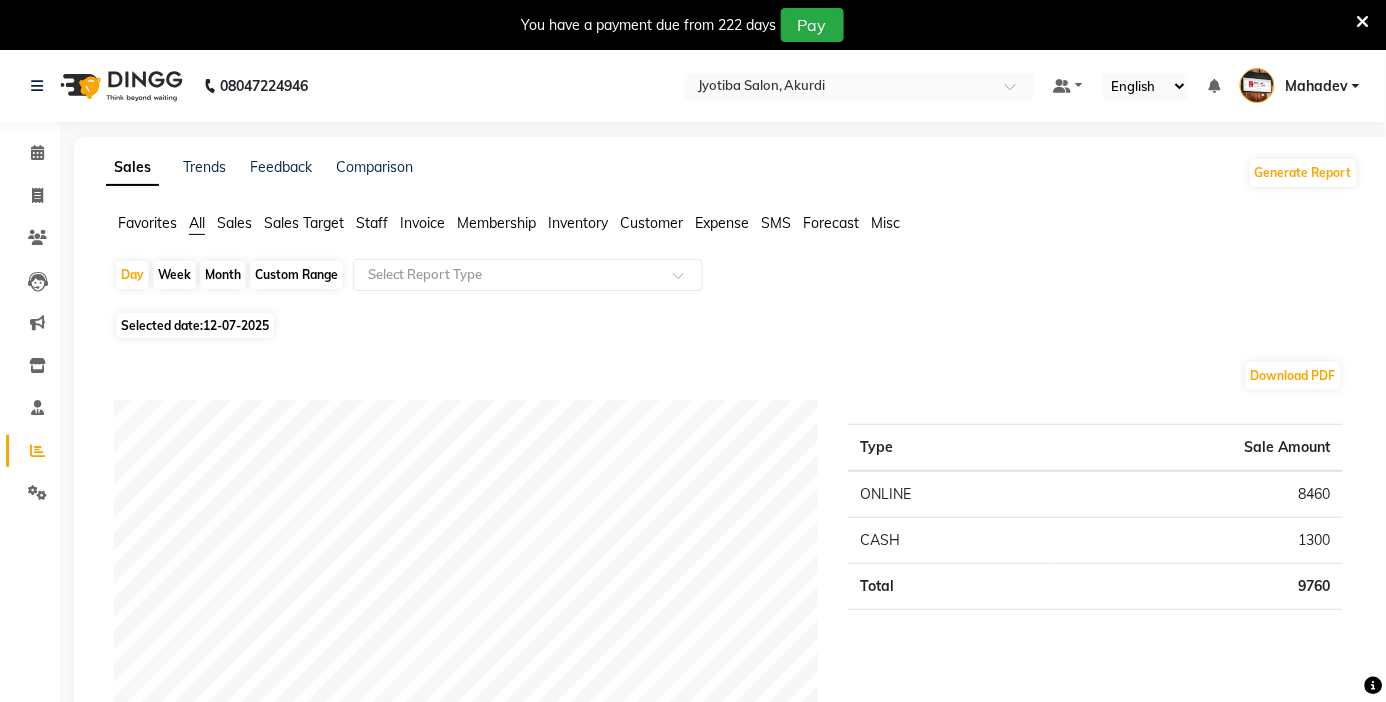 click on "Expense" 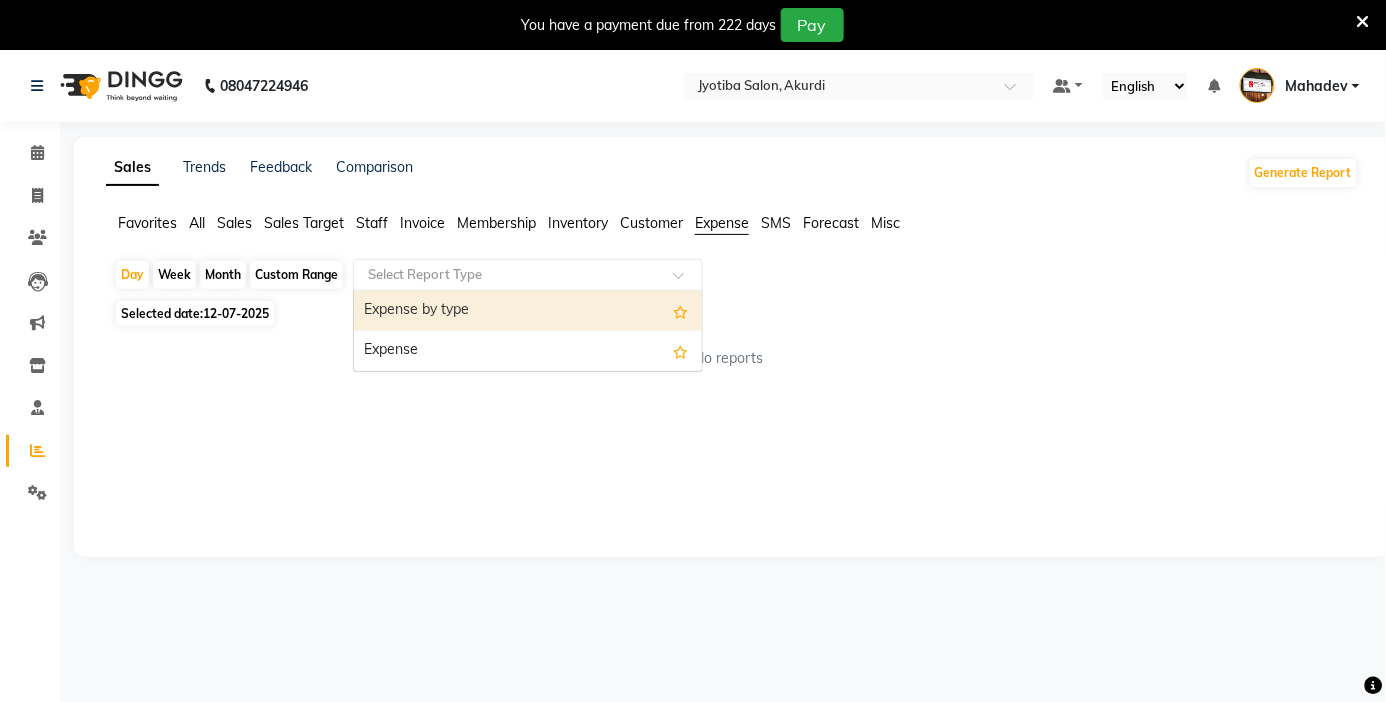 click 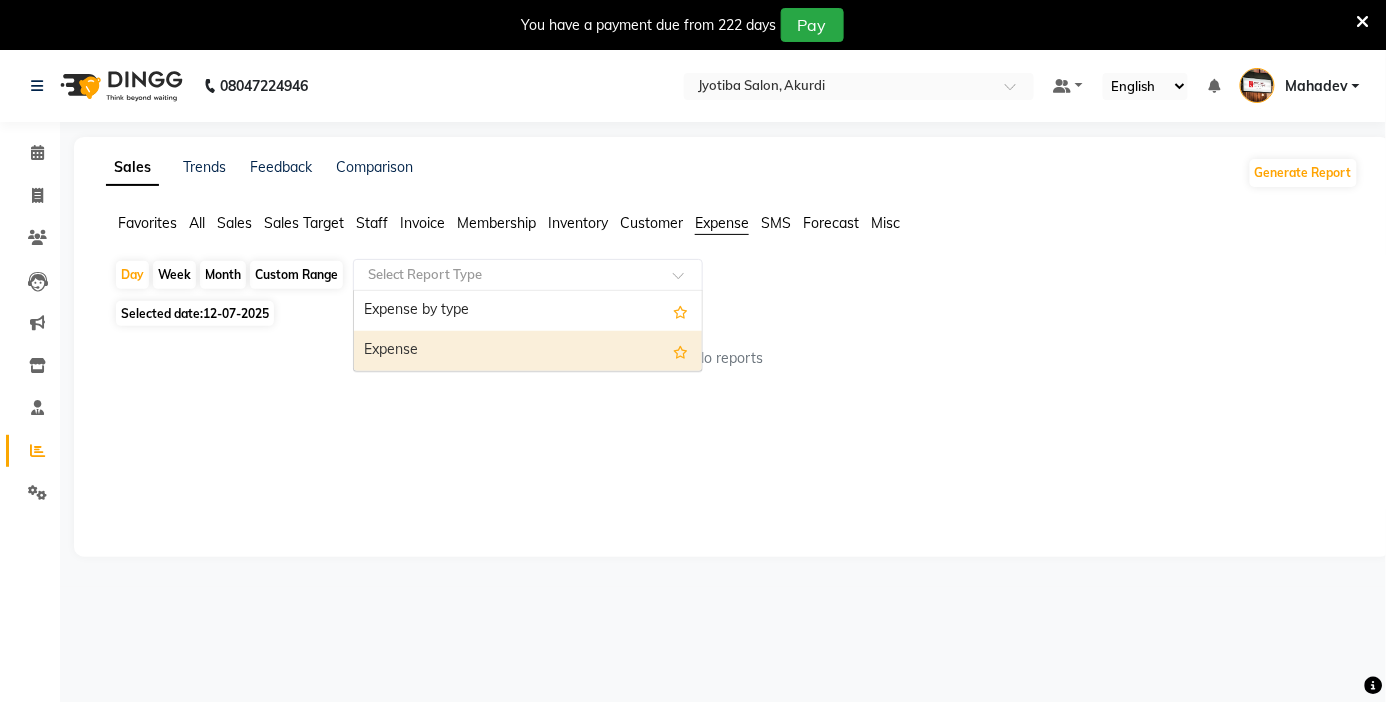 click on "Expense" at bounding box center (528, 351) 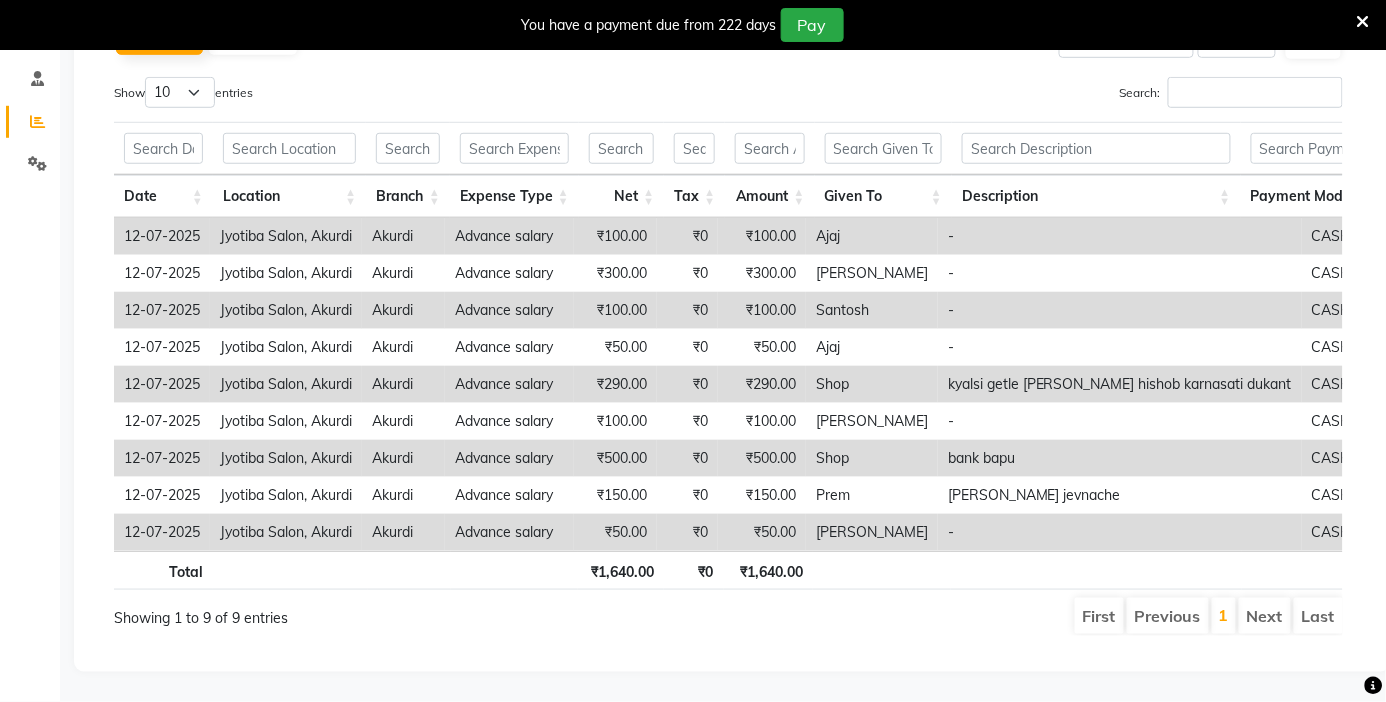 scroll, scrollTop: 0, scrollLeft: 0, axis: both 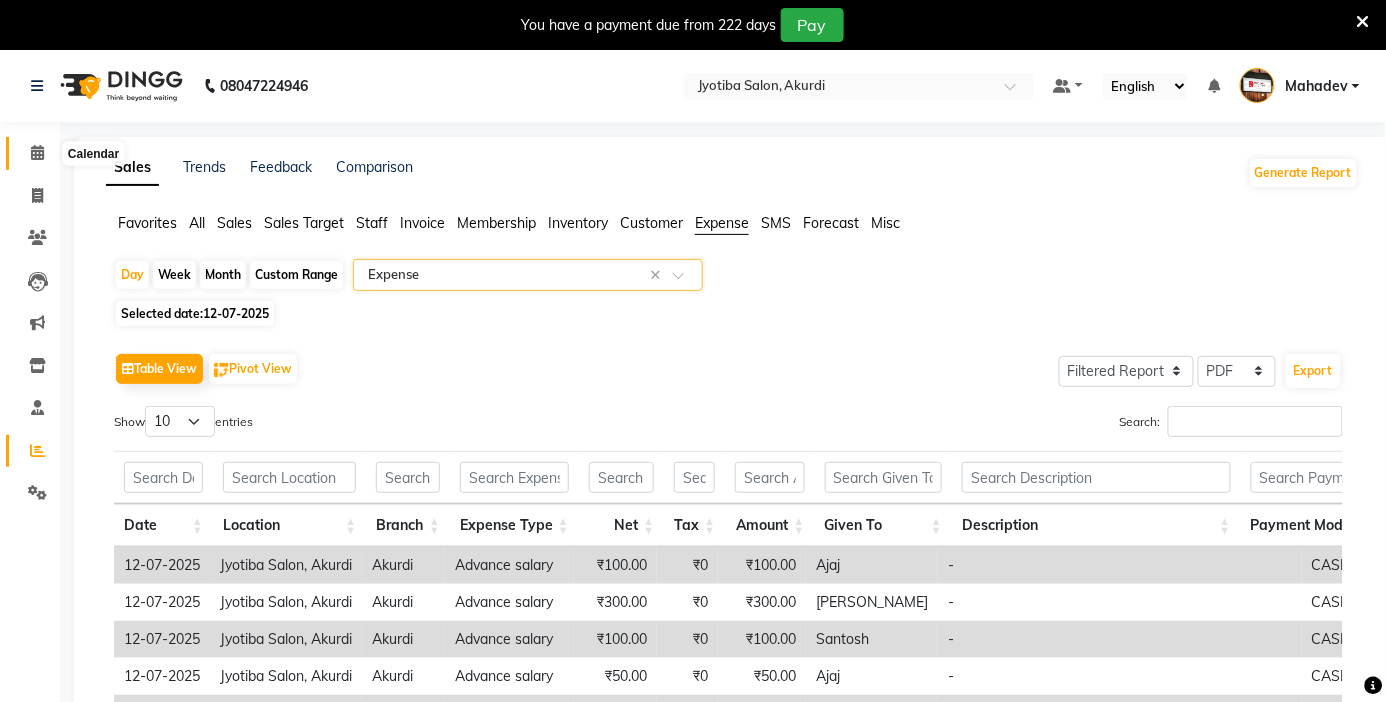 click 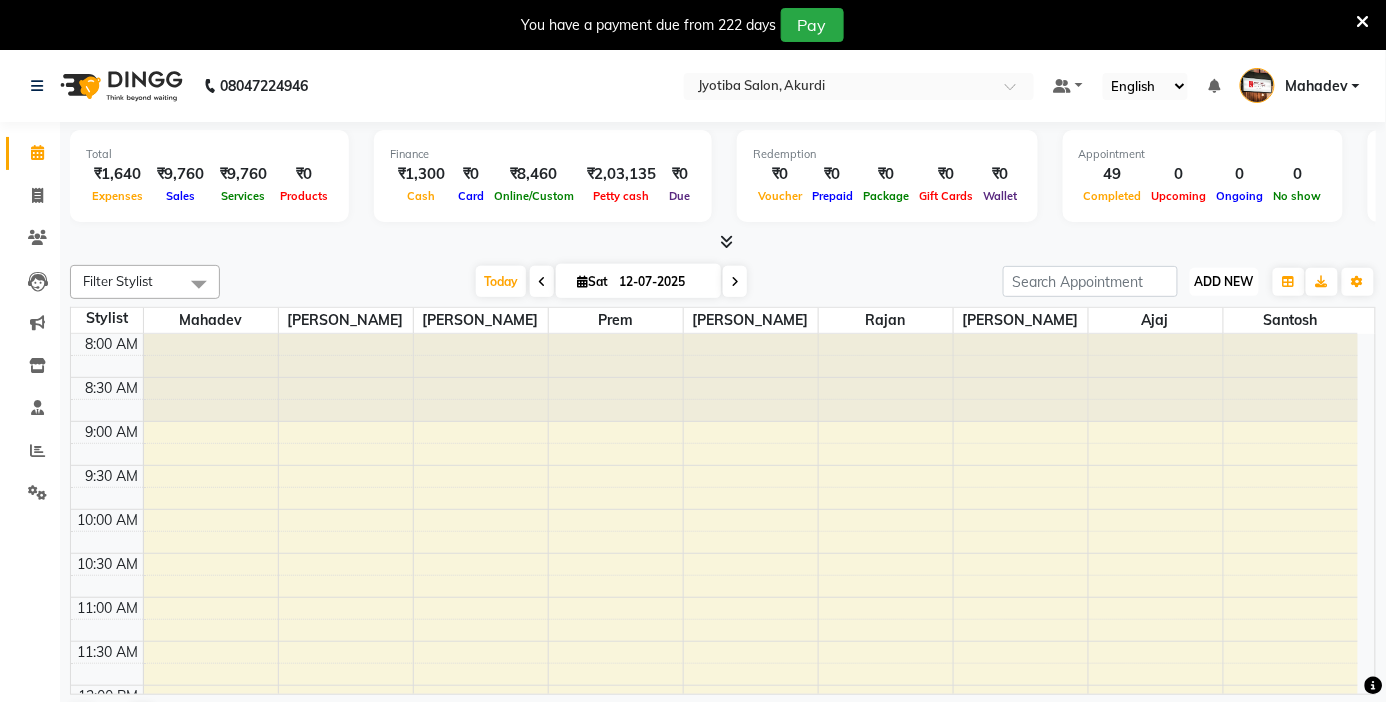 drag, startPoint x: 1221, startPoint y: 284, endPoint x: 1208, endPoint y: 347, distance: 64.327286 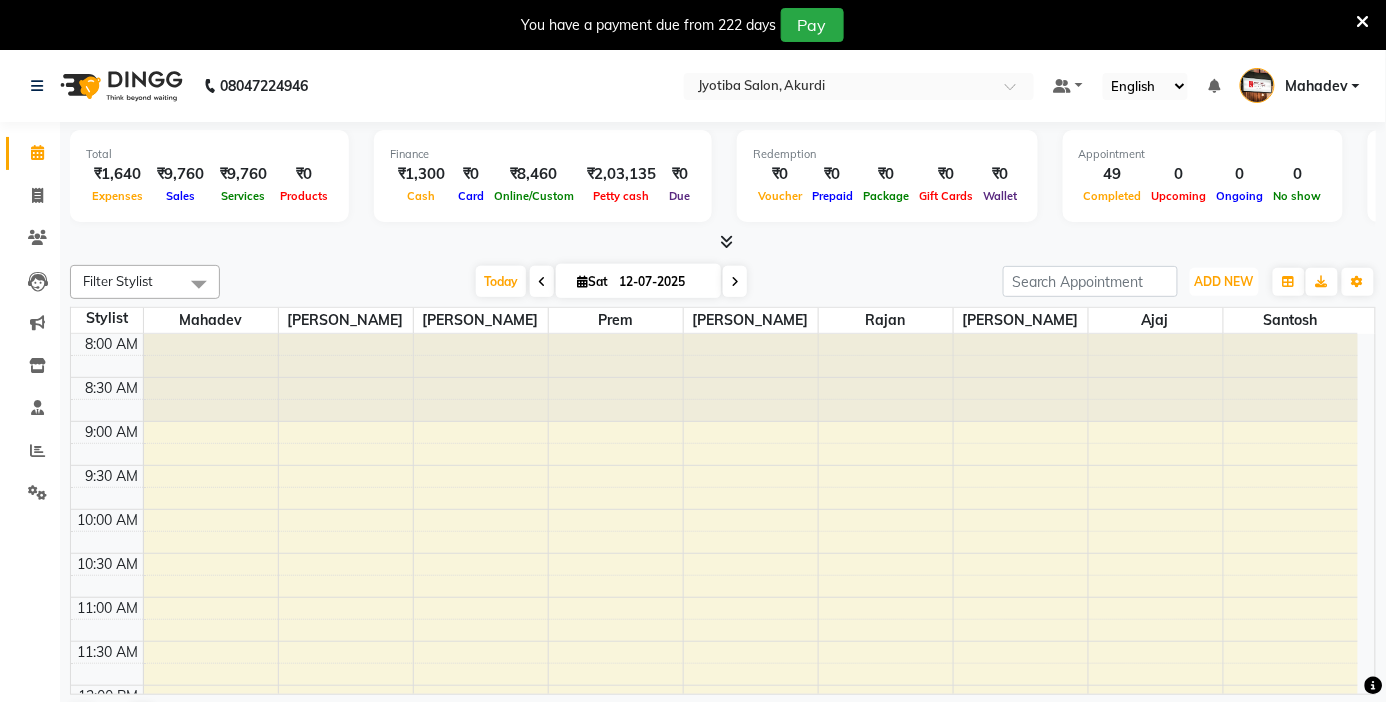 click on "ADD NEW" at bounding box center (1224, 281) 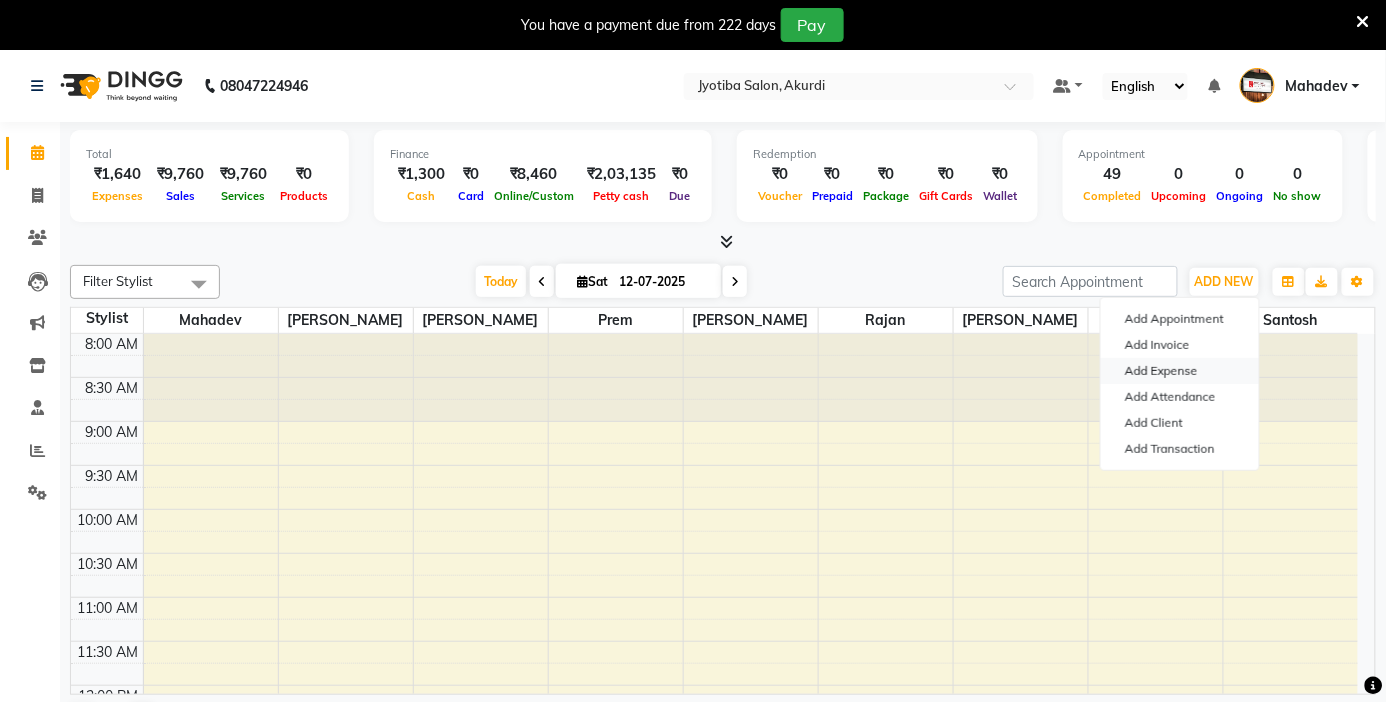 click on "Add Expense" at bounding box center (1180, 371) 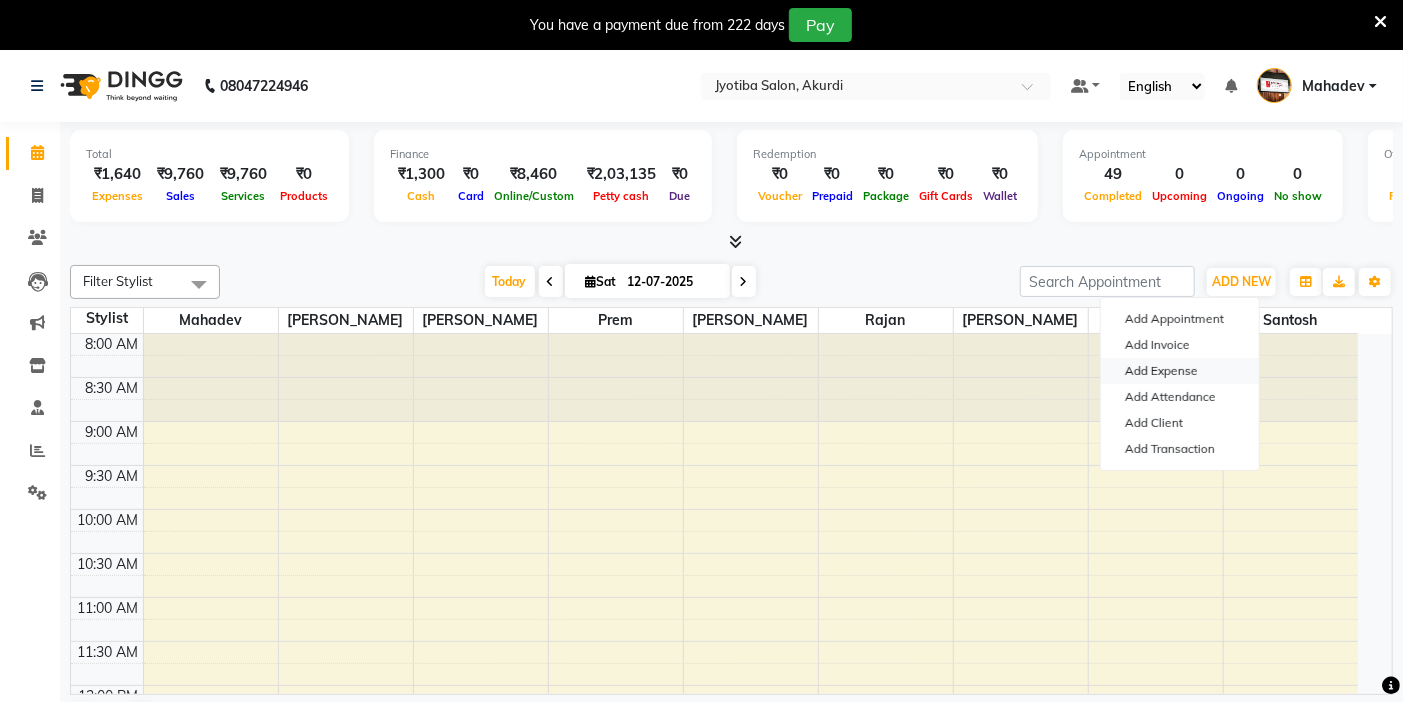 select on "1" 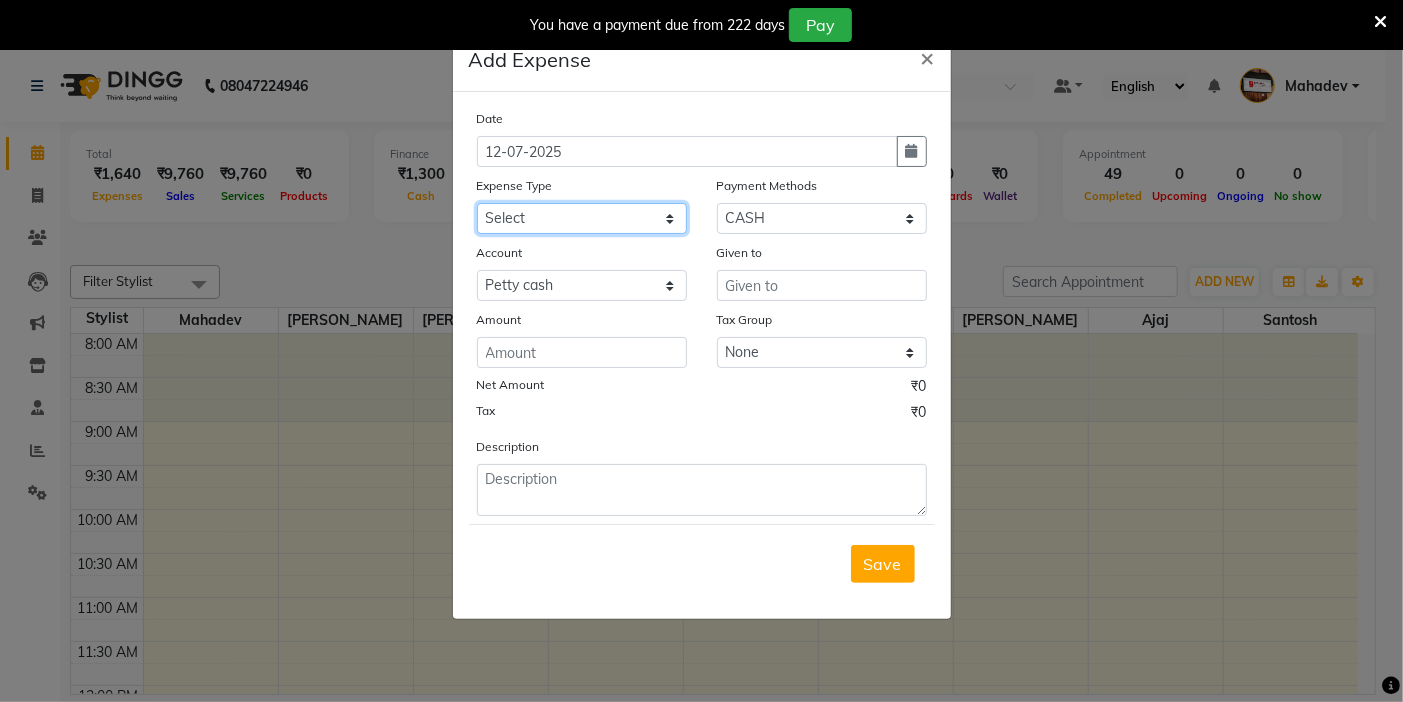 drag, startPoint x: 500, startPoint y: 208, endPoint x: 511, endPoint y: 232, distance: 26.400757 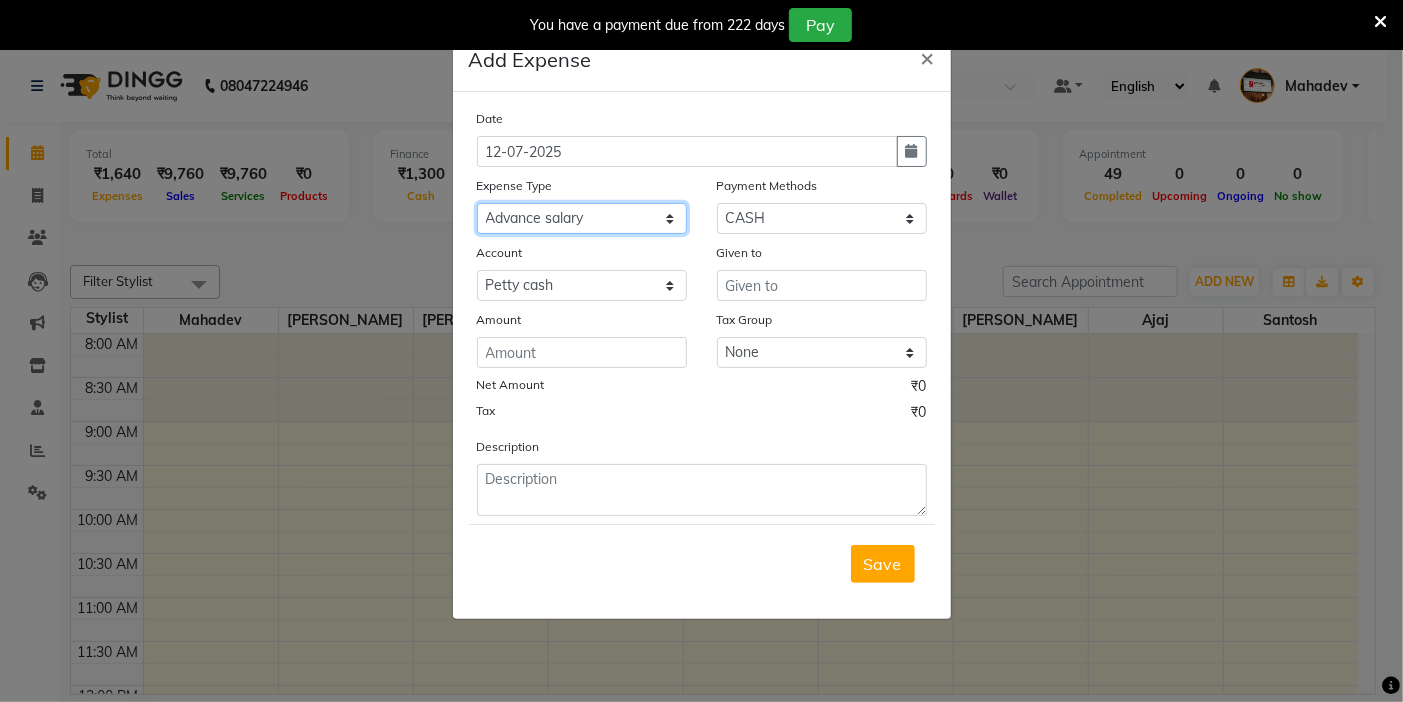 click on "Select Advance salary Advance salary ajaj Bank charges Car maintenance  Cash transfer to bank Cash transfer to hub Client Snacks Clinical charges Equipment Fuel Govt fee home Incentive Insurance International purchase Loan Repayment Maintenance Marketing Miscellaneous MRA Other Over times Pantry Product Rent Salary shop shop Staff Snacks Tax Tea & Refreshment TIP Utilities Wifi recharge" 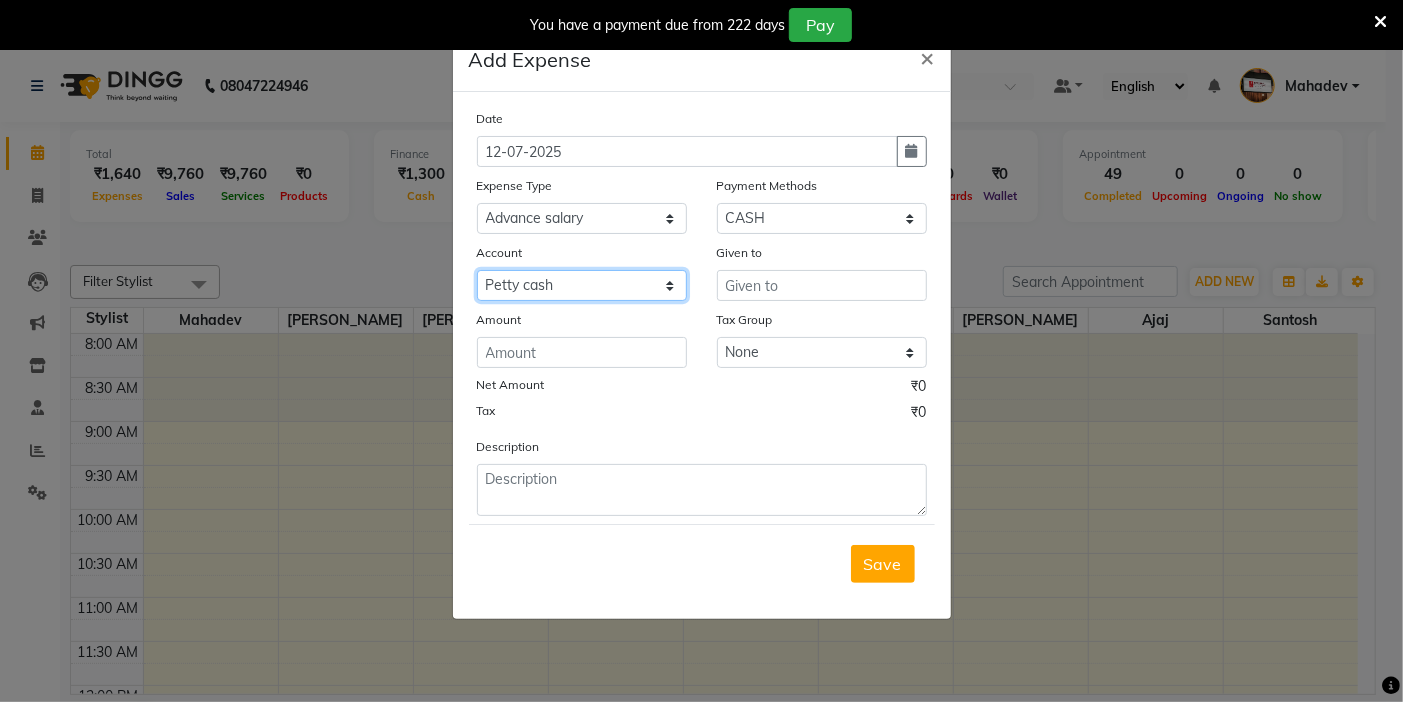 click on "Select Default account Petty cash" 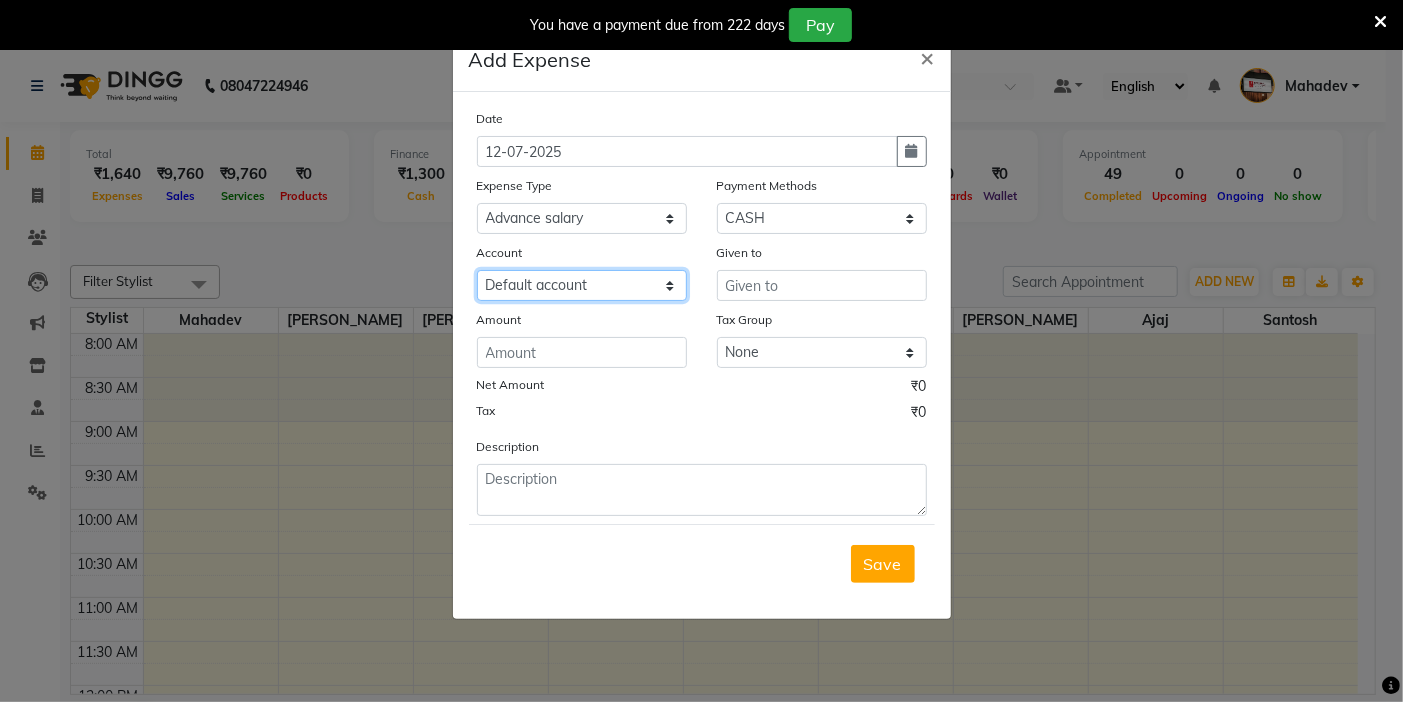 click on "Select Default account Petty cash" 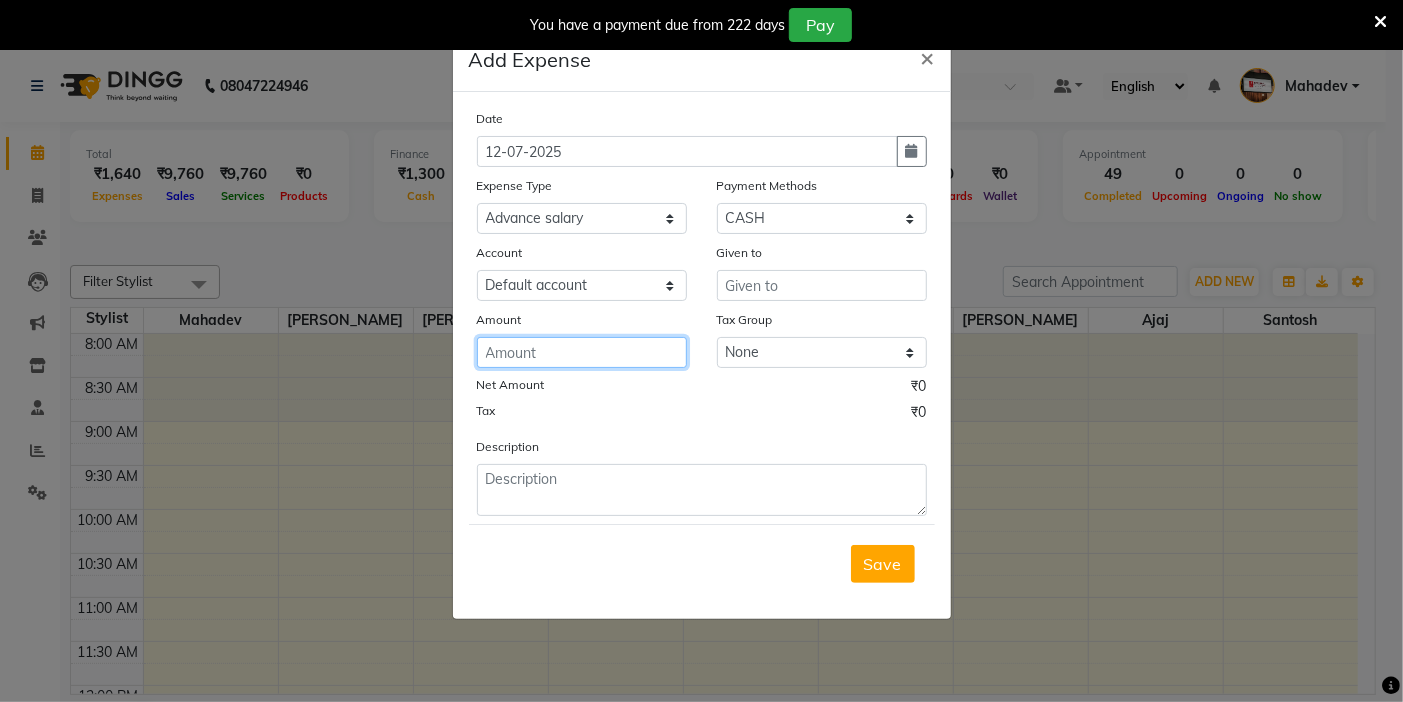 drag, startPoint x: 573, startPoint y: 341, endPoint x: 573, endPoint y: 368, distance: 27 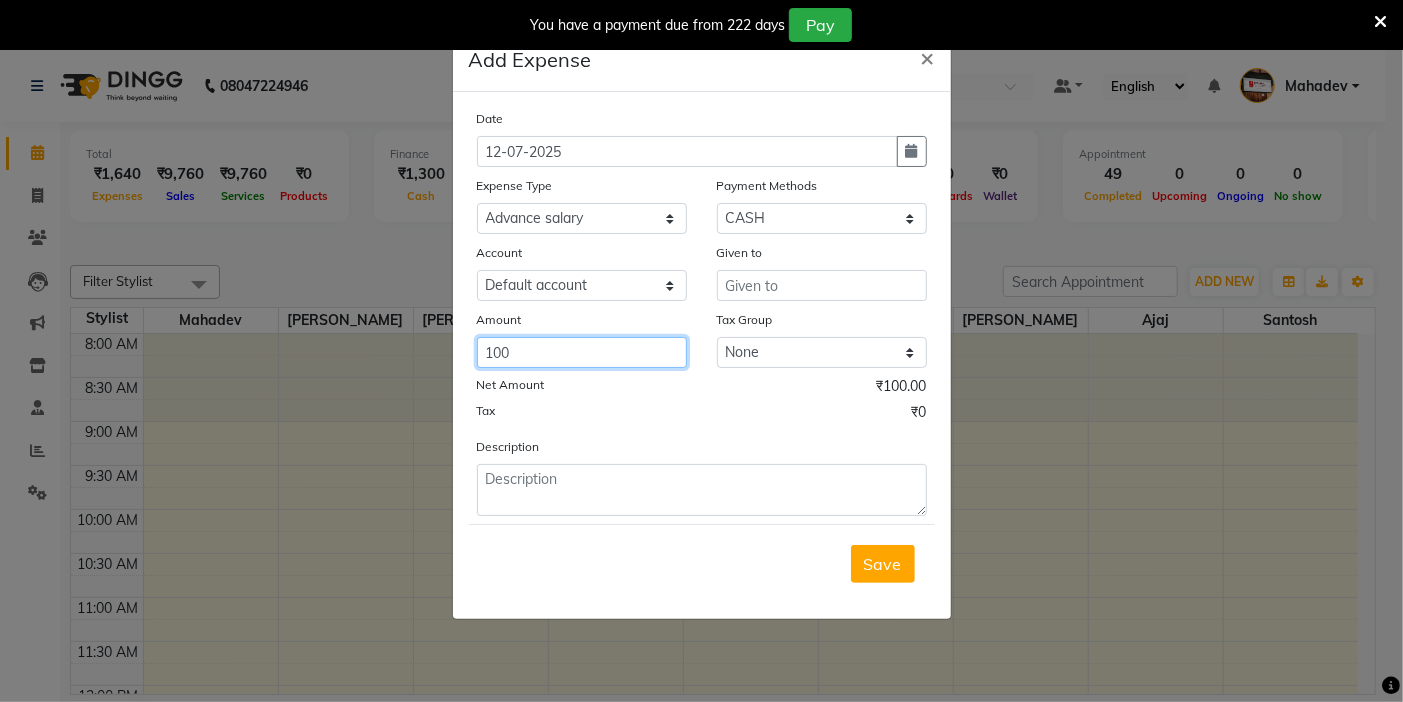 type on "100" 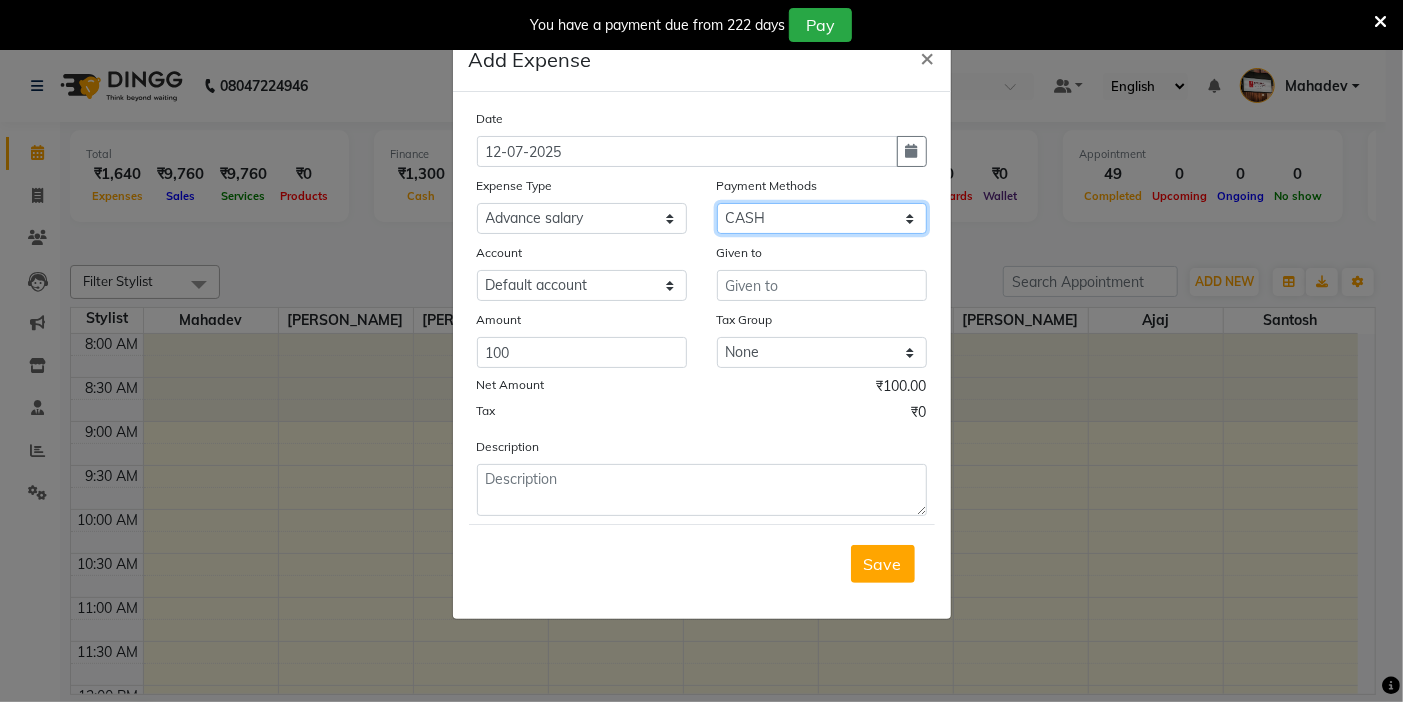 click on "Select CASH ONLINE CARD" 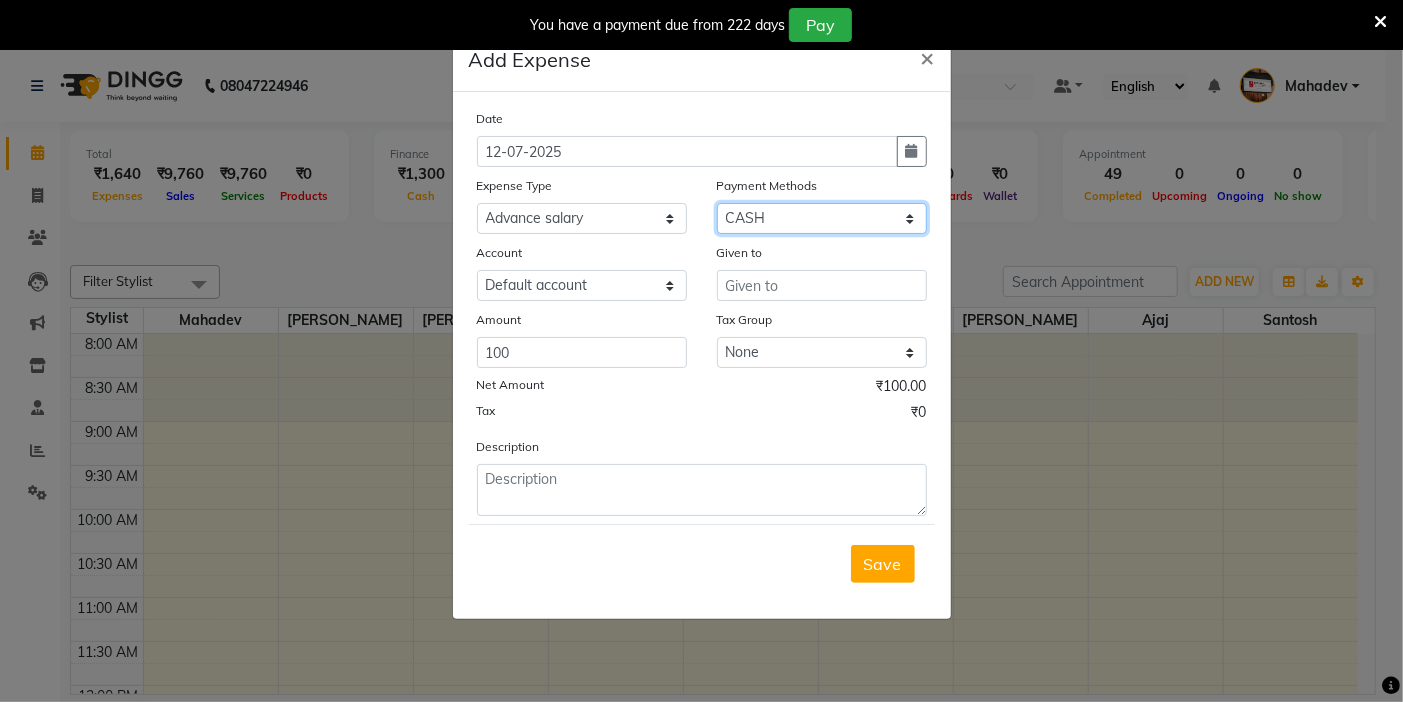 click on "Select CASH ONLINE CARD" 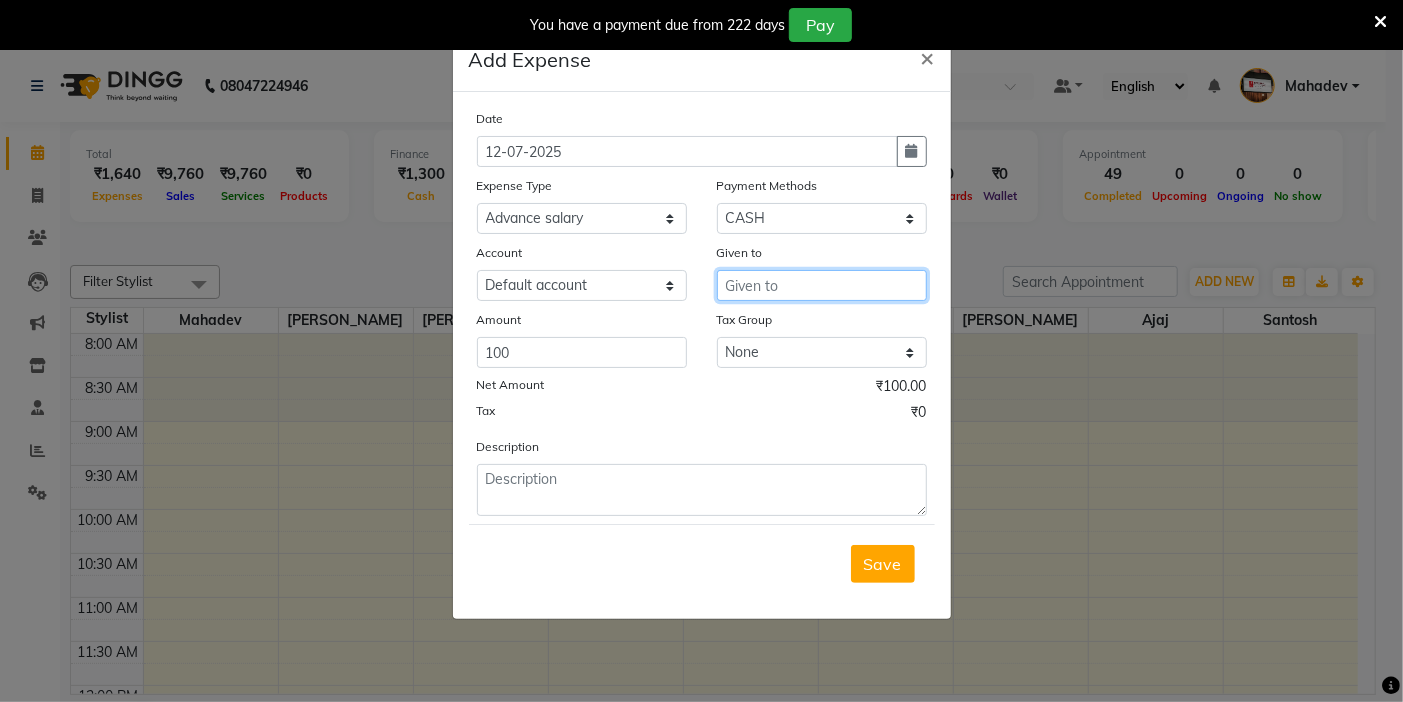 click at bounding box center (822, 285) 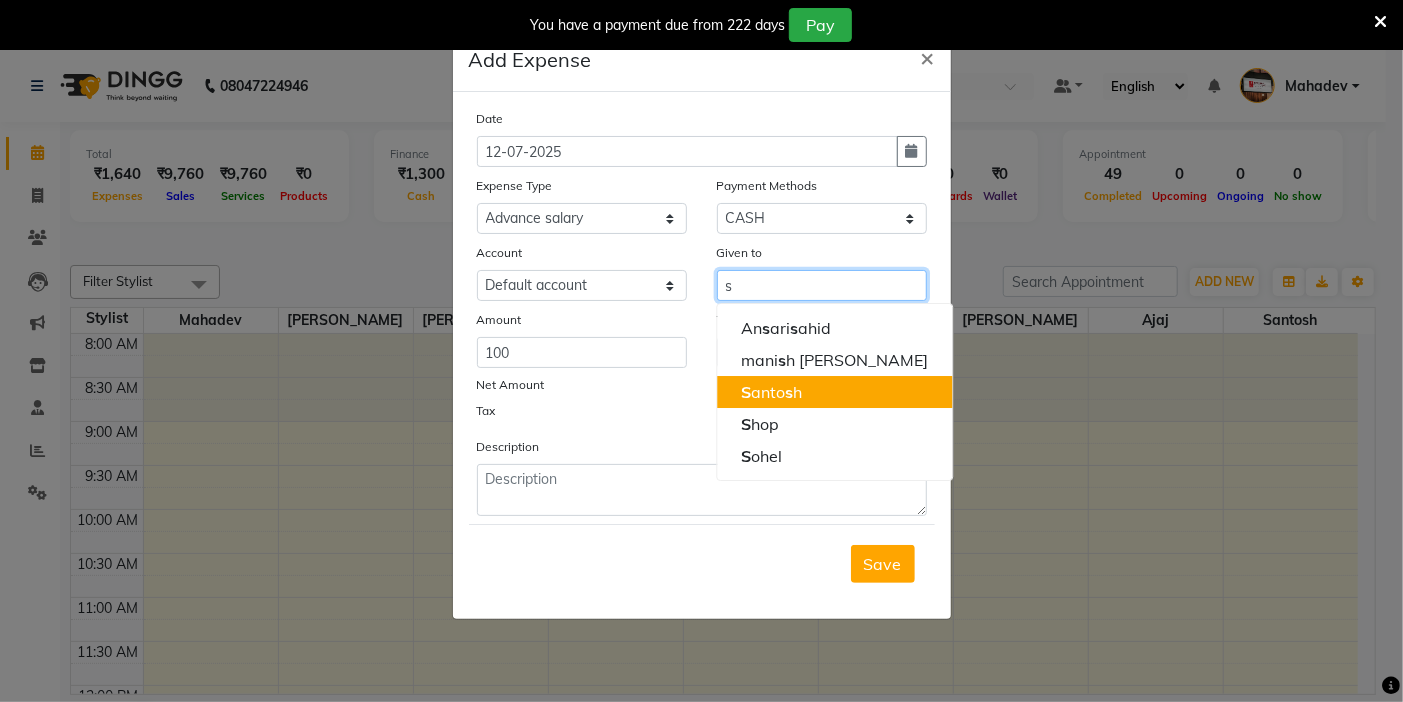 click on "S anto s h" at bounding box center (771, 392) 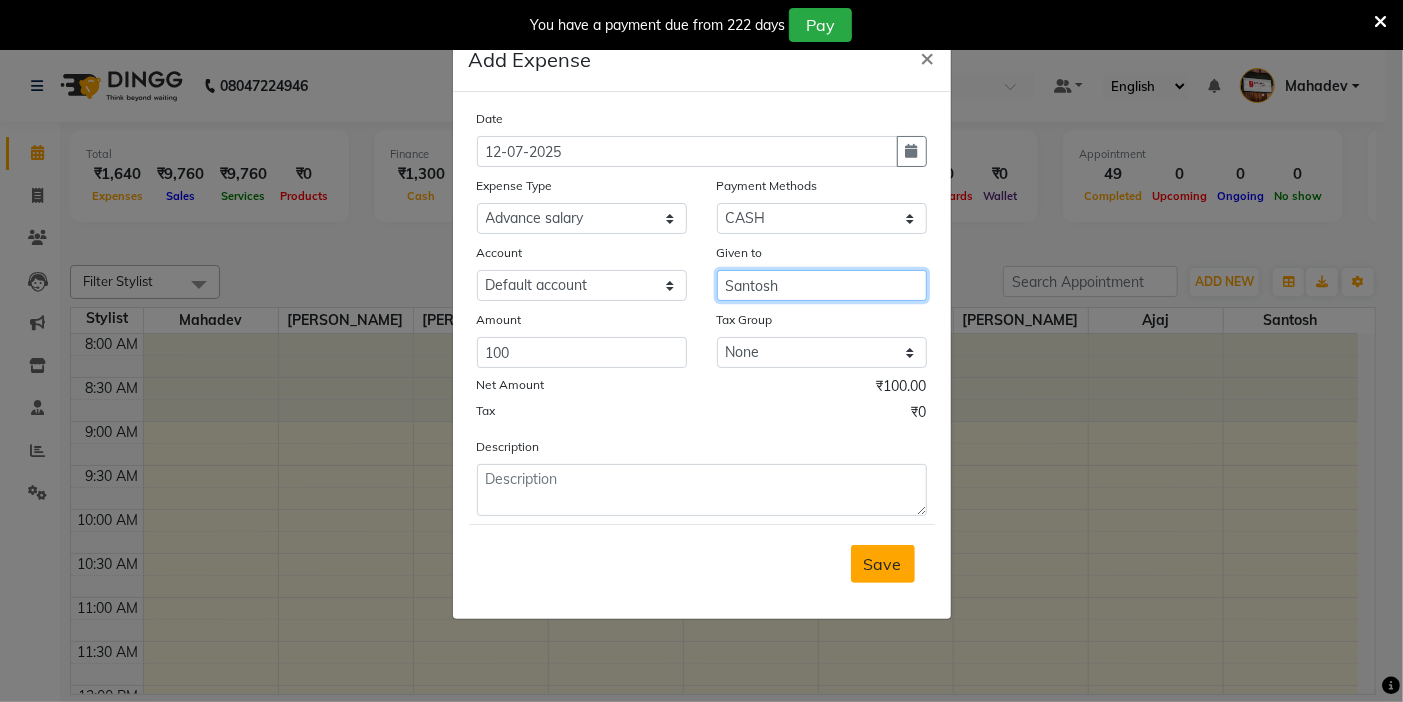 type on "Santosh" 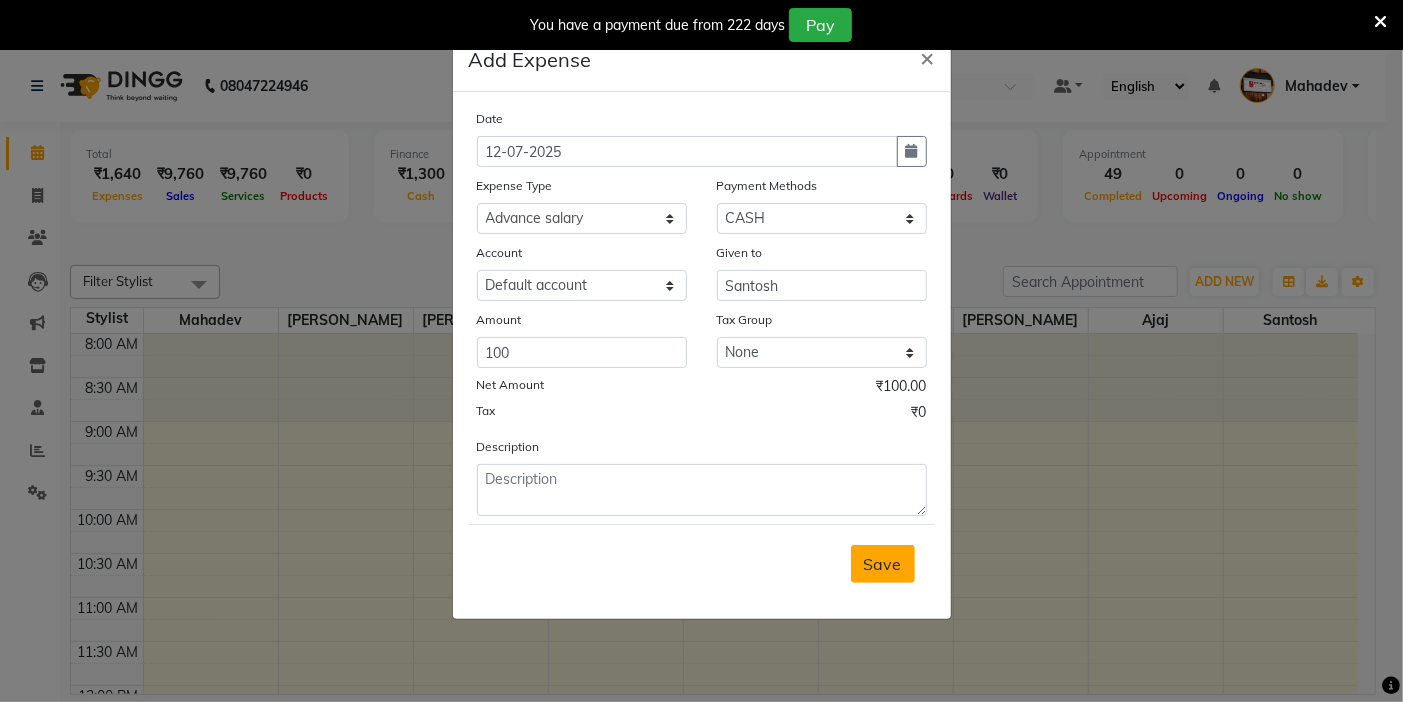 click on "Save" at bounding box center (883, 564) 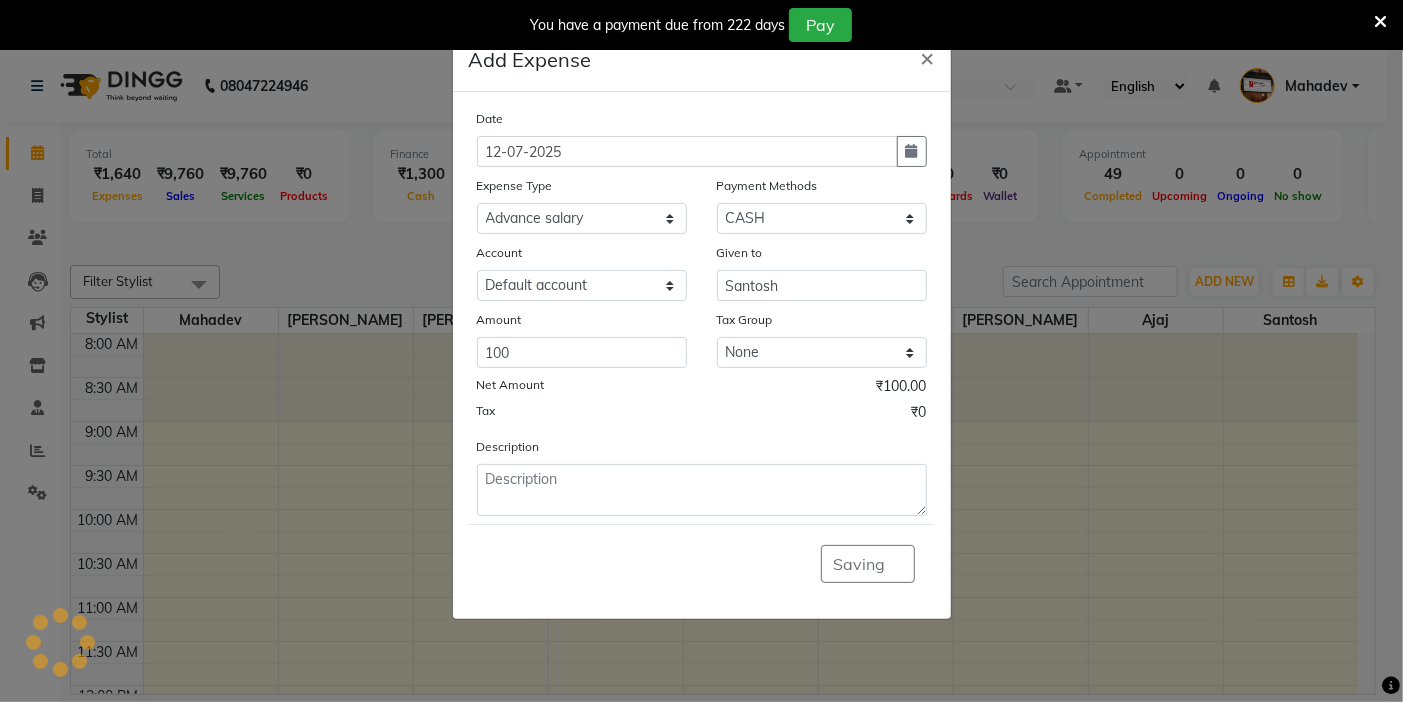 click on "Saving" 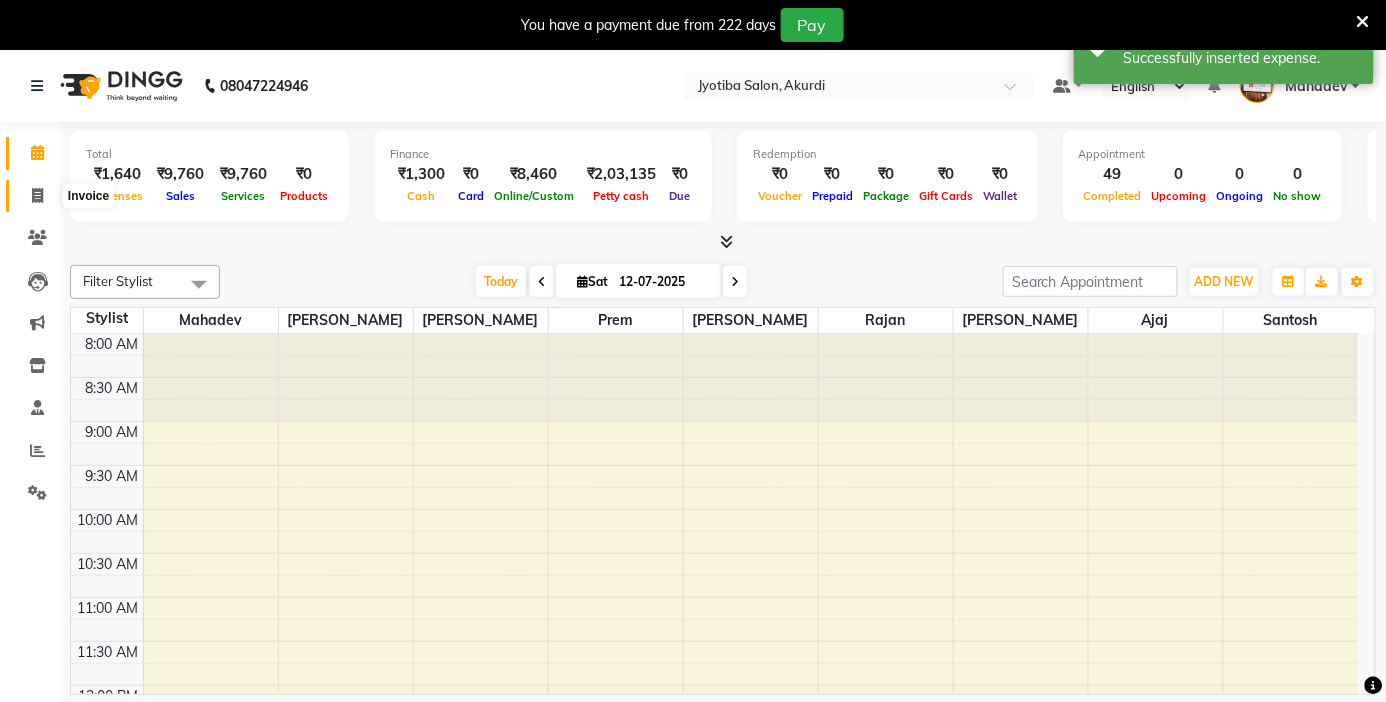 click 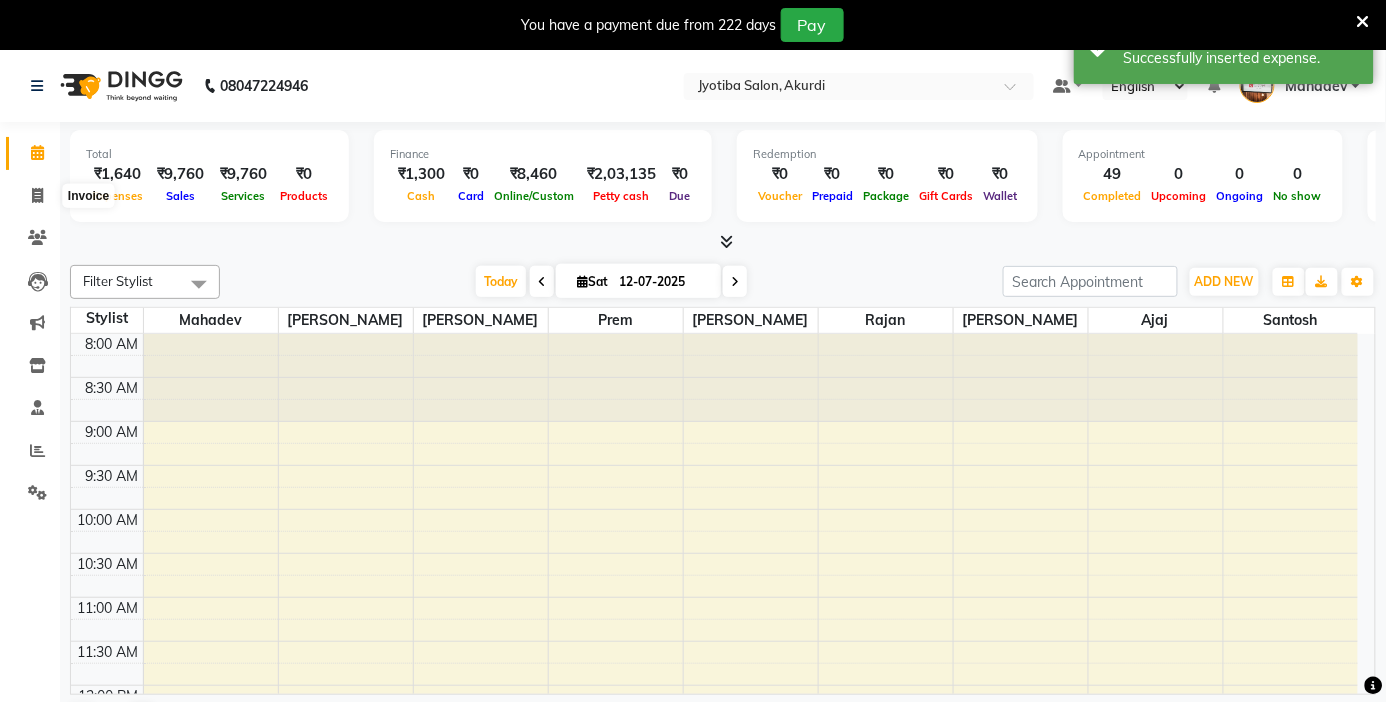 select on "557" 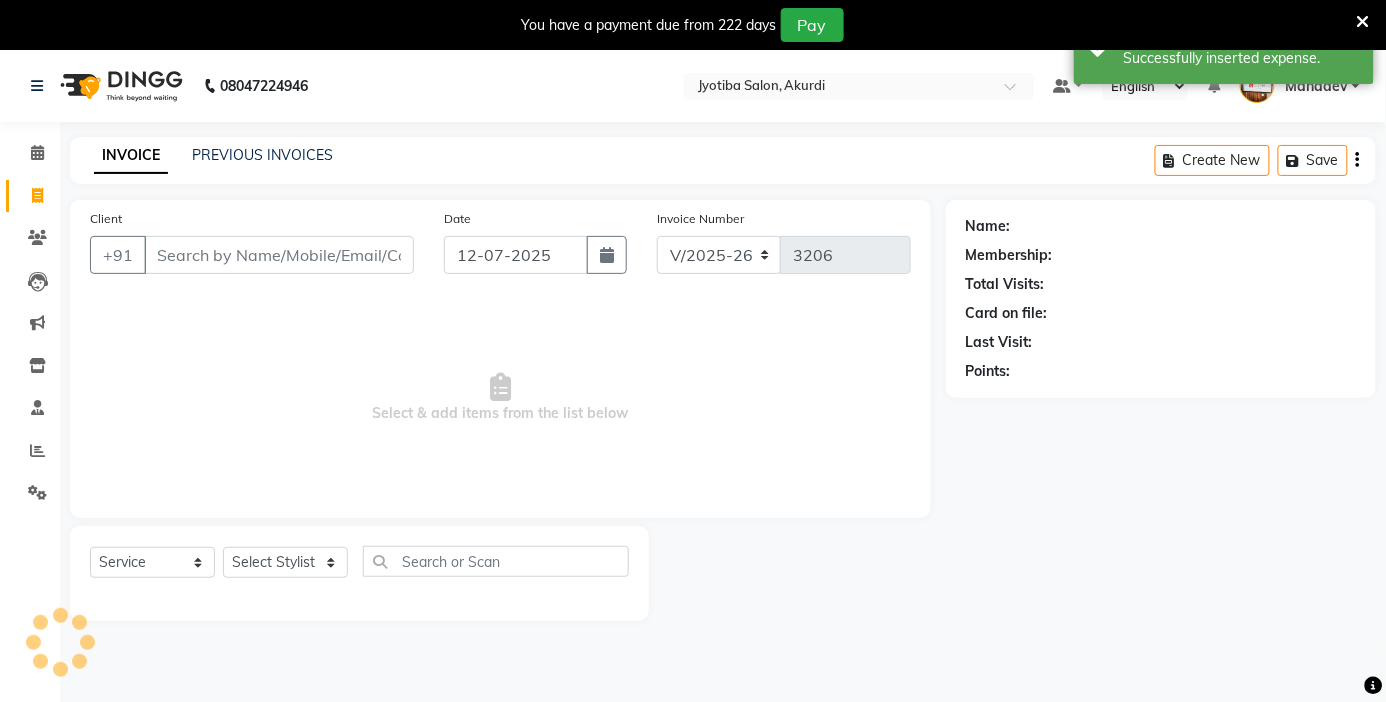 click on "Client" at bounding box center [279, 255] 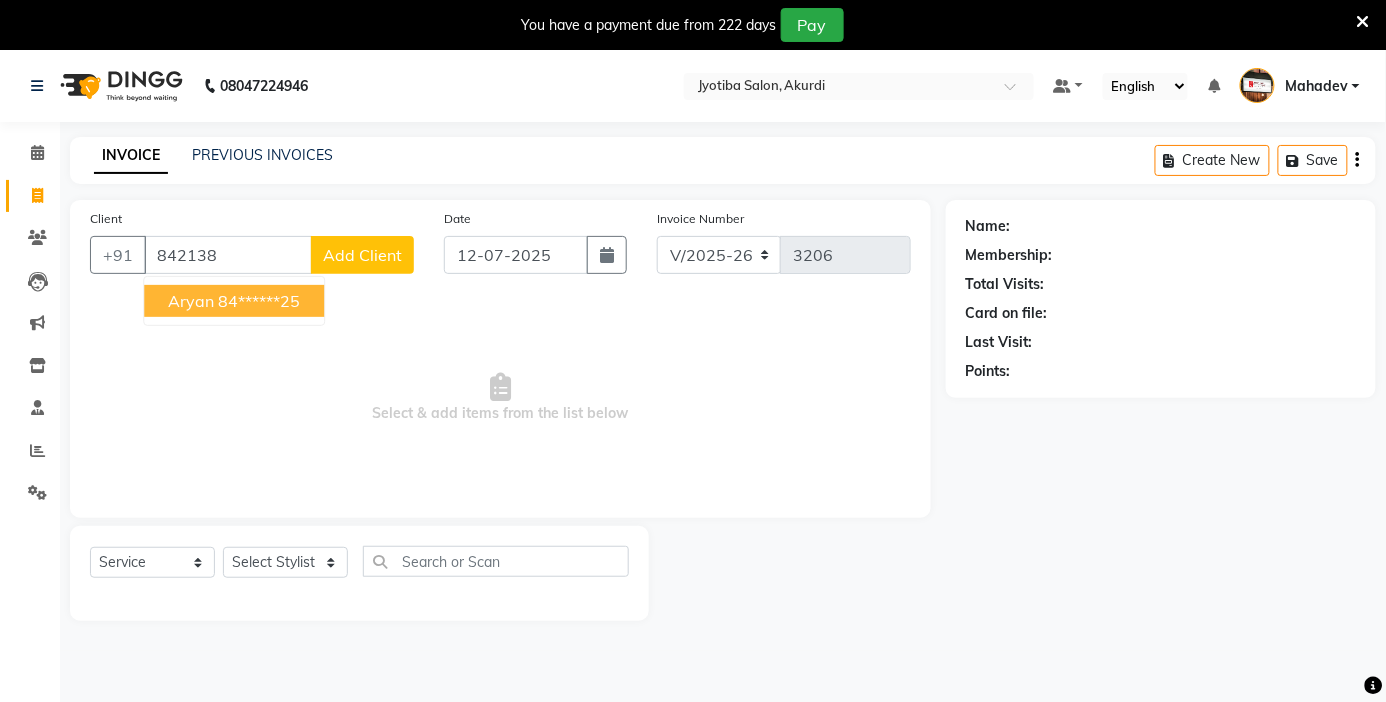 click on "Aryan  84******25" at bounding box center [234, 301] 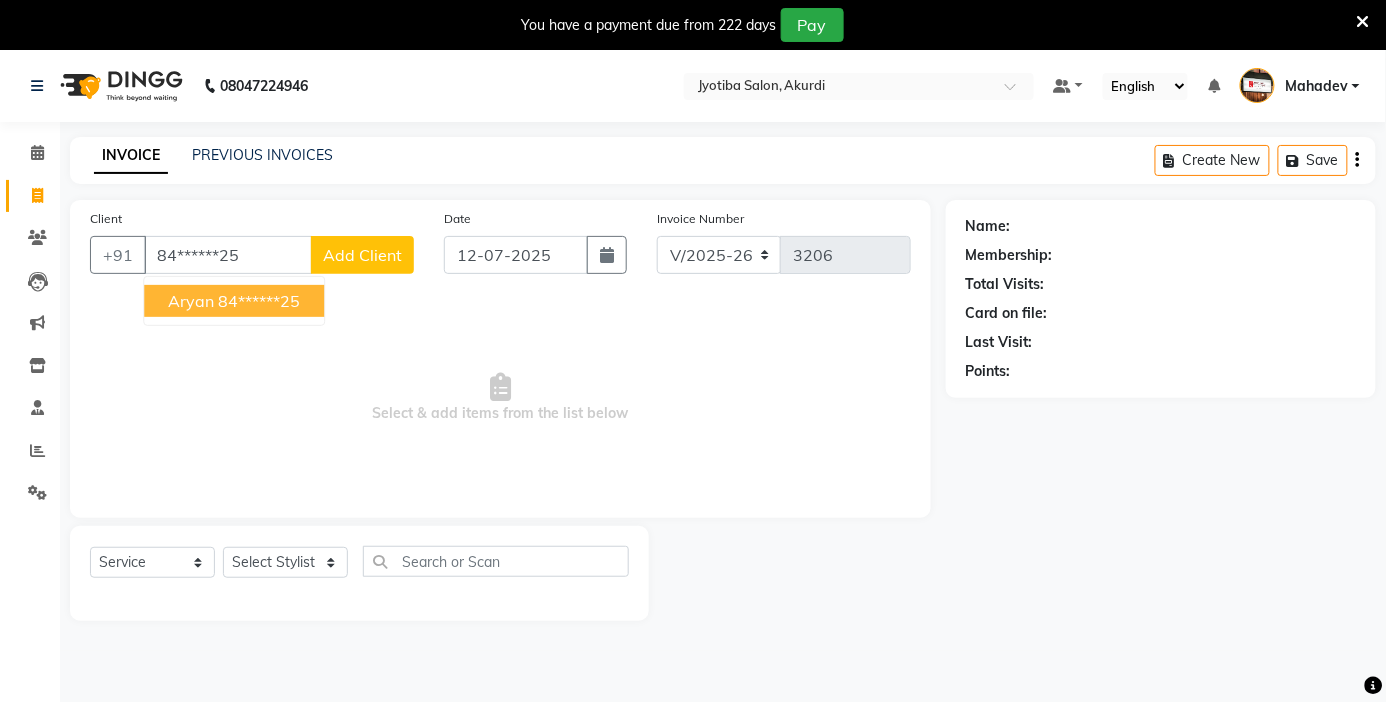 type on "84******25" 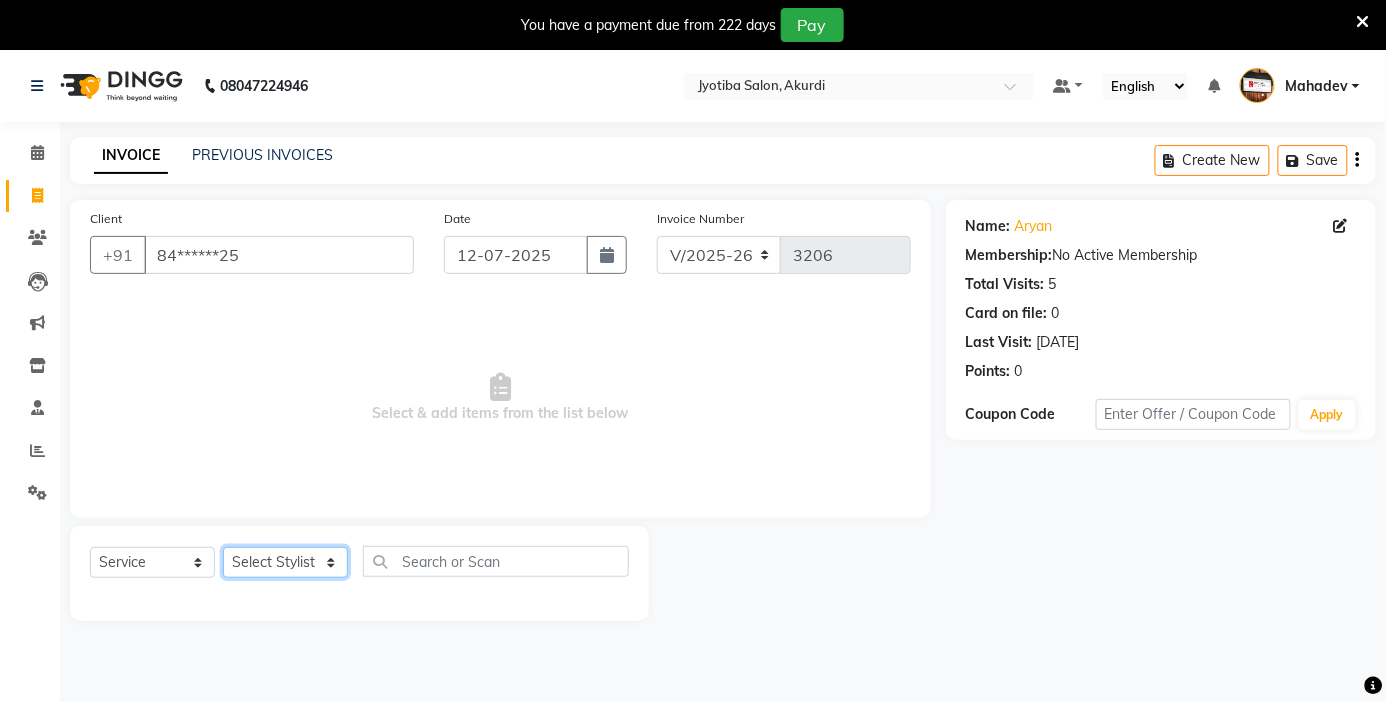 click on "Select Stylist Ajaj Ansari sahid Arif Ganpat  Mahadev manish choudhari Prem Rajan Santosh  Shop  Sohel  Vinod" 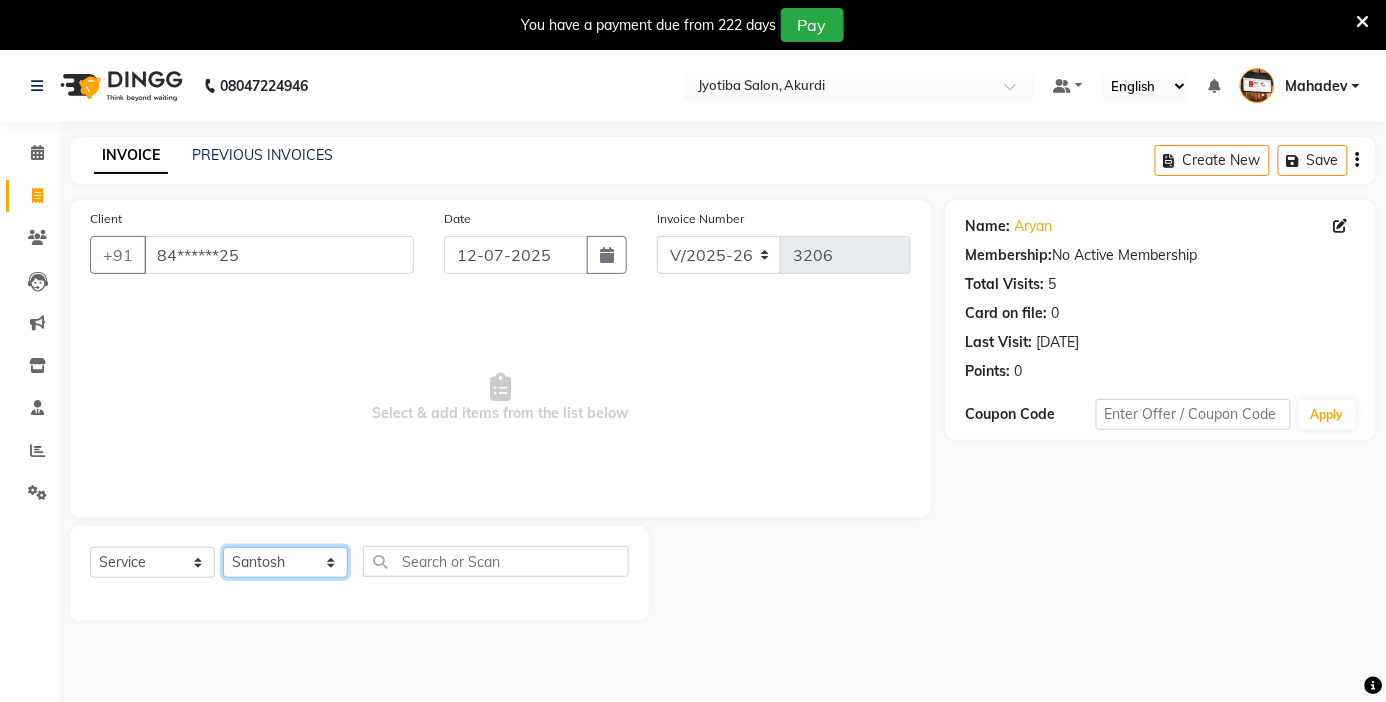 click on "Select Stylist Ajaj Ansari sahid Arif Ganpat  Mahadev manish choudhari Prem Rajan Santosh  Shop  Sohel  Vinod" 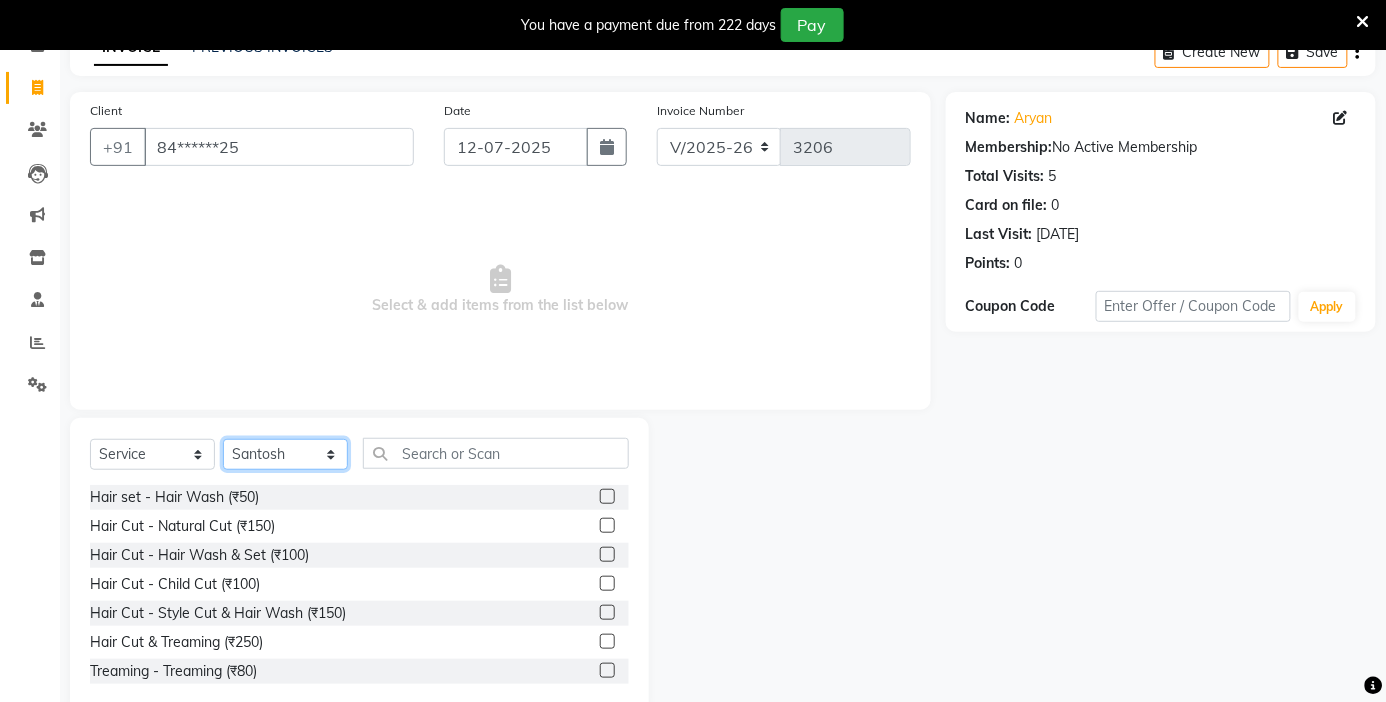 scroll, scrollTop: 148, scrollLeft: 0, axis: vertical 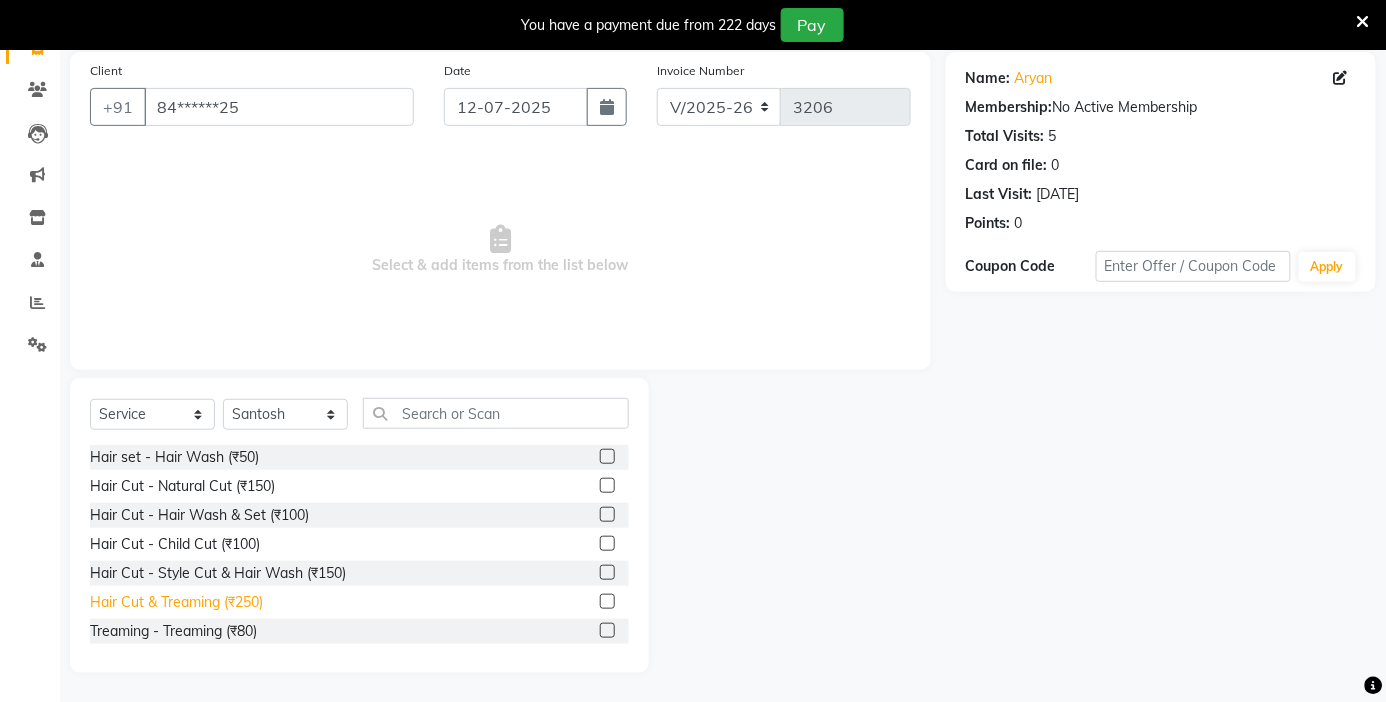 click on "Hair Cut & Treaming  (₹250)" 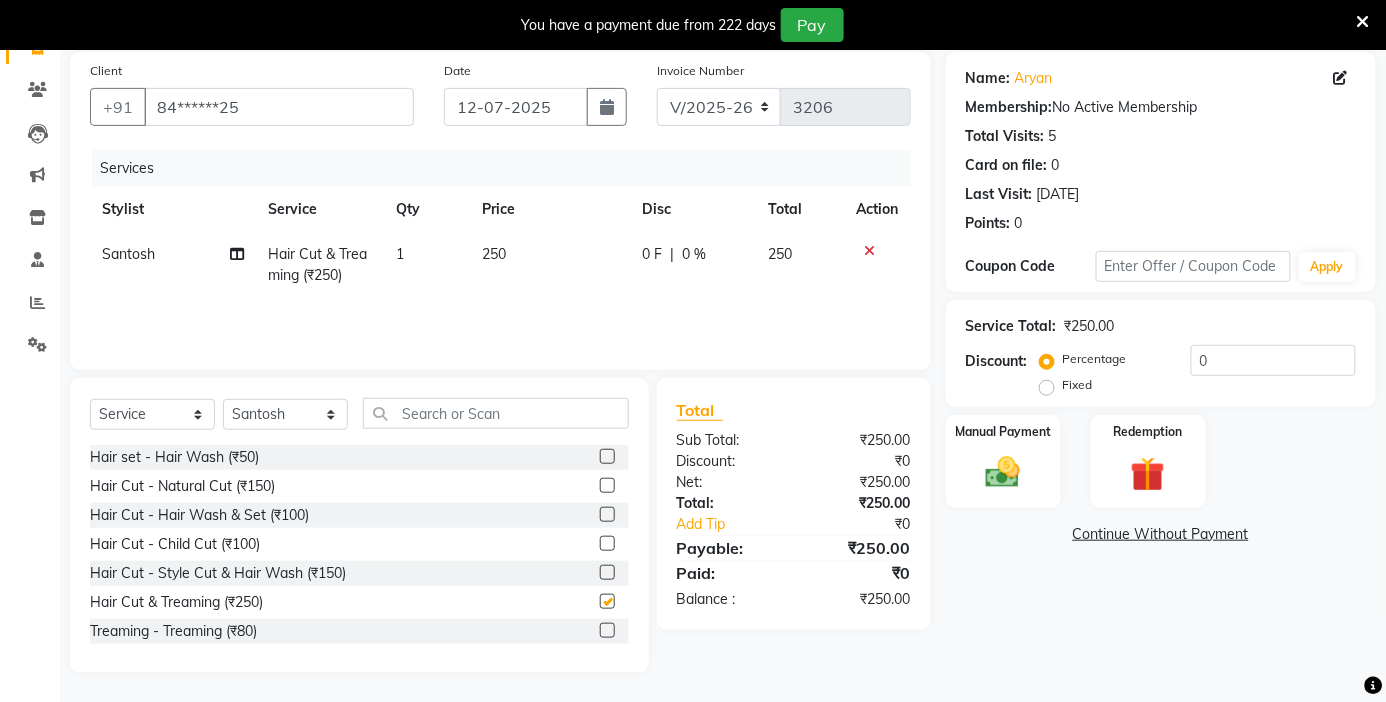 checkbox on "false" 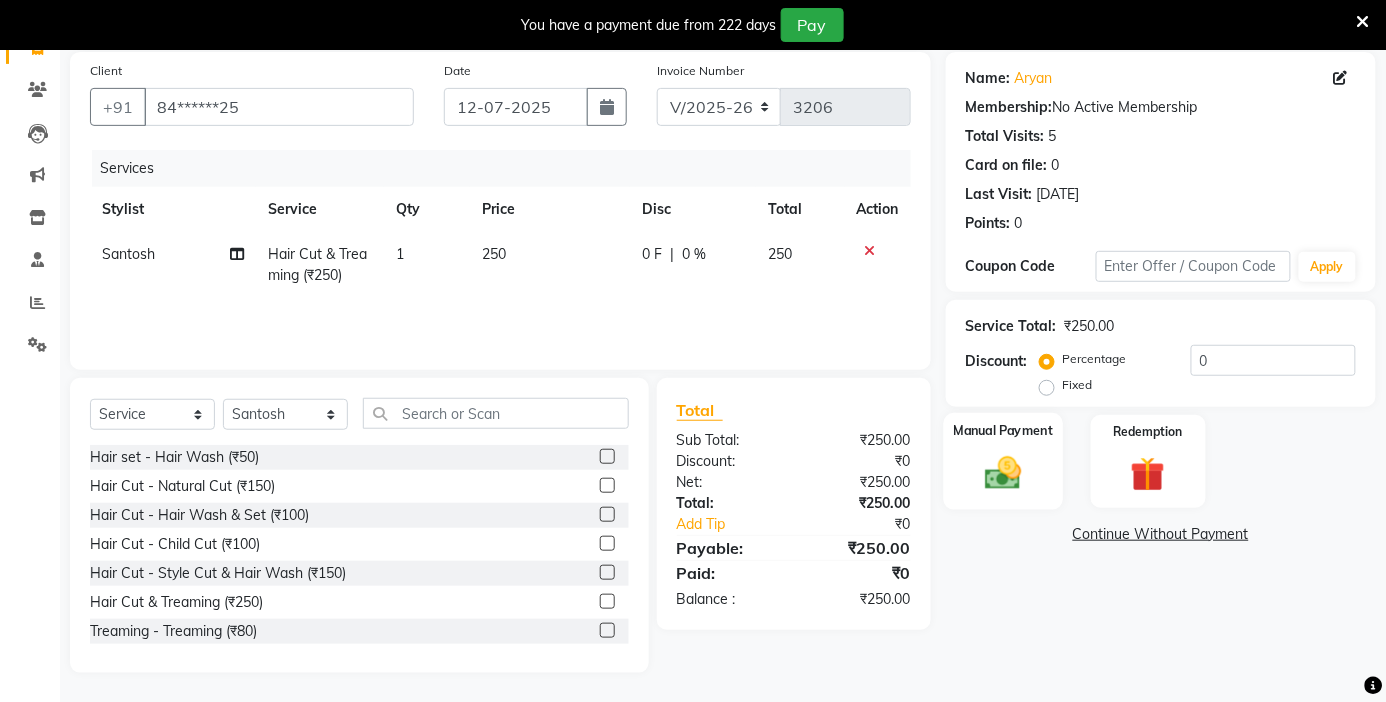 drag, startPoint x: 1035, startPoint y: 456, endPoint x: 1052, endPoint y: 484, distance: 32.75668 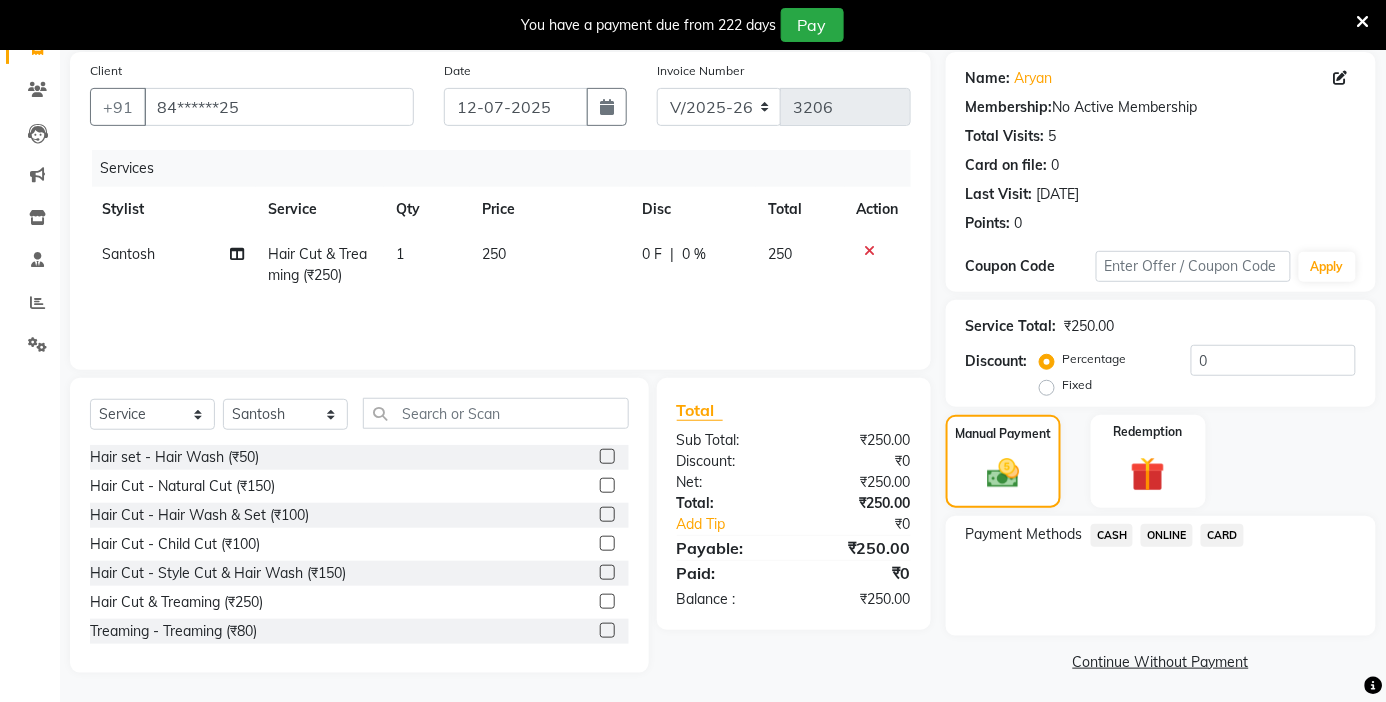 click on "ONLINE" 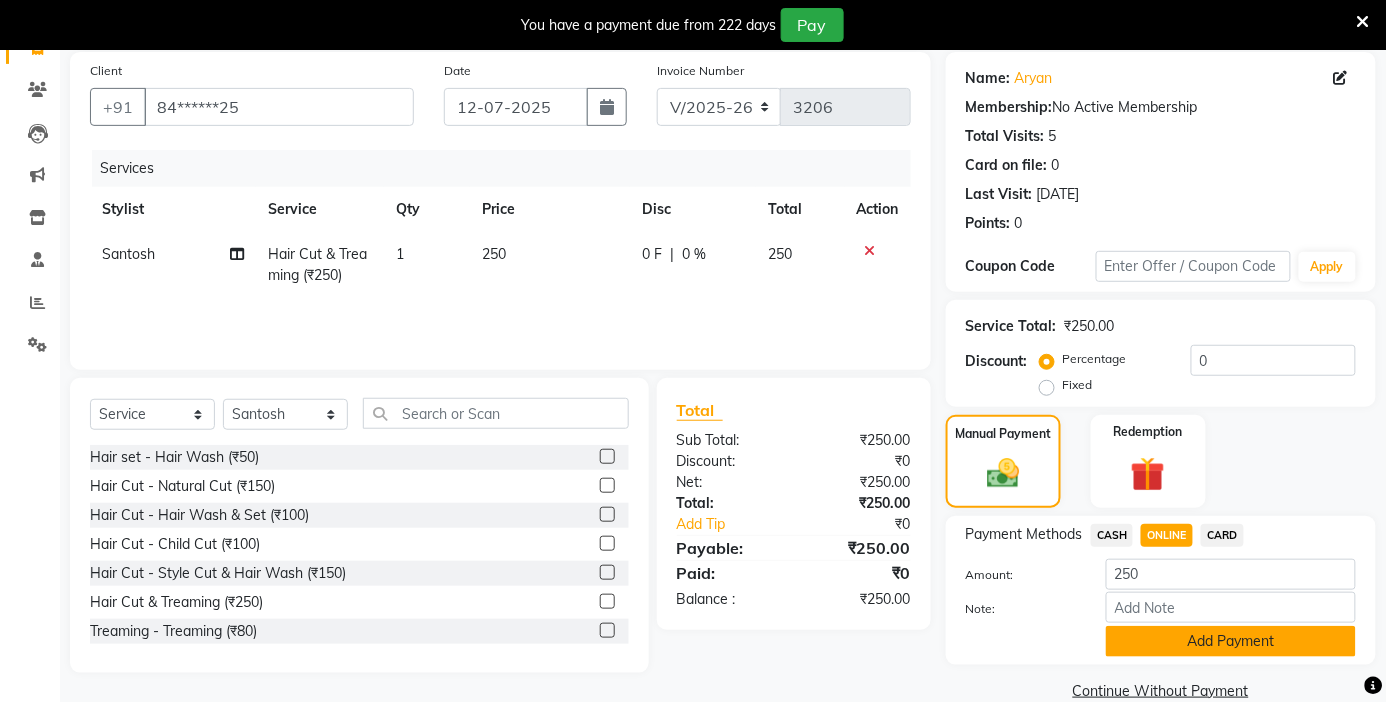 click on "Add Payment" 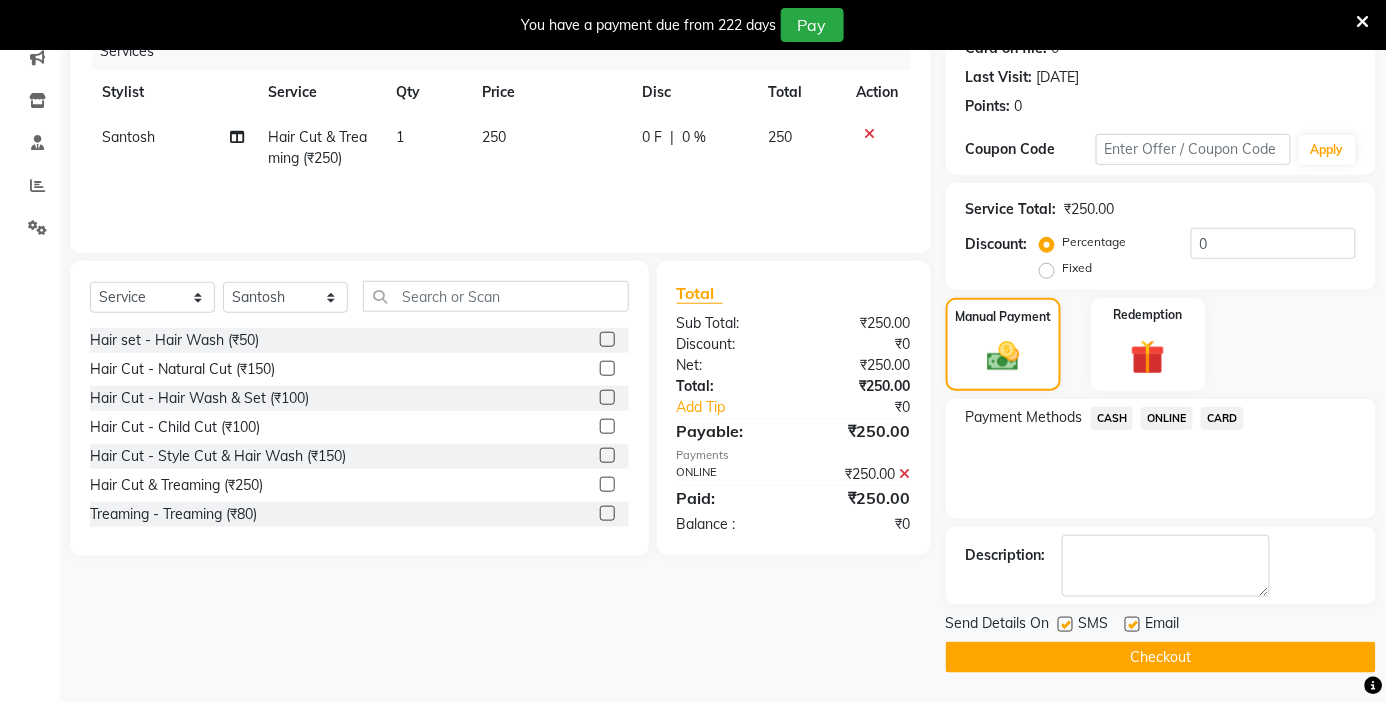 click on "Checkout" 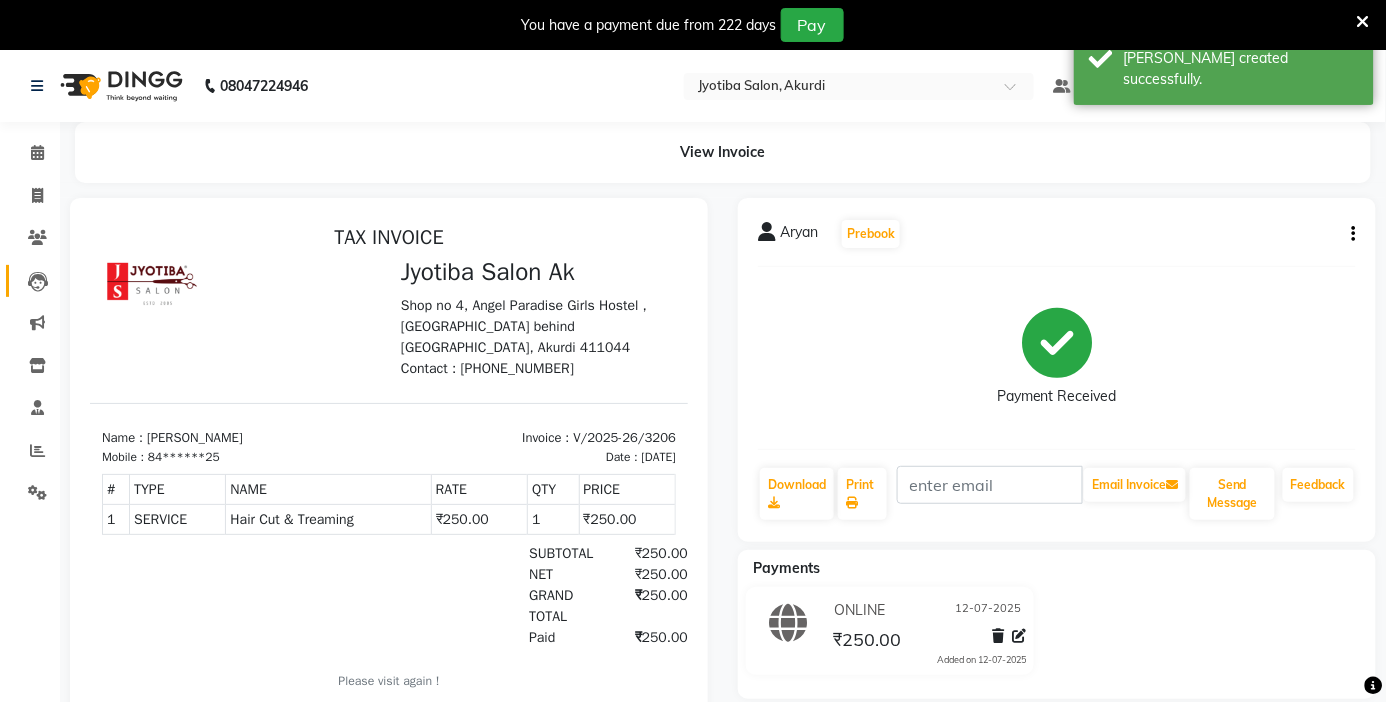 scroll, scrollTop: 0, scrollLeft: 0, axis: both 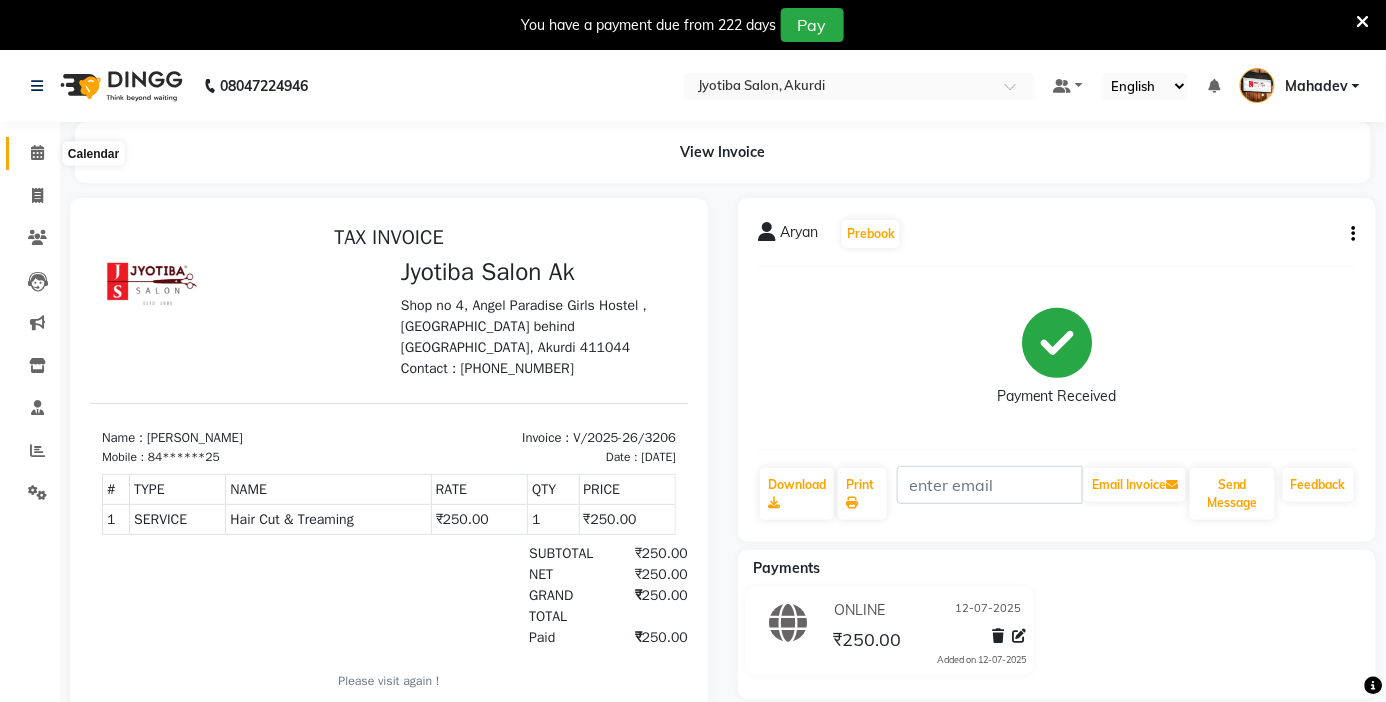 click 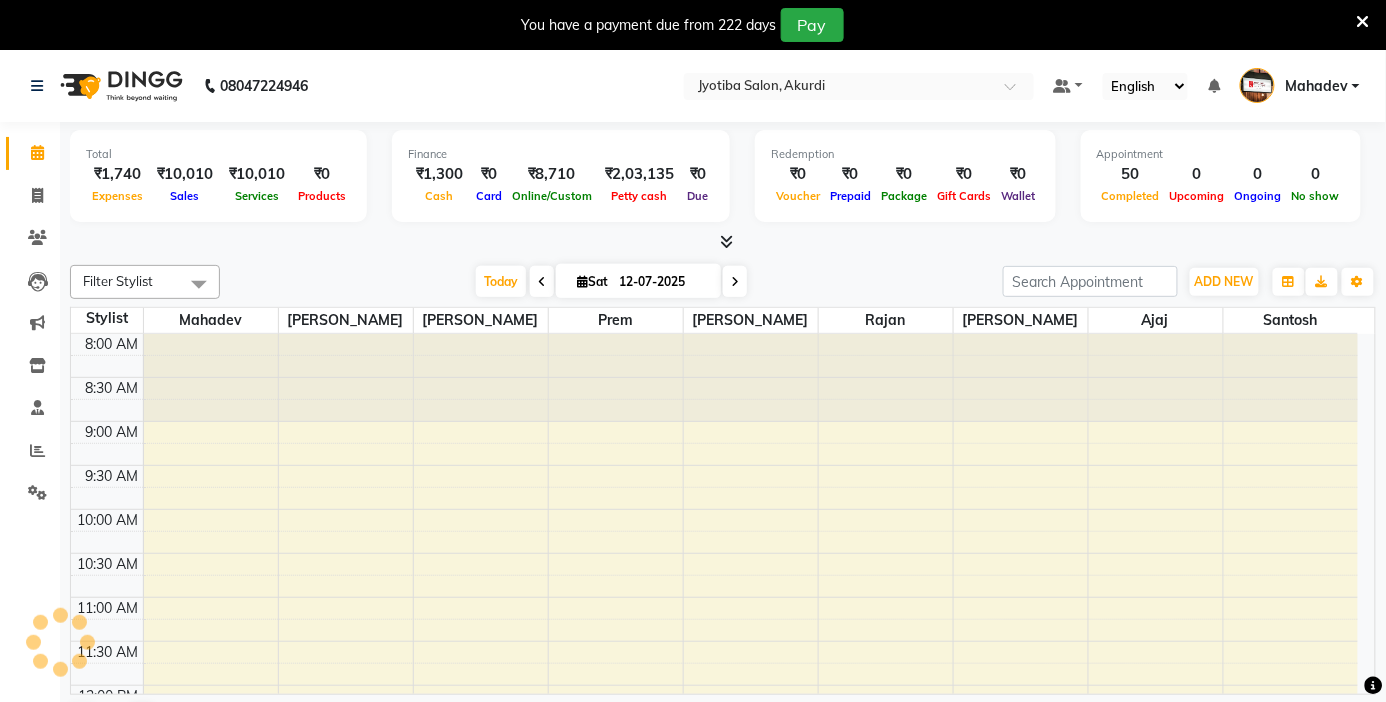 scroll, scrollTop: 0, scrollLeft: 0, axis: both 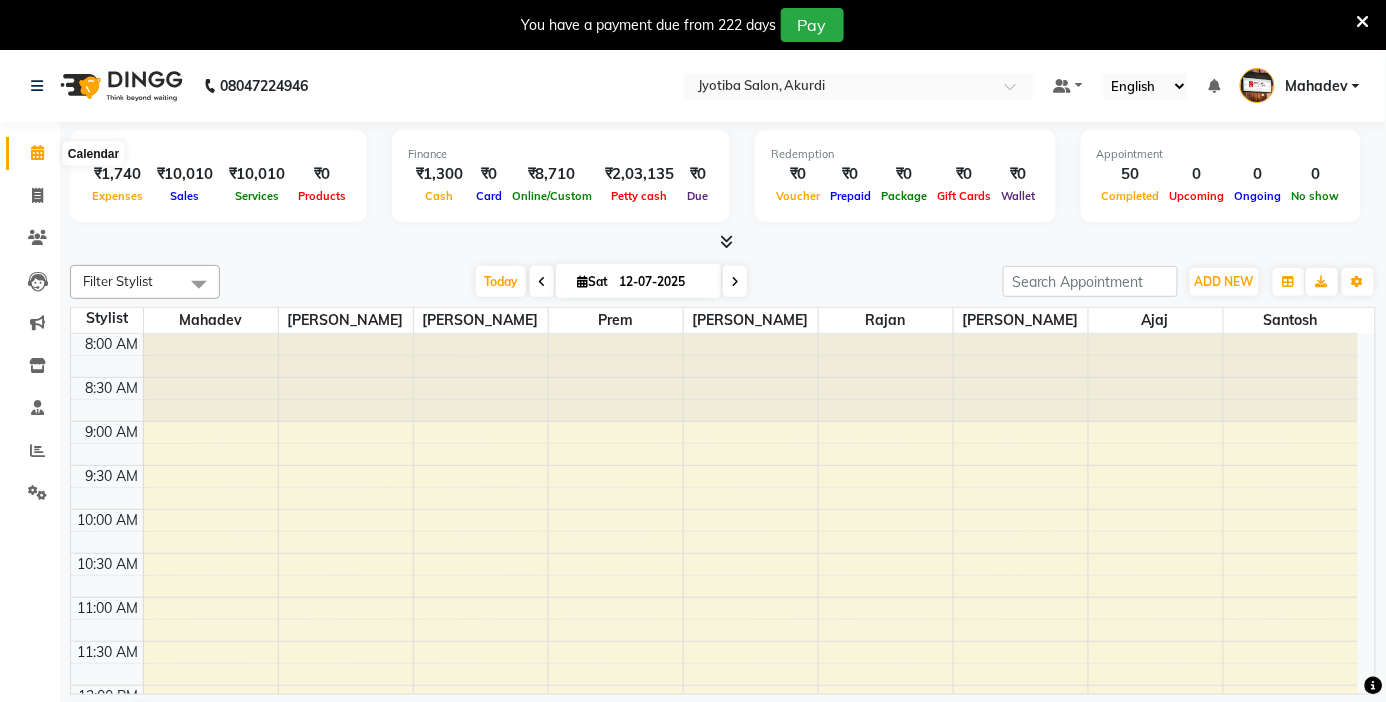 click 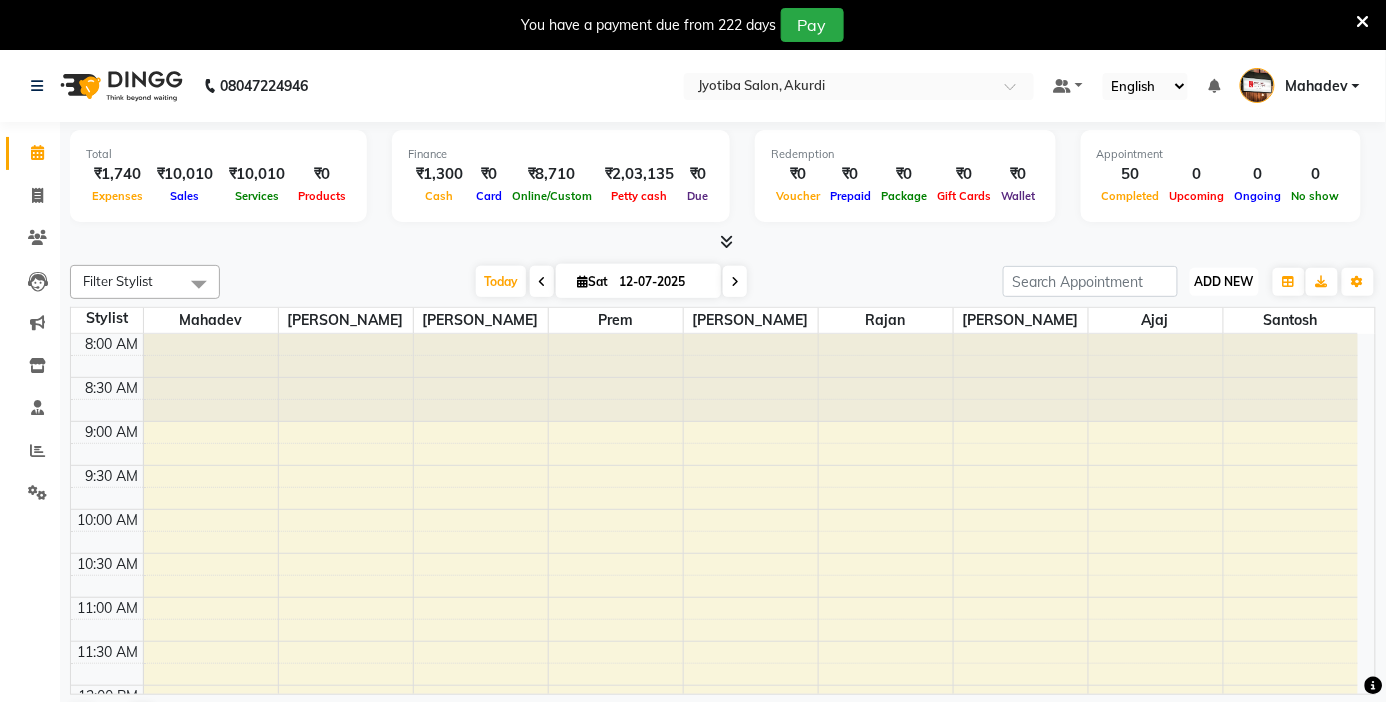 click on "ADD NEW" at bounding box center [1224, 281] 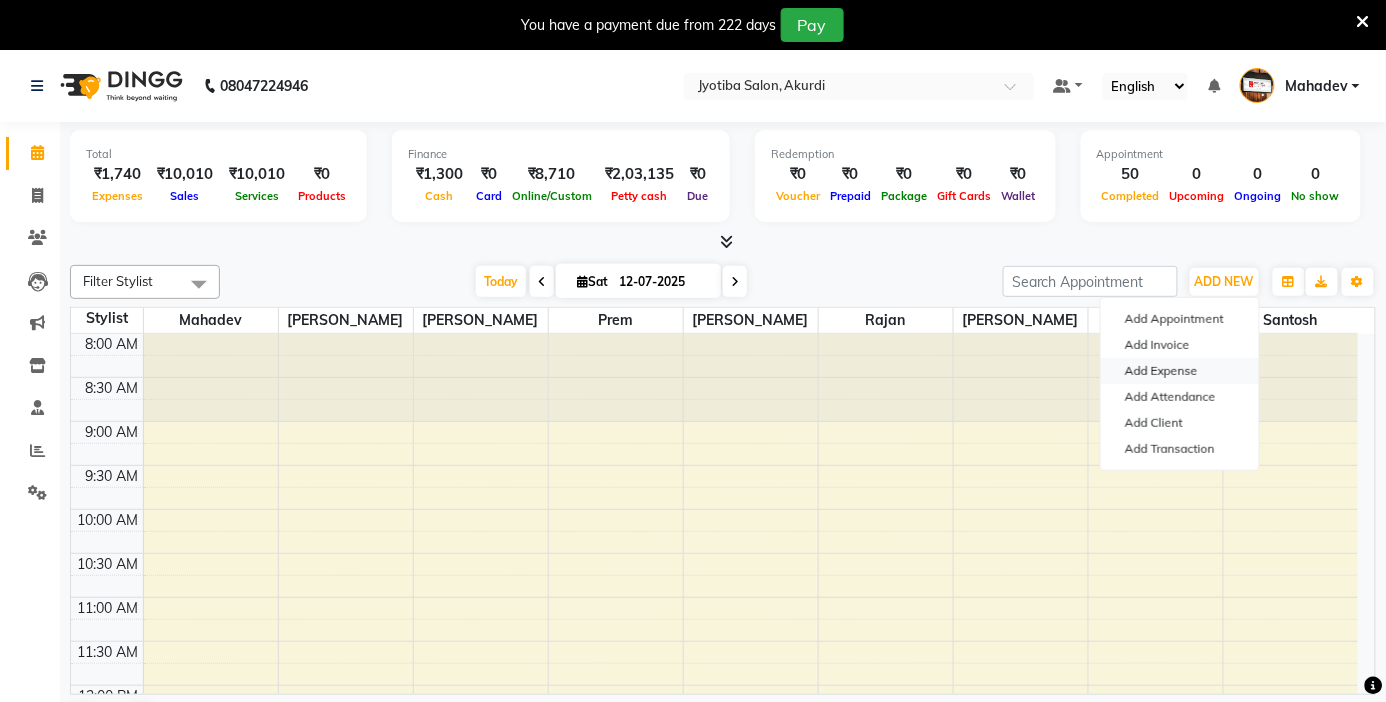 click on "Add Expense" at bounding box center [1180, 371] 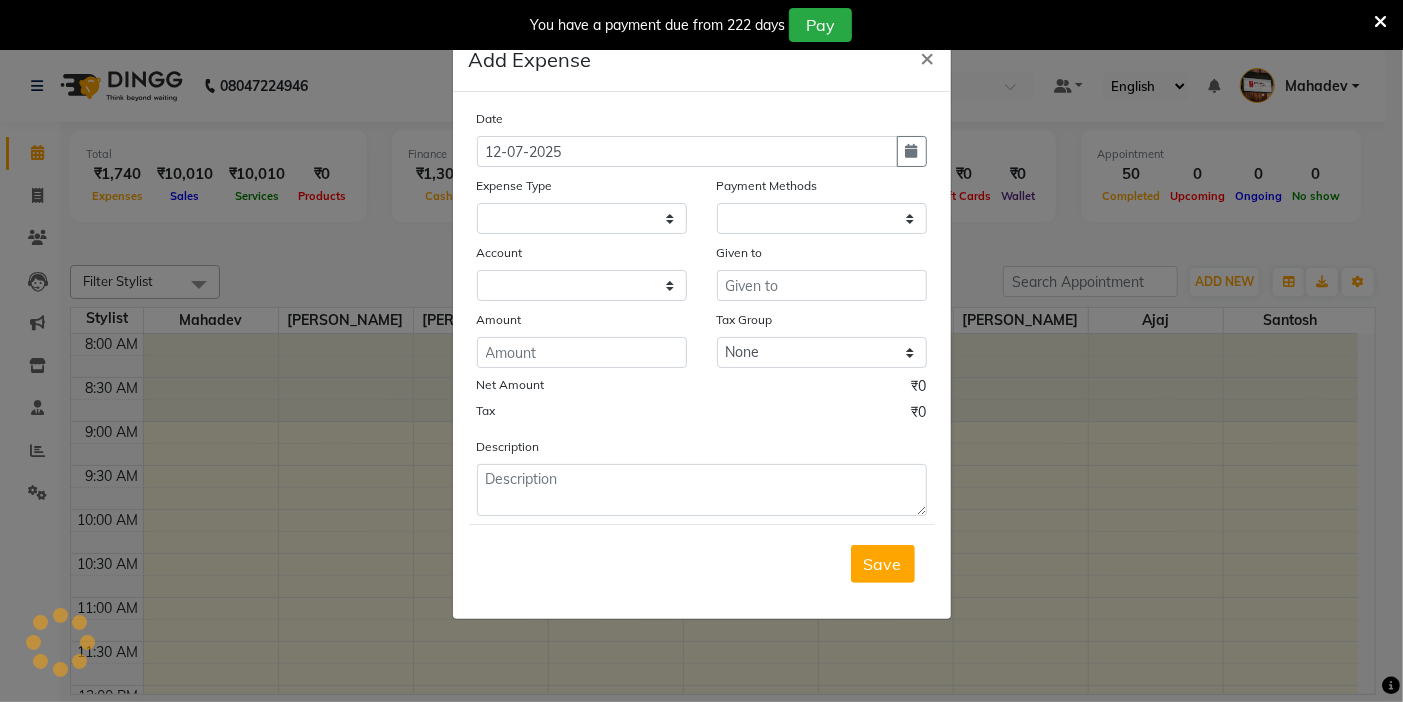 select on "1" 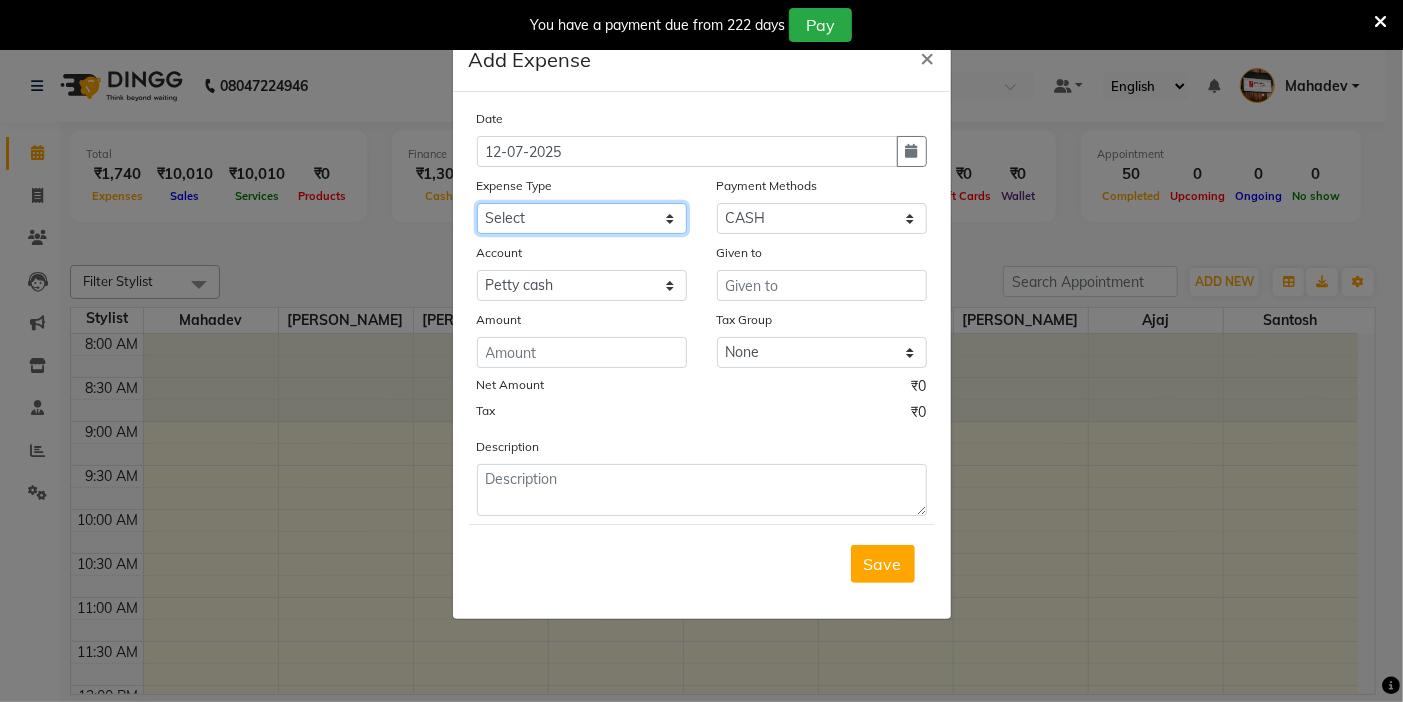 click on "Select Advance salary Advance salary ajaj Bank charges Car maintenance  Cash transfer to bank Cash transfer to hub Client Snacks Clinical charges Equipment Fuel Govt fee home Incentive Insurance International purchase Loan Repayment Maintenance Marketing Miscellaneous MRA Other Over times Pantry Product Rent Salary shop shop Staff Snacks Tax Tea & Refreshment TIP Utilities Wifi recharge" 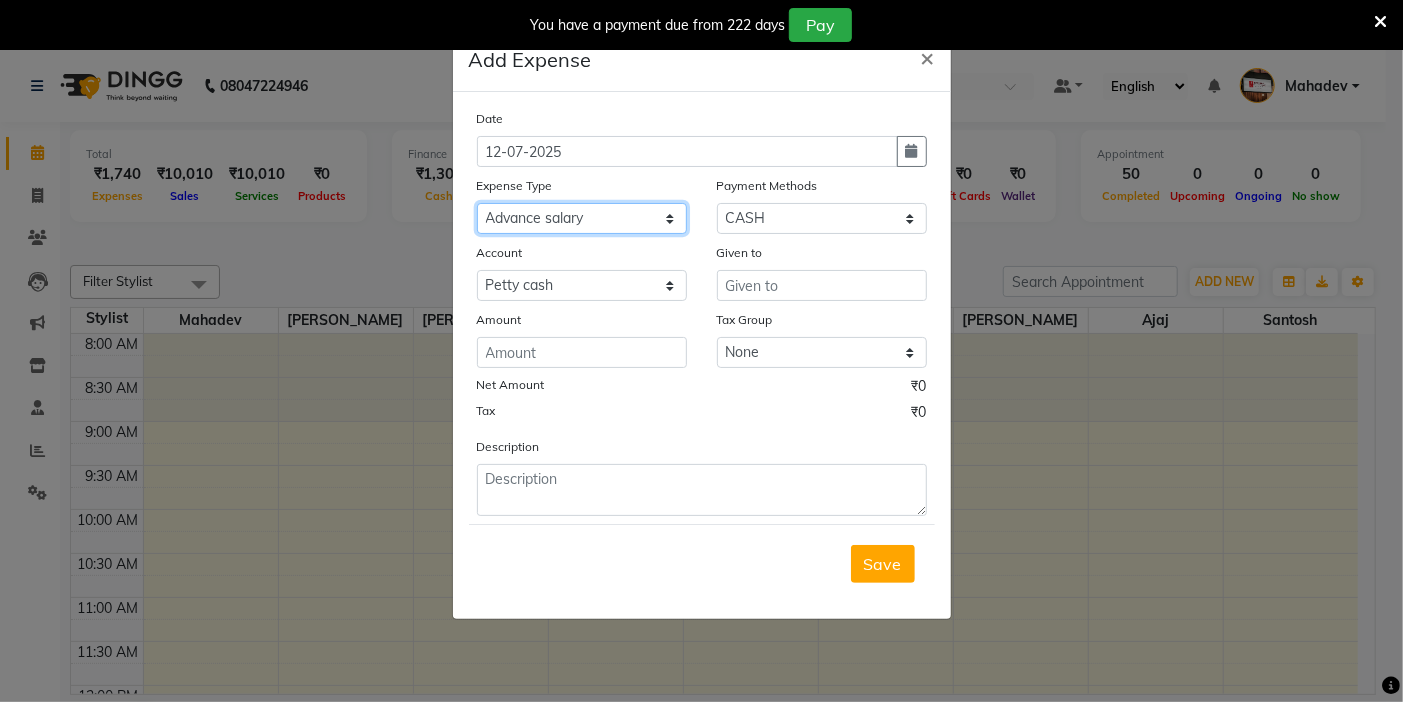 click on "Select Advance salary Advance salary ajaj Bank charges Car maintenance  Cash transfer to bank Cash transfer to hub Client Snacks Clinical charges Equipment Fuel Govt fee home Incentive Insurance International purchase Loan Repayment Maintenance Marketing Miscellaneous MRA Other Over times Pantry Product Rent Salary shop shop Staff Snacks Tax Tea & Refreshment TIP Utilities Wifi recharge" 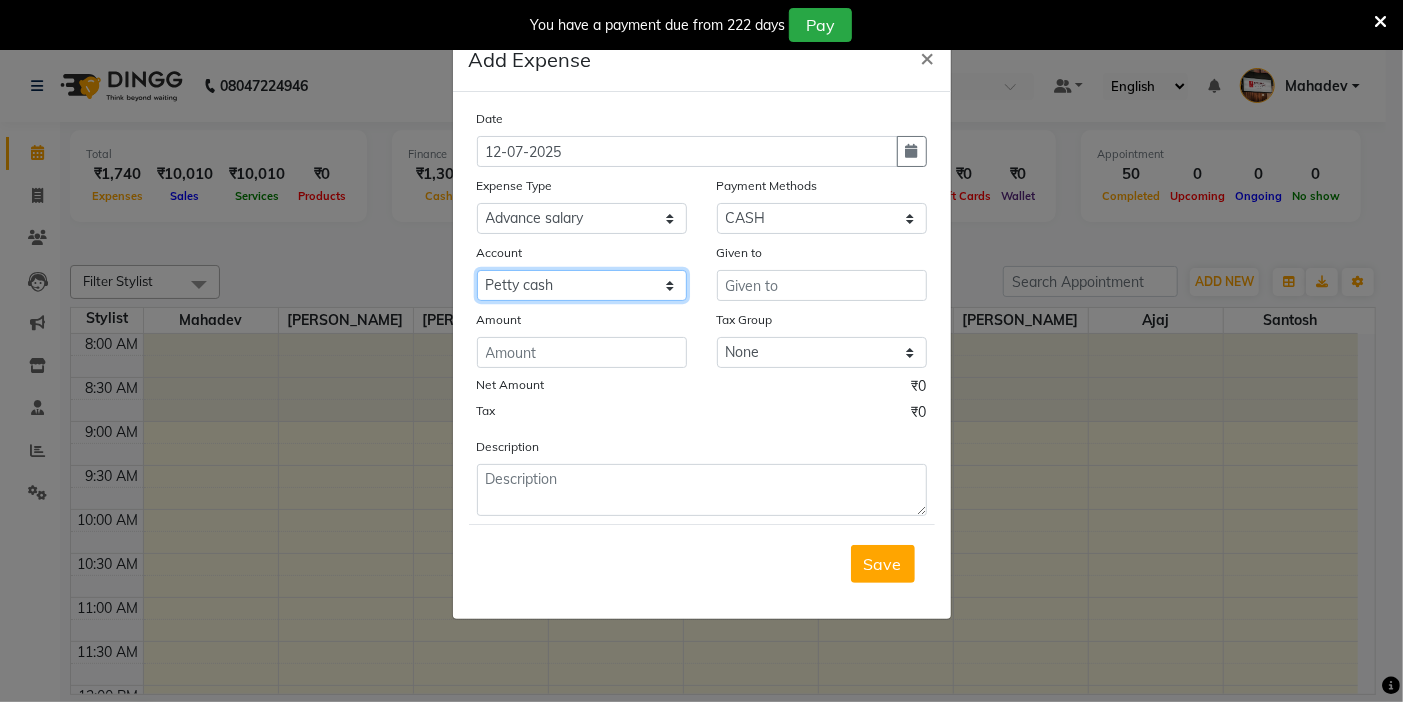 click on "Select Default account Petty cash" 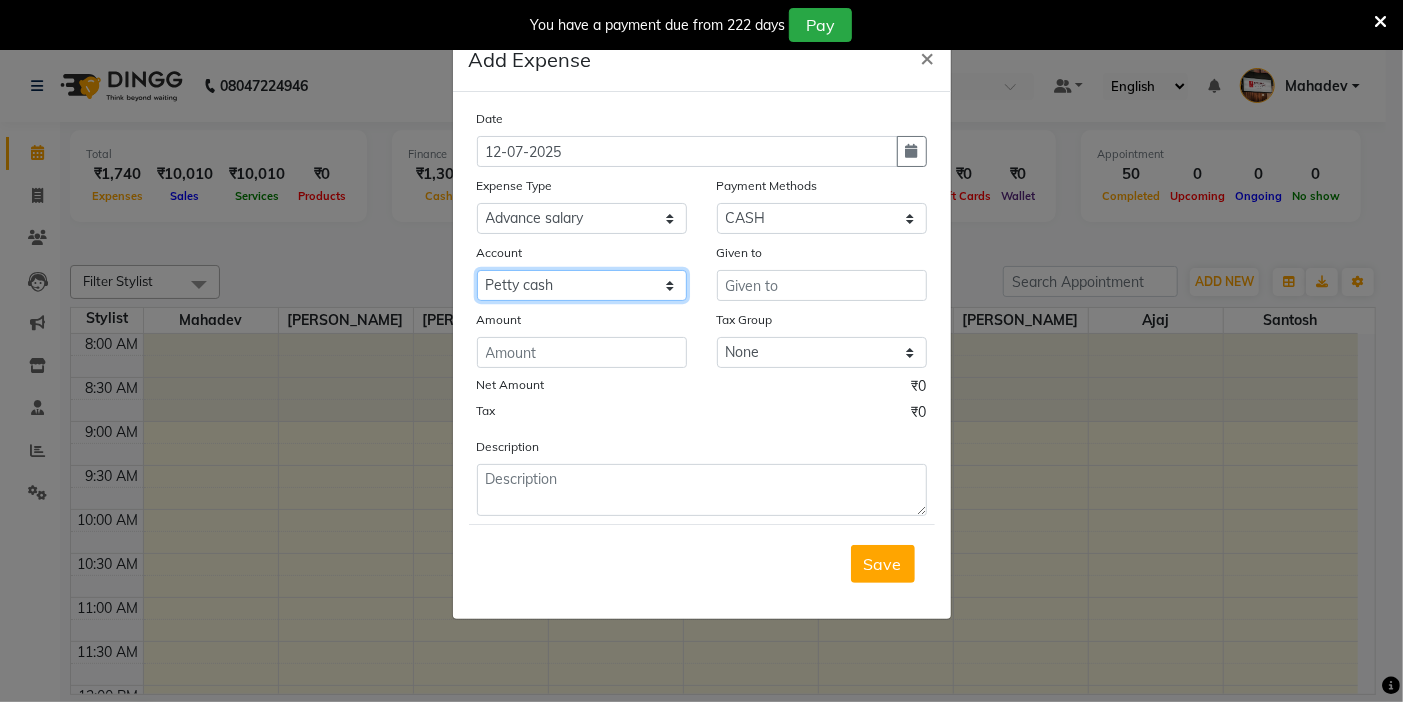 select on "295" 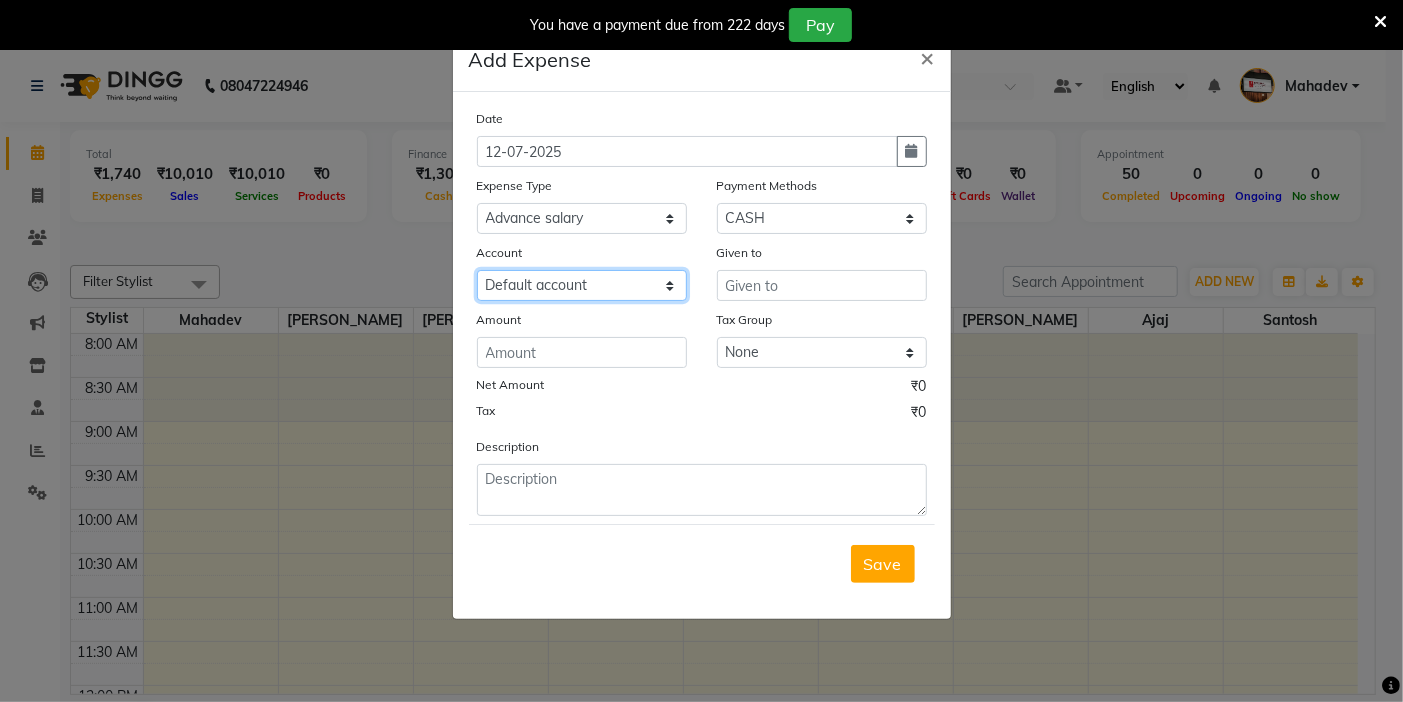 click on "Select Default account Petty cash" 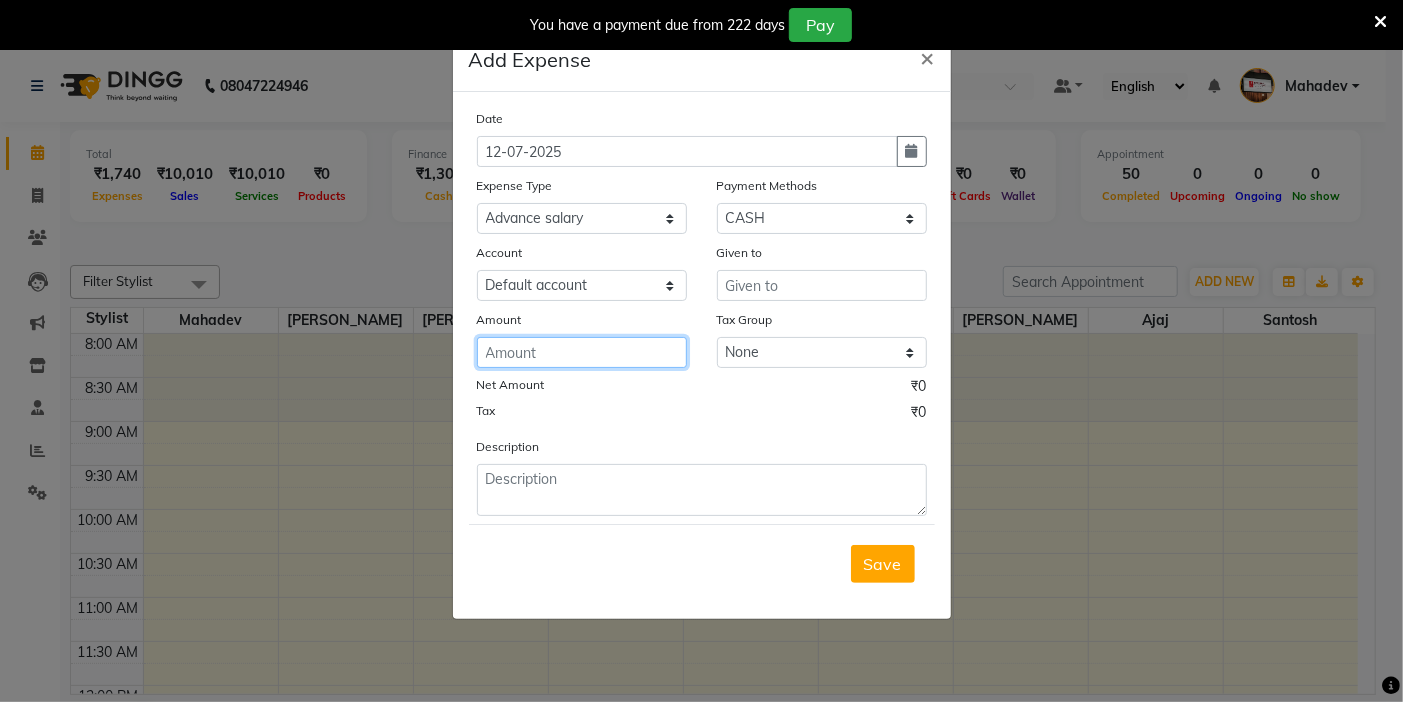 click 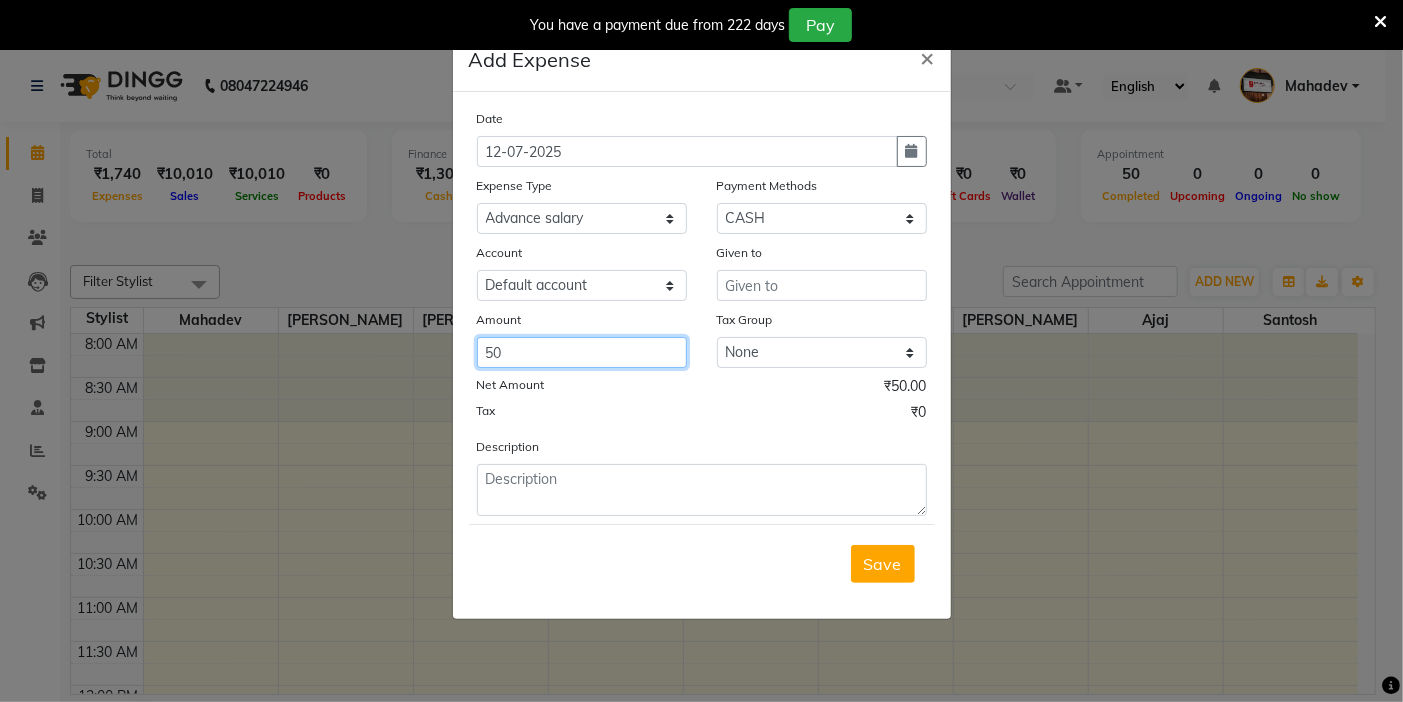 type on "50" 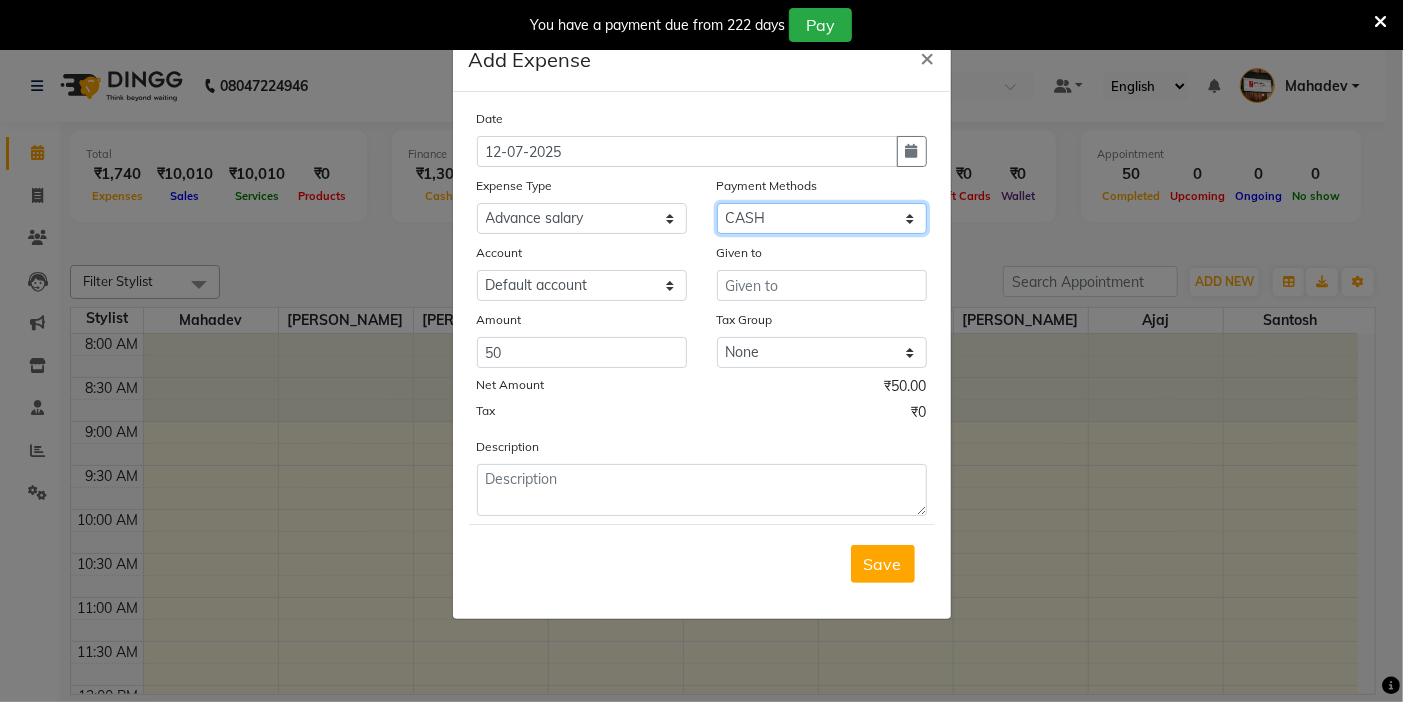 drag, startPoint x: 734, startPoint y: 221, endPoint x: 740, endPoint y: 231, distance: 11.661903 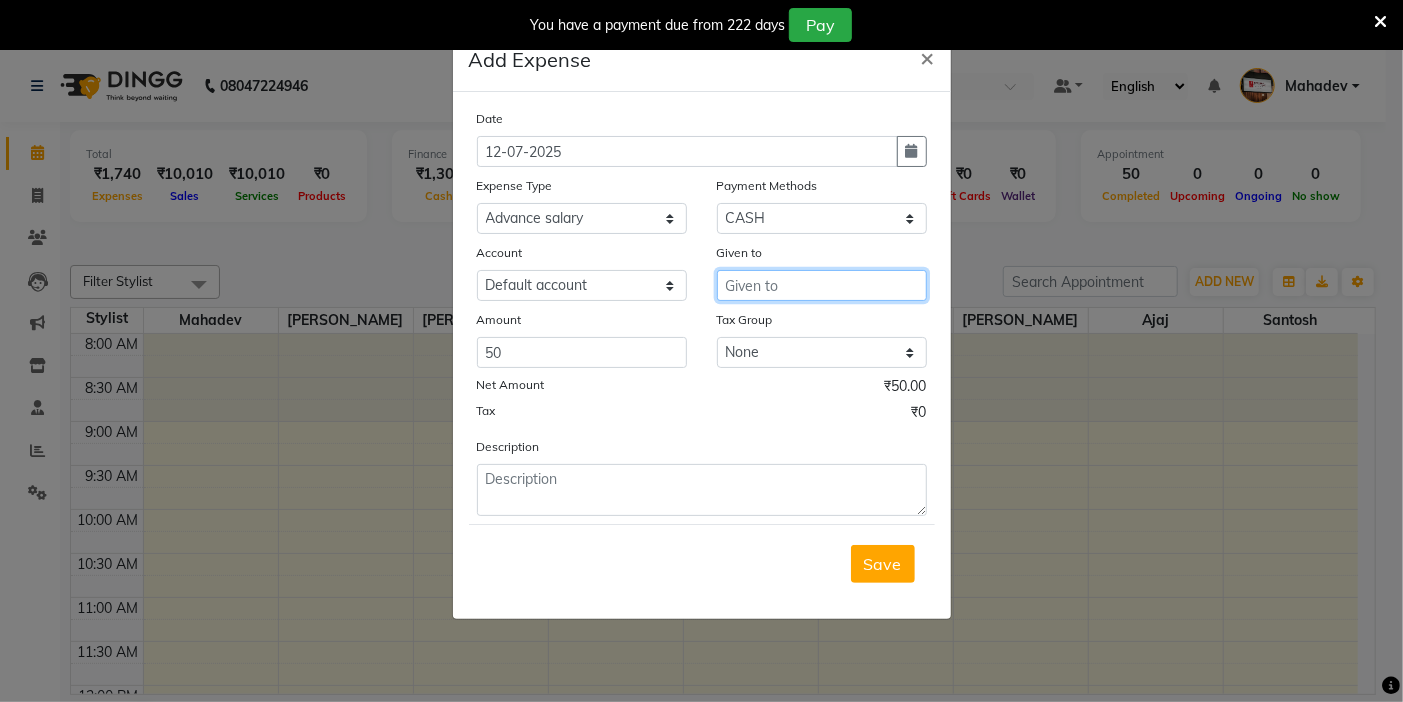 click at bounding box center (822, 285) 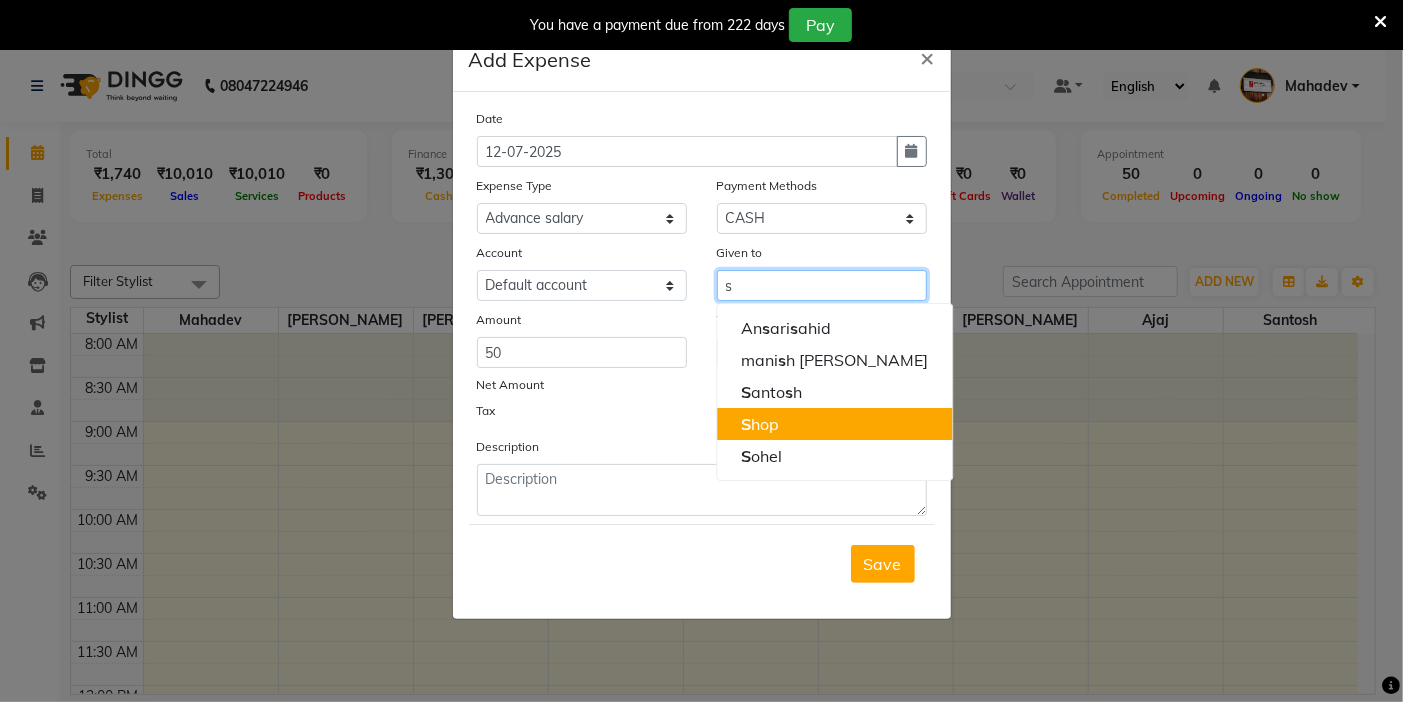 click on "S hop" at bounding box center (834, 424) 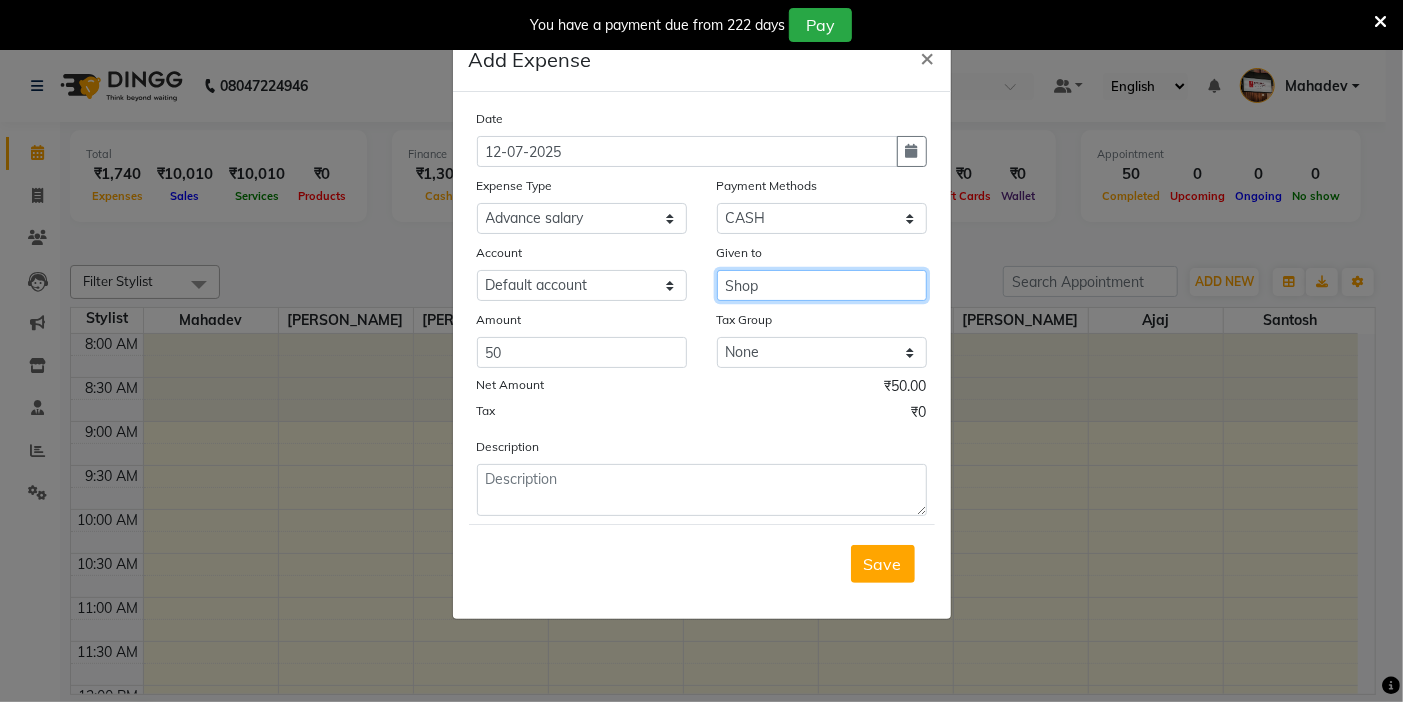 type on "Shop" 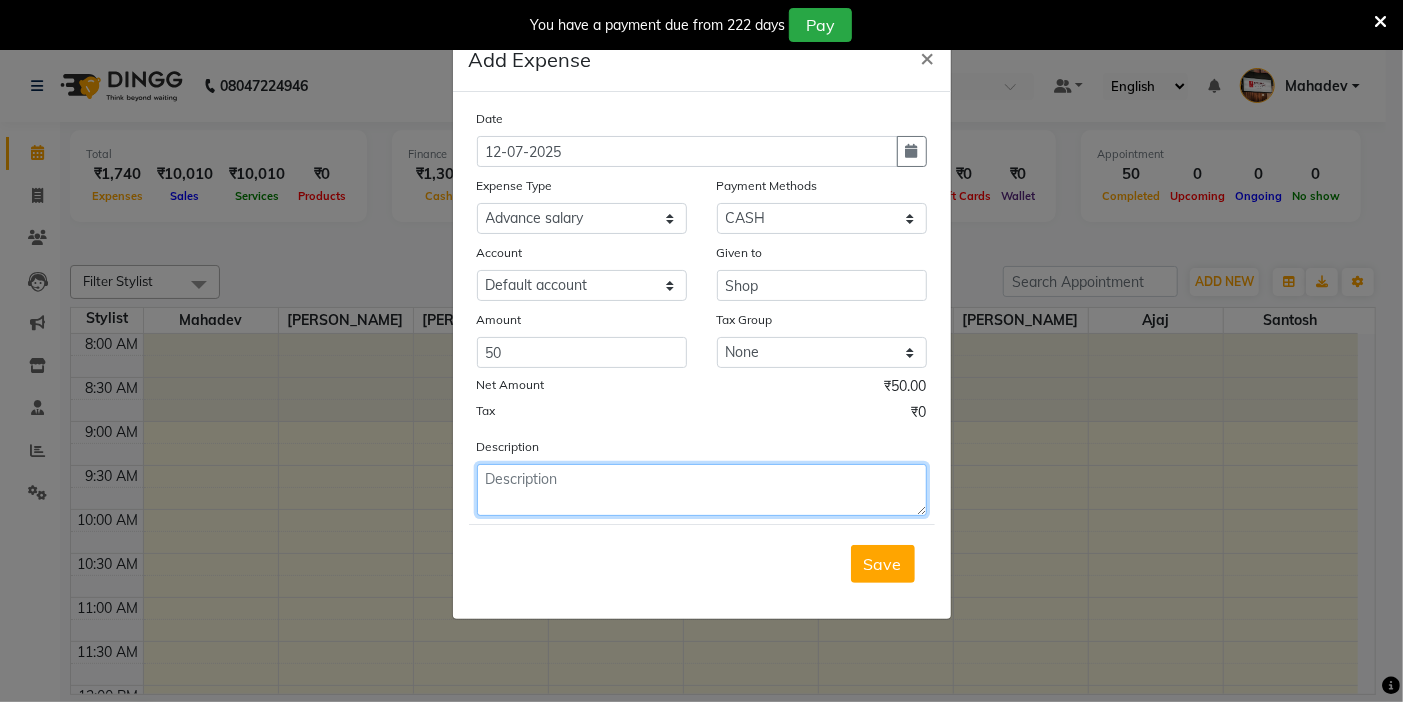 click 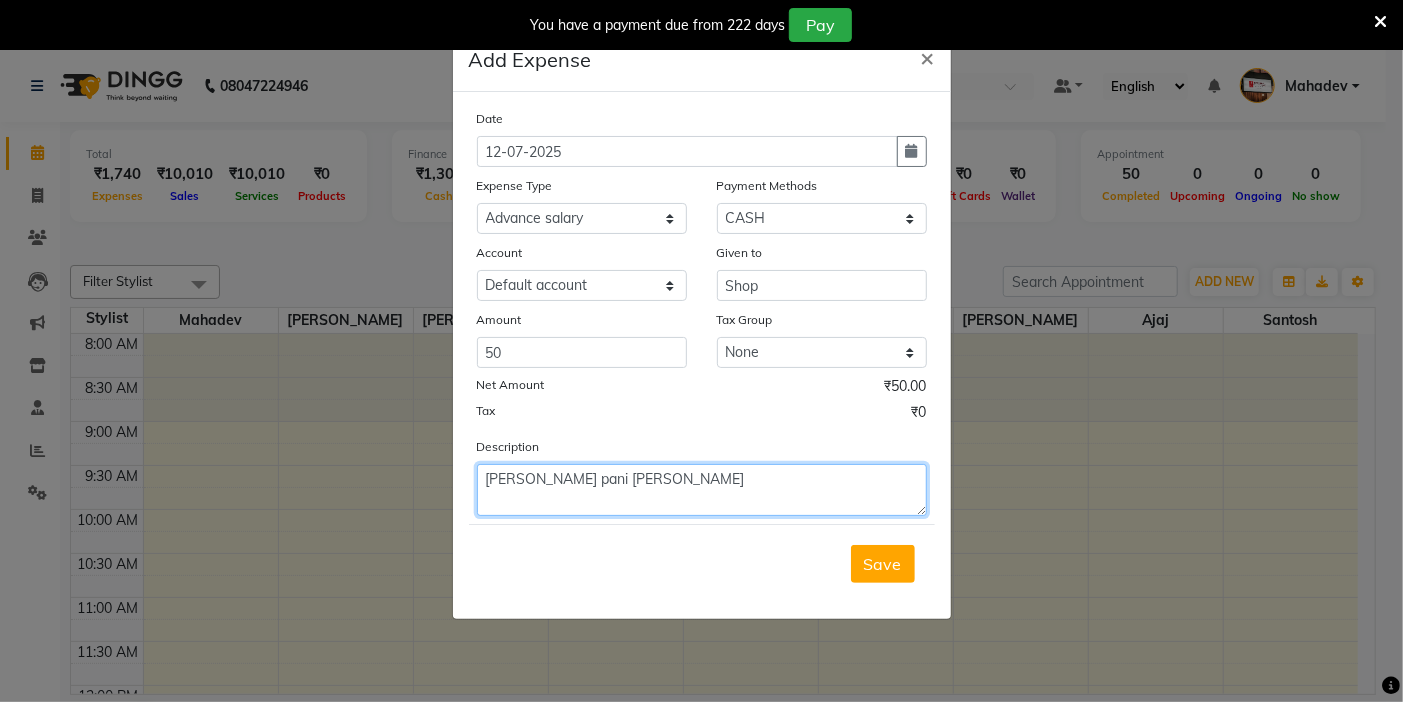 type on "dan pani jhar watar" 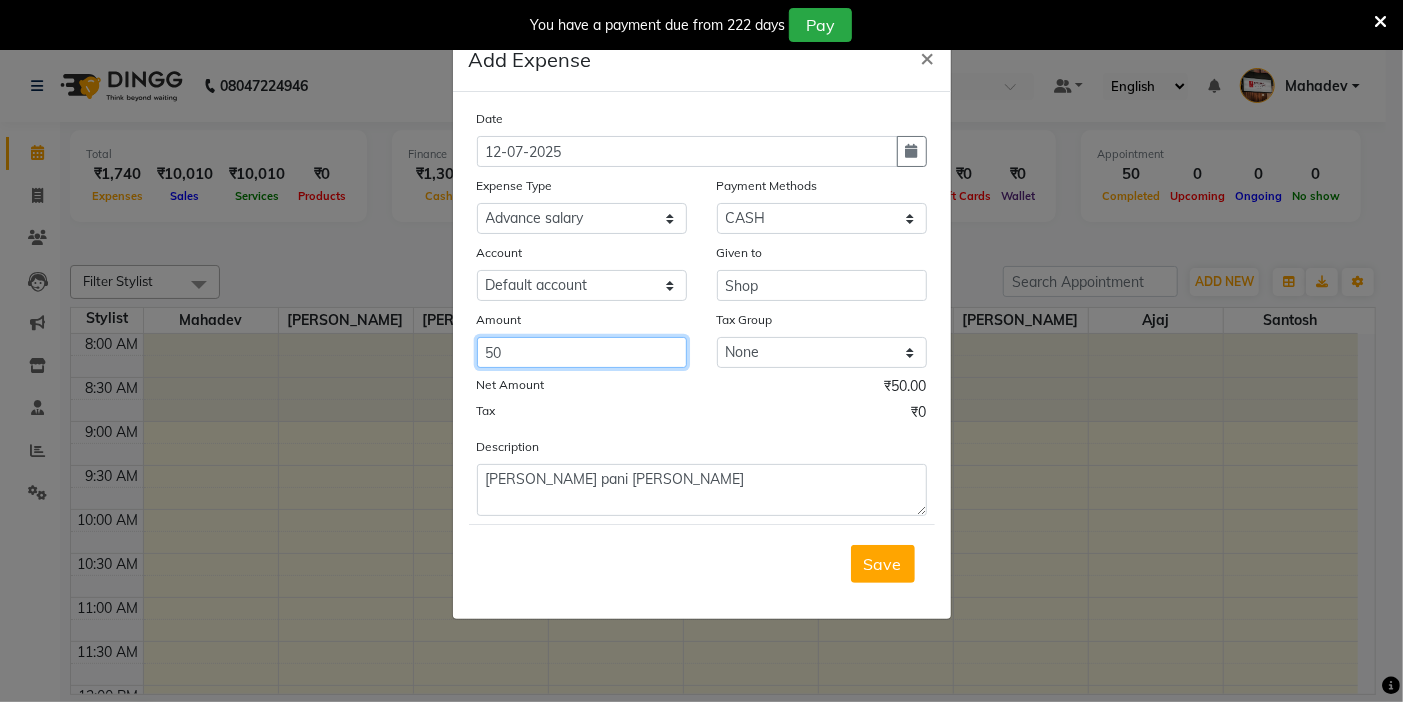 click on "50" 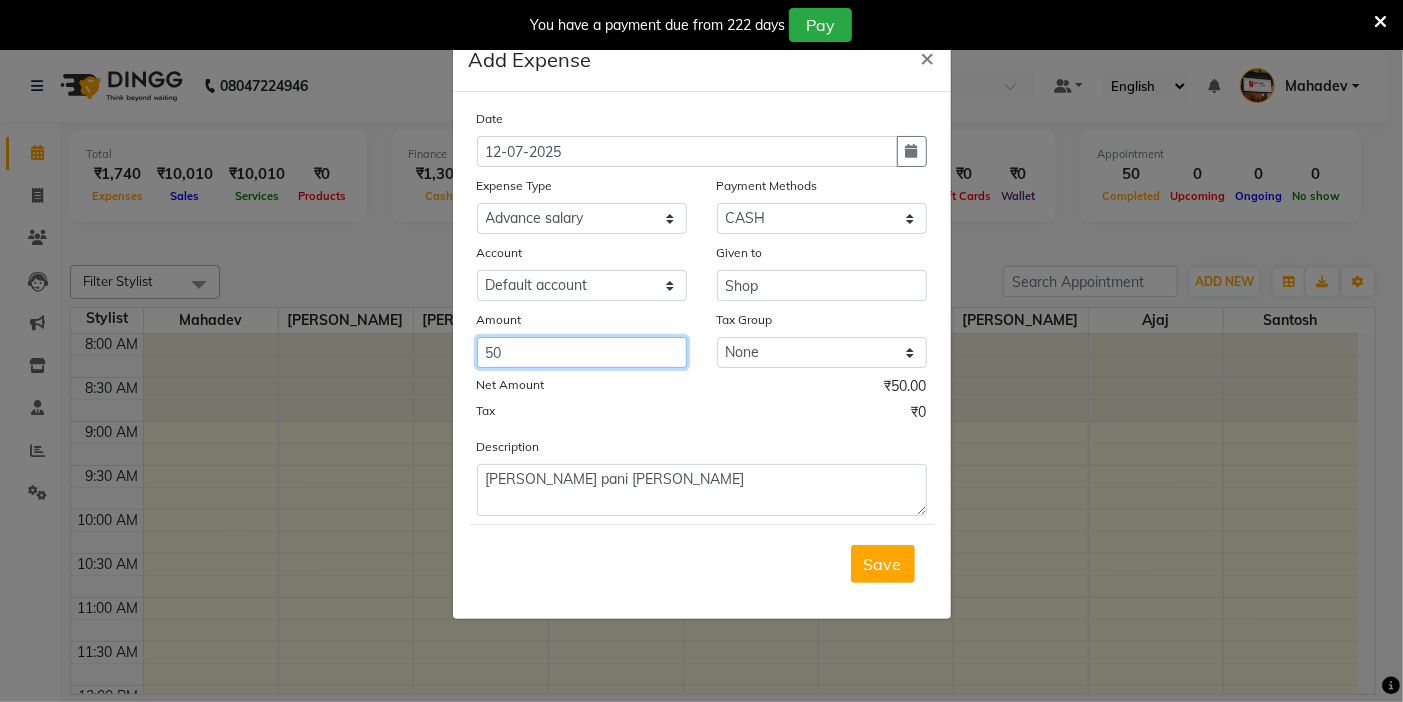 type on "5" 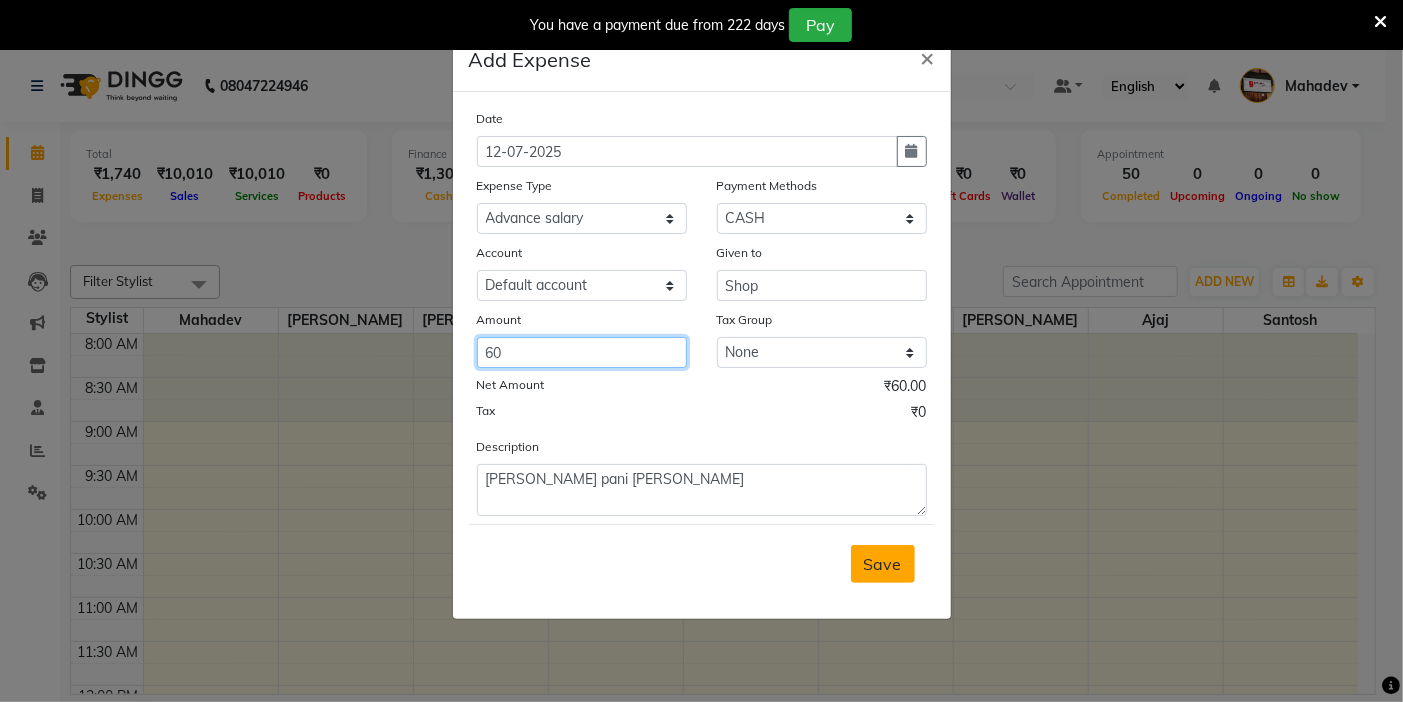 type on "60" 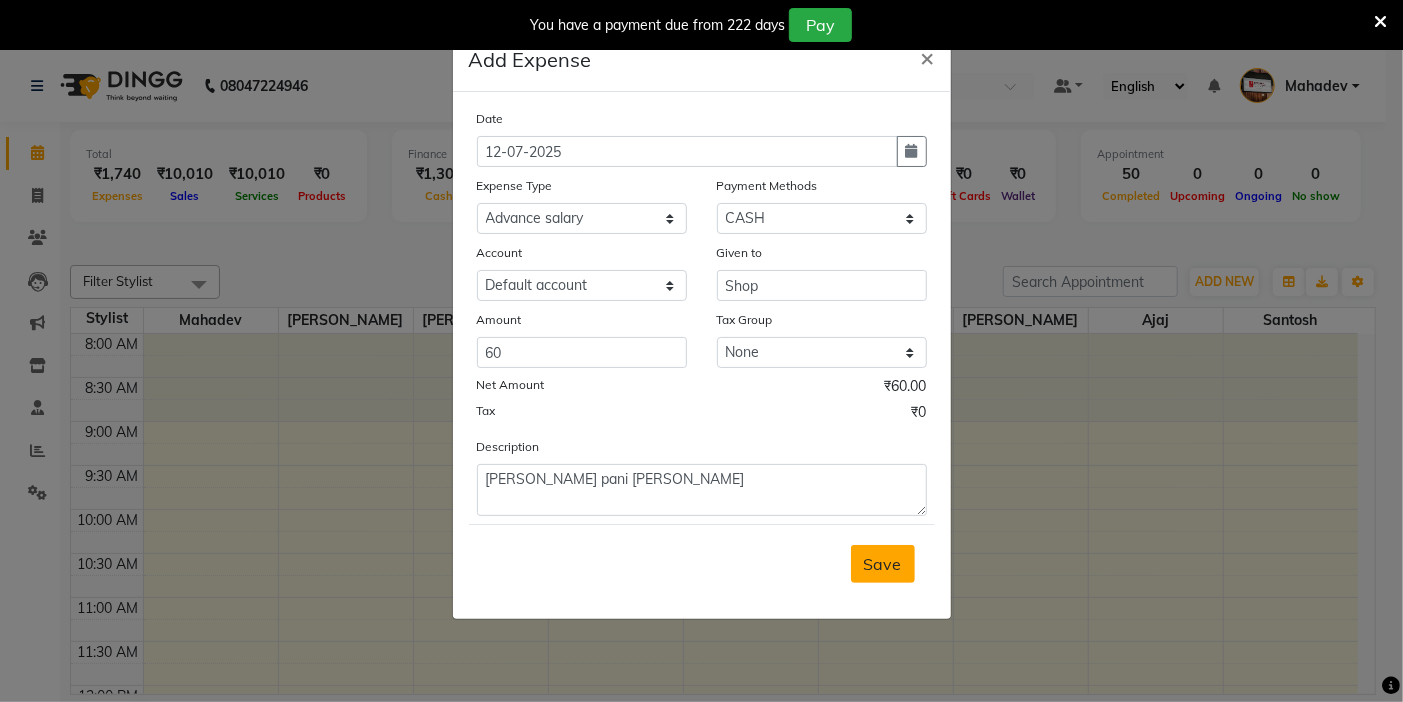click on "Save" at bounding box center [883, 564] 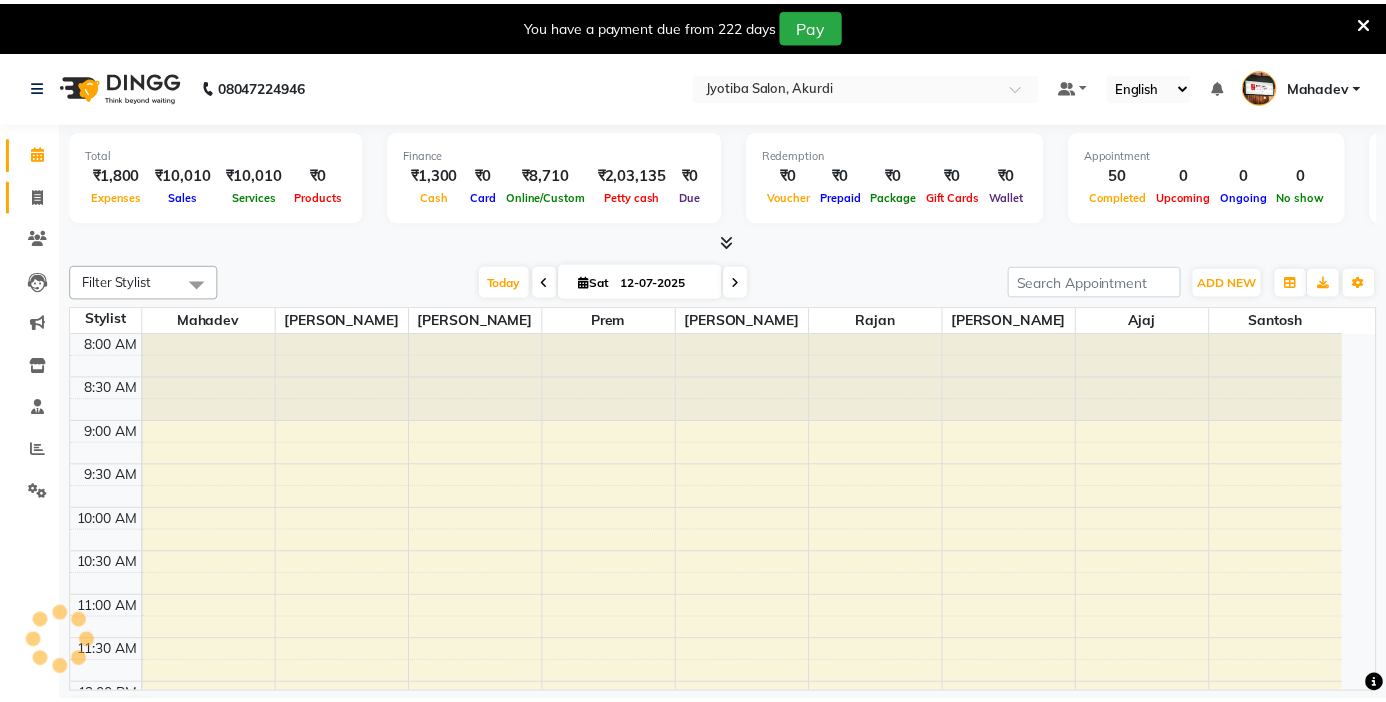 scroll, scrollTop: 0, scrollLeft: 0, axis: both 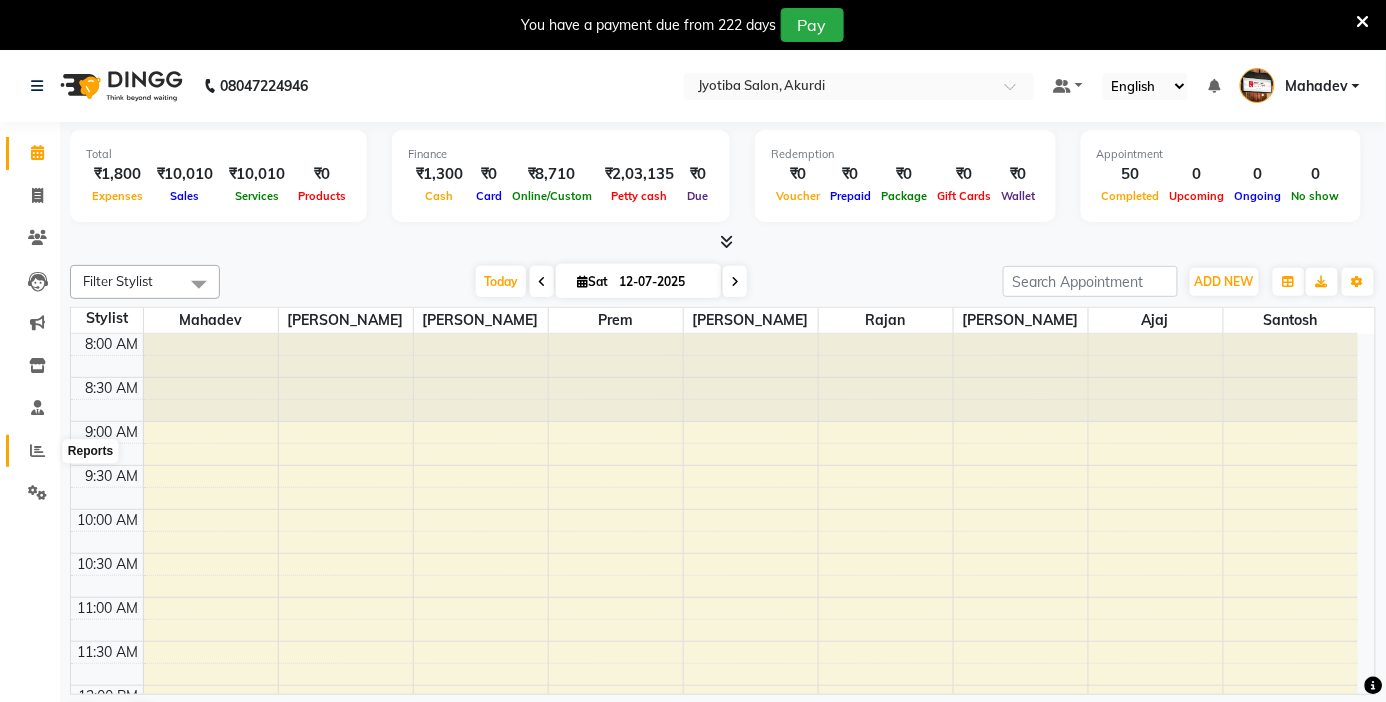 click 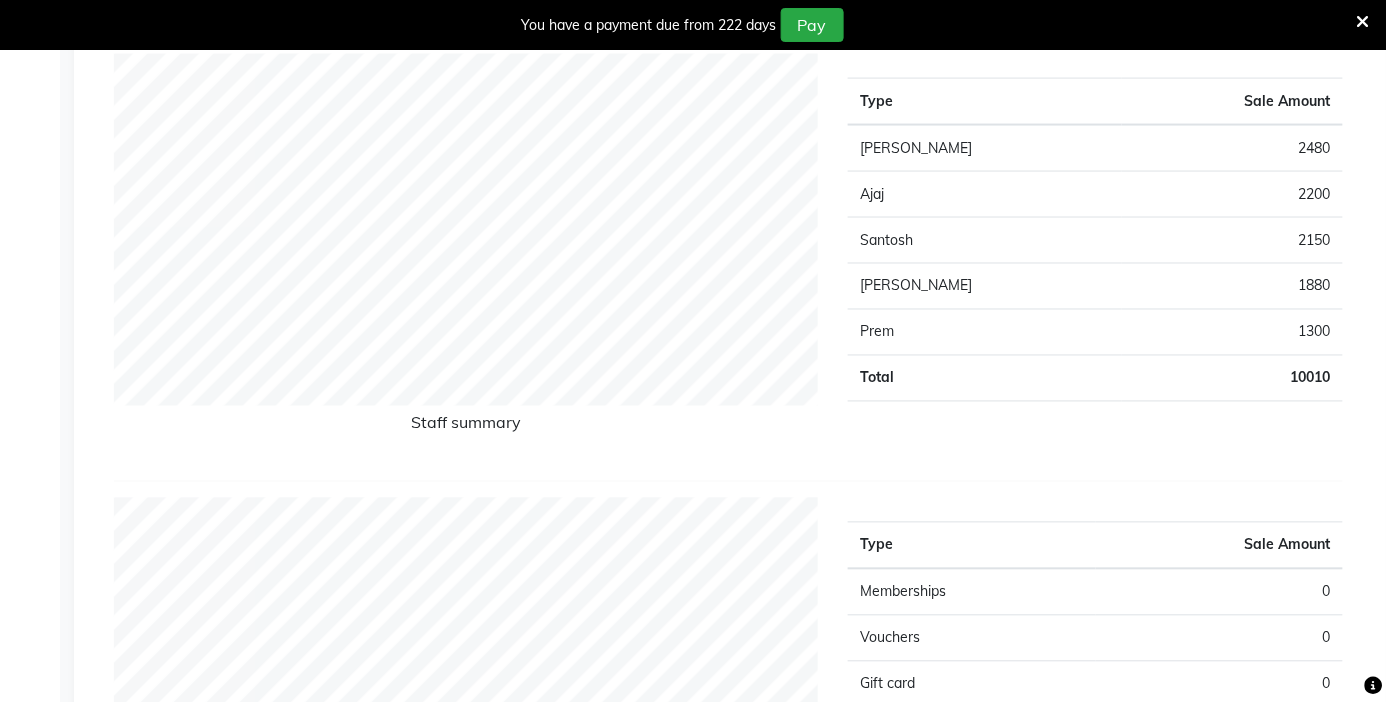 scroll, scrollTop: 0, scrollLeft: 0, axis: both 